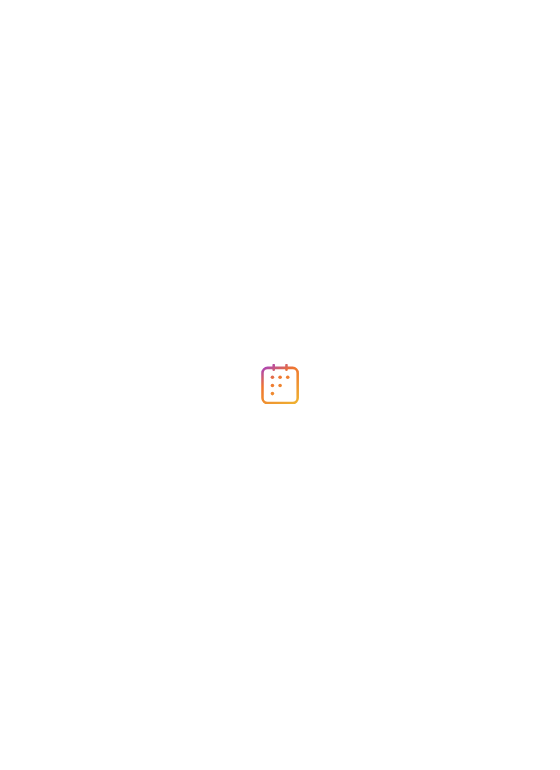 scroll, scrollTop: 0, scrollLeft: 0, axis: both 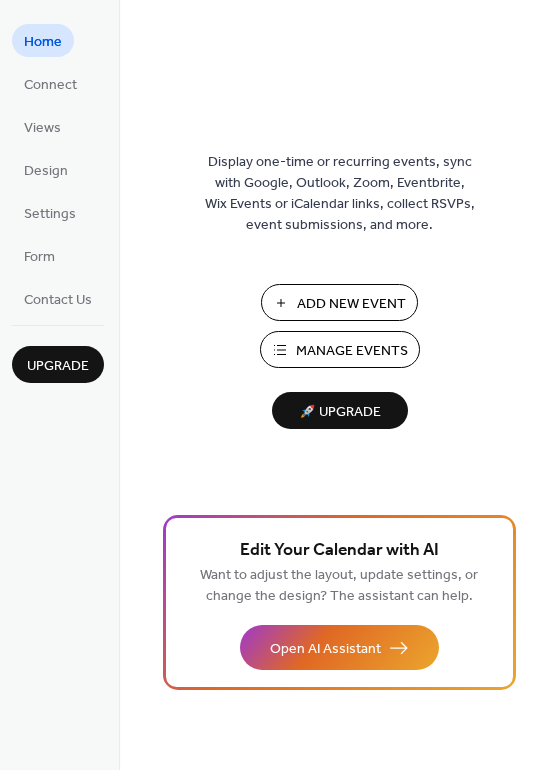 click on "Add New Event" at bounding box center [351, 304] 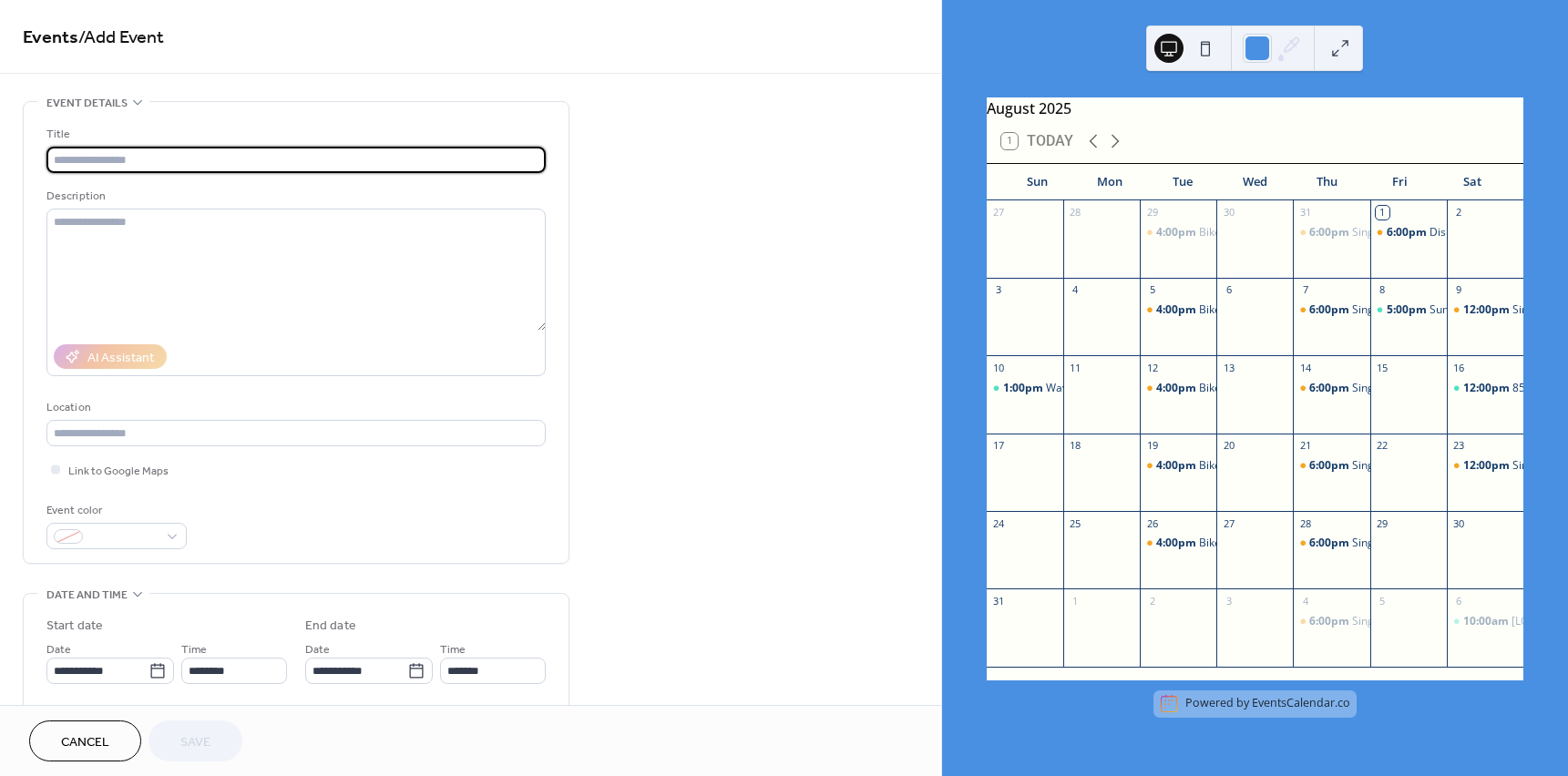 scroll, scrollTop: 0, scrollLeft: 0, axis: both 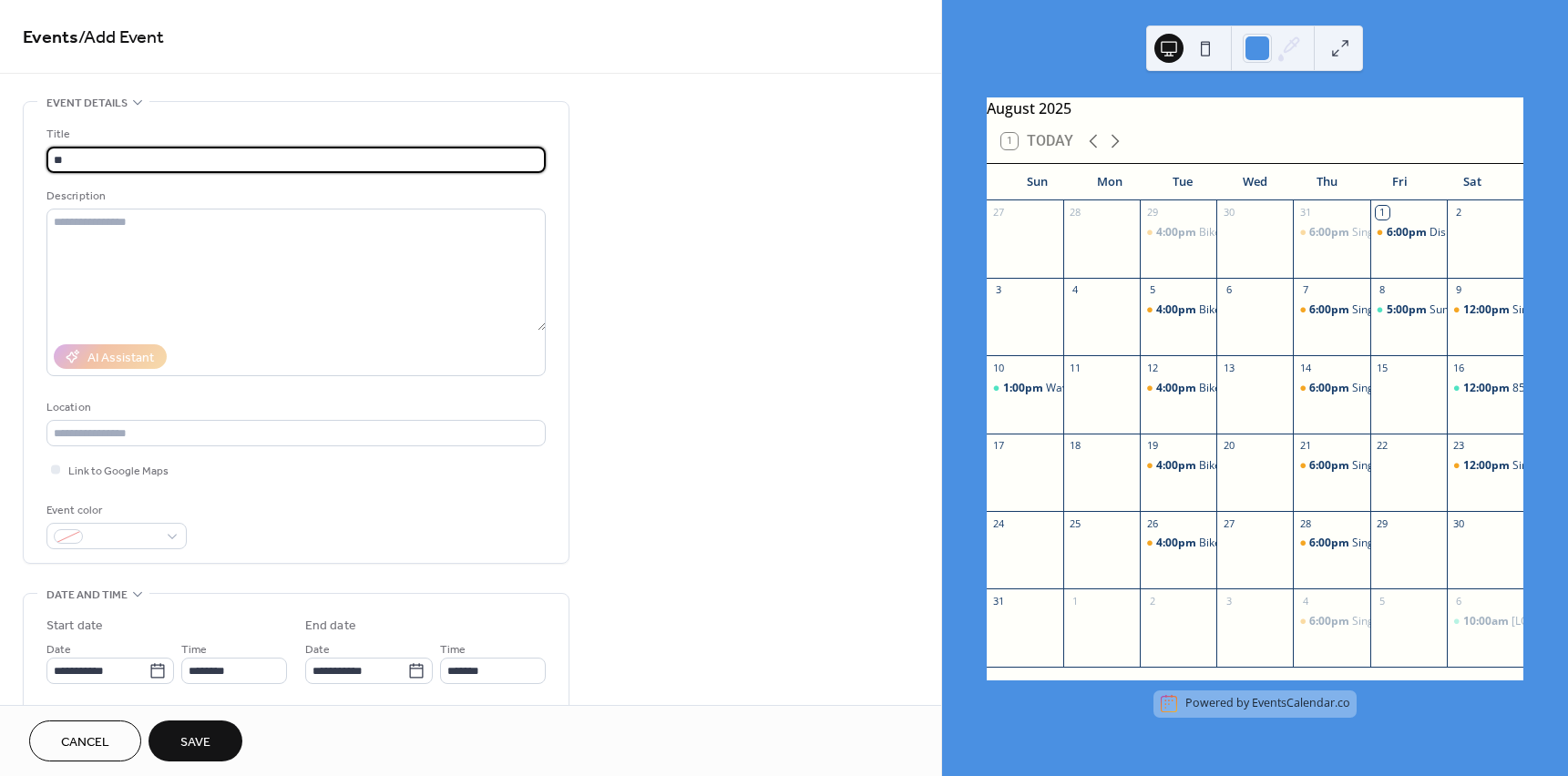 type on "***" 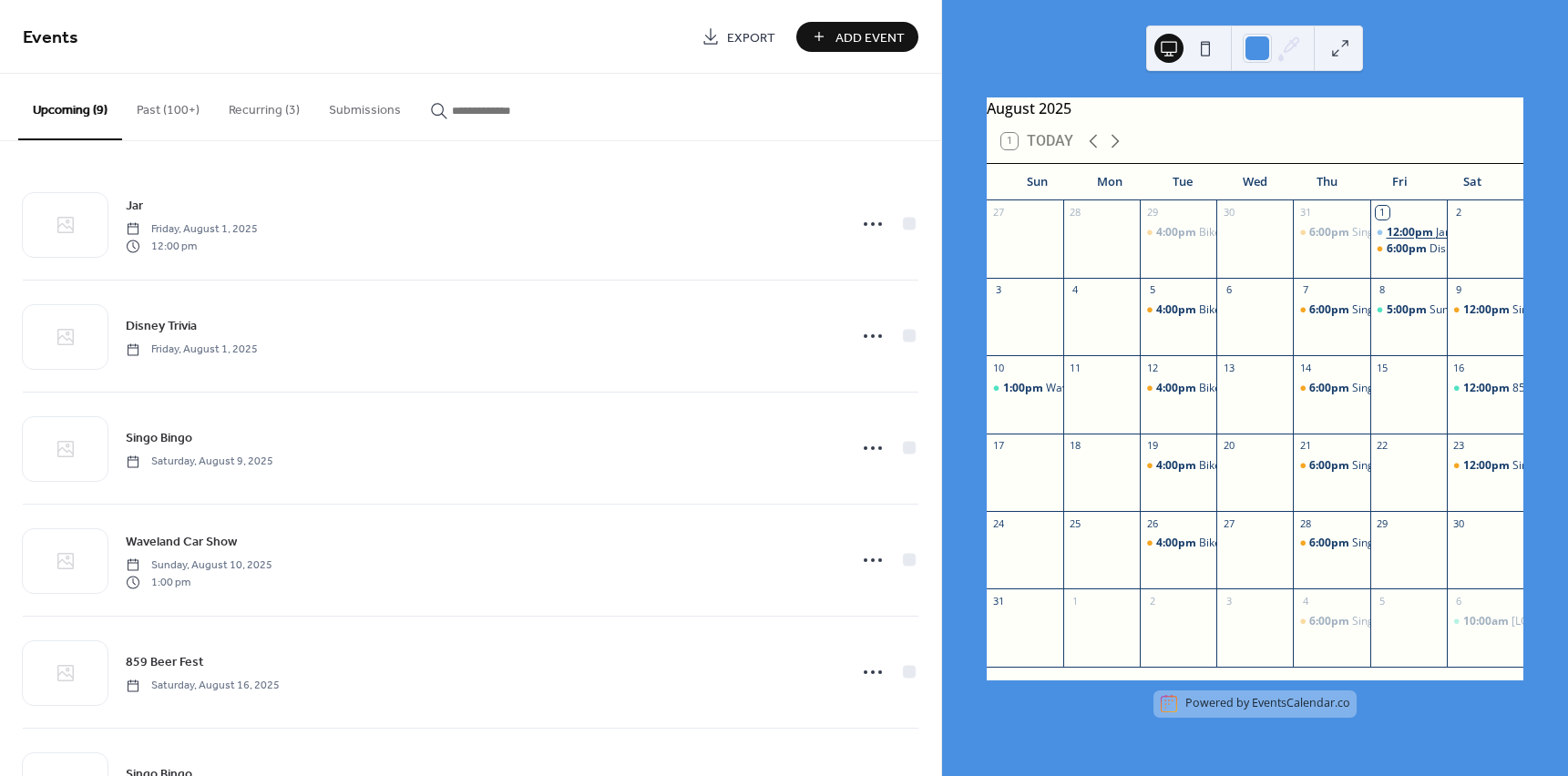 click on "12:00pm" at bounding box center [1411, 232] 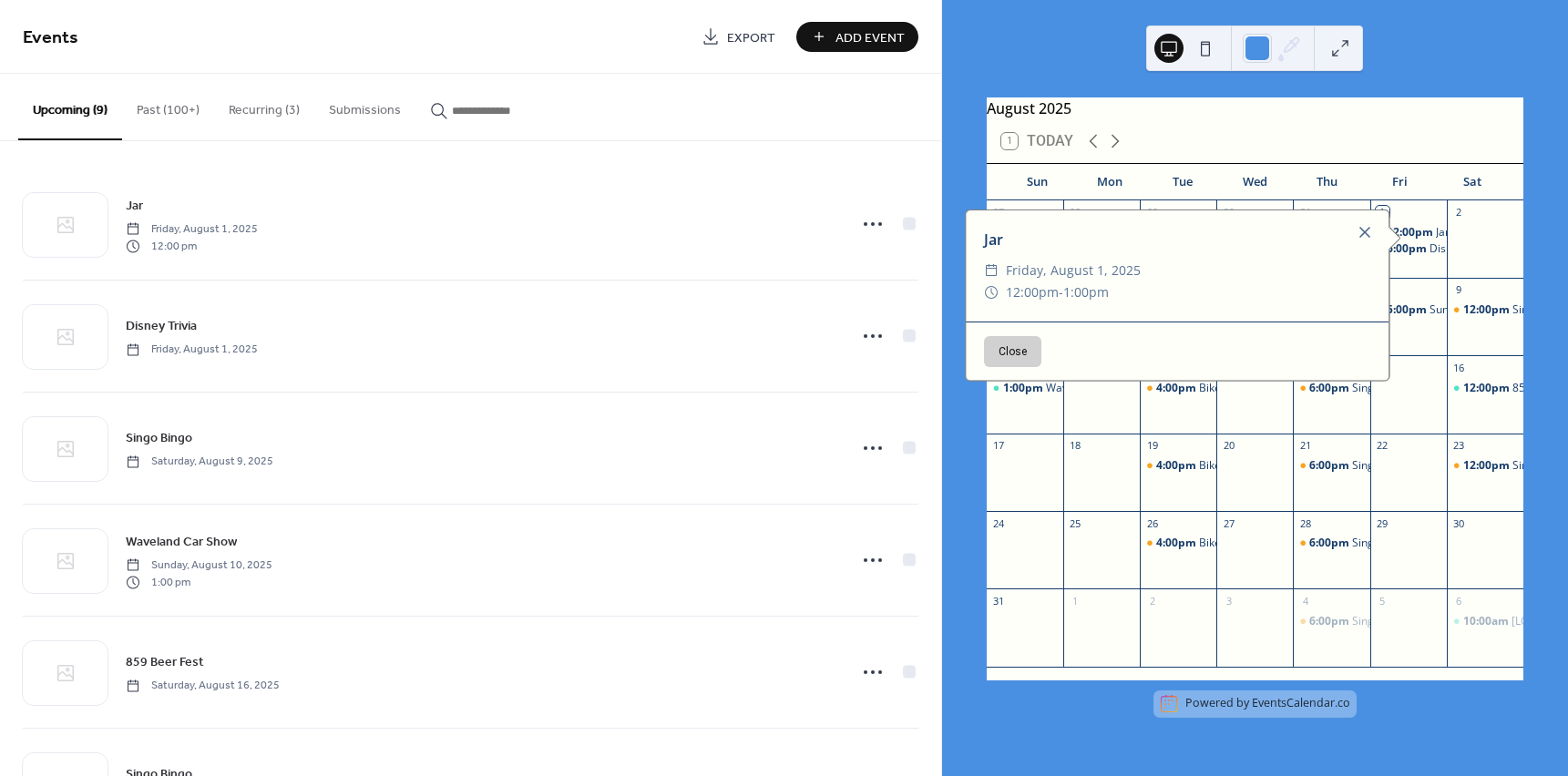 click on "Past (100+)" at bounding box center (168, 106) 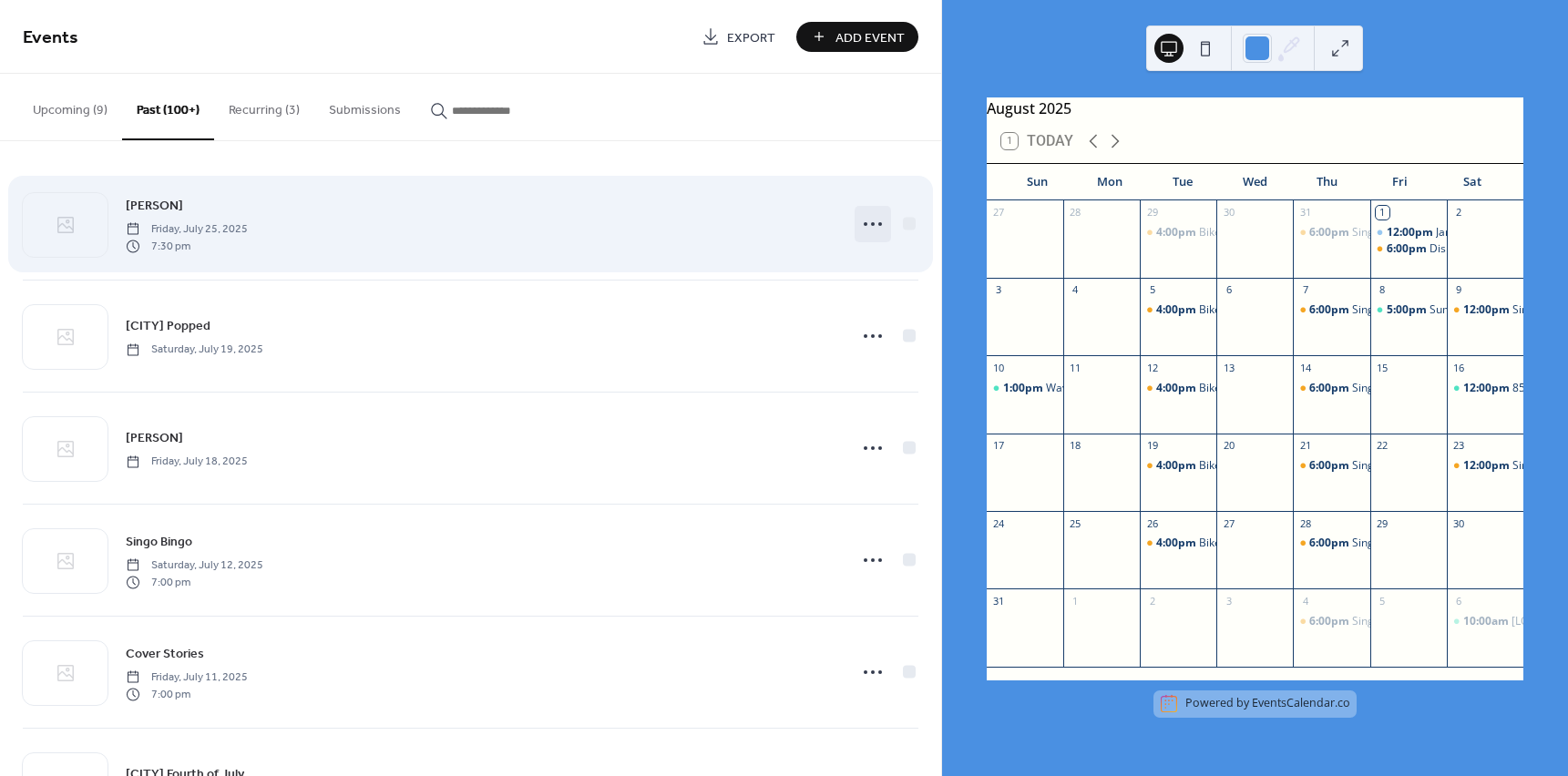 click 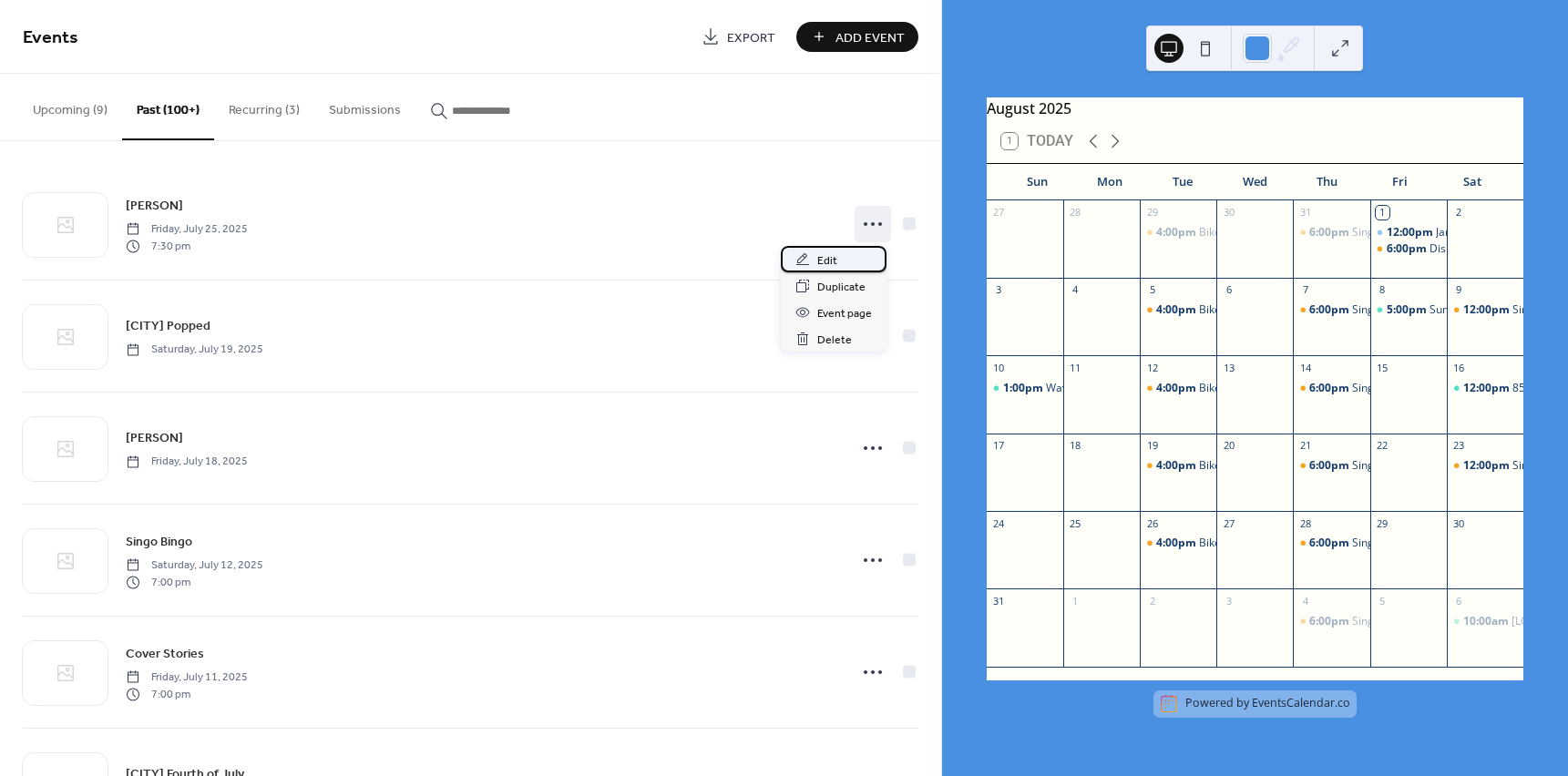 click on "Edit" at bounding box center [834, 259] 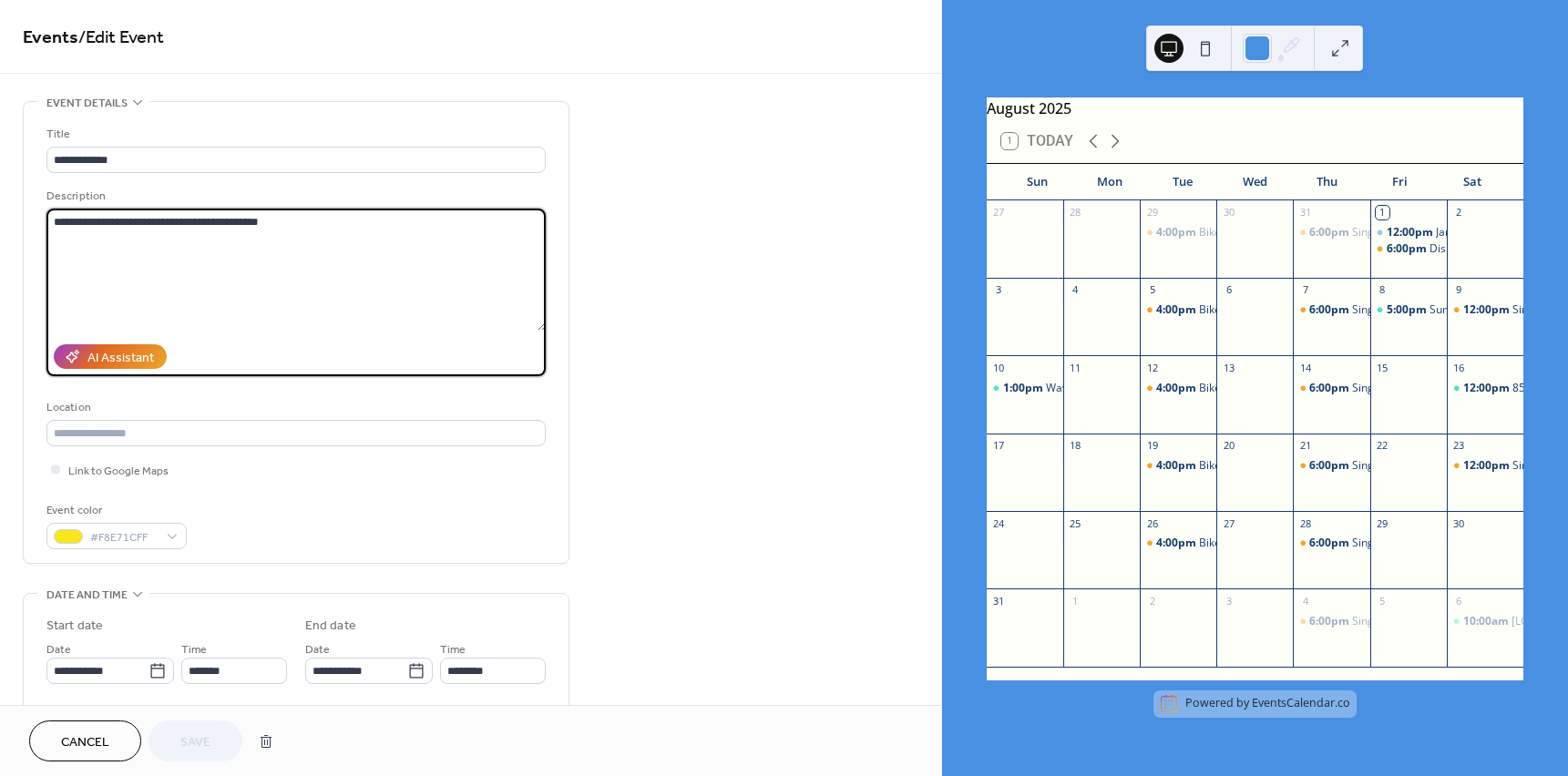 click on "**********" at bounding box center (296, 270) 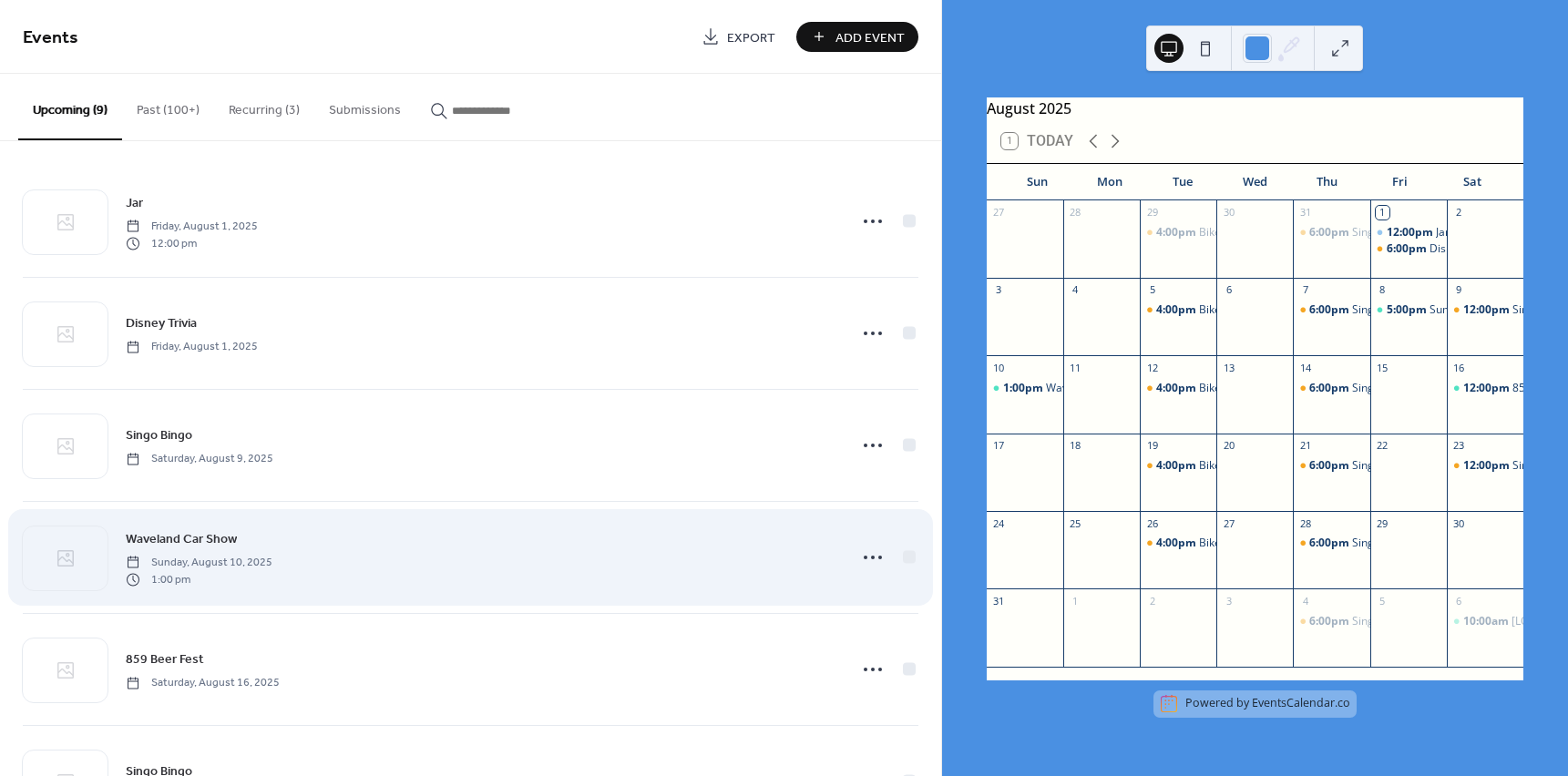 scroll, scrollTop: 0, scrollLeft: 0, axis: both 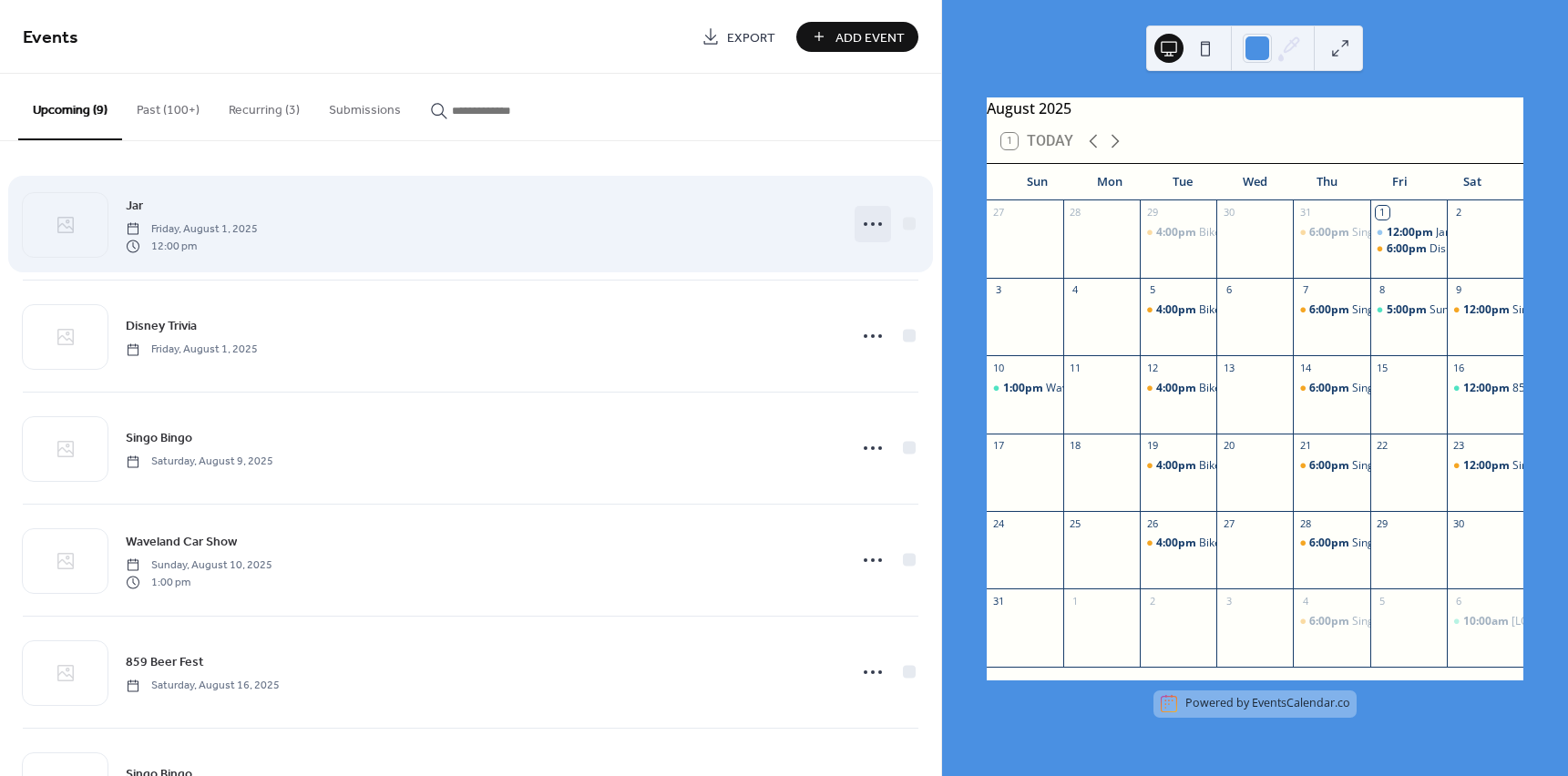 click 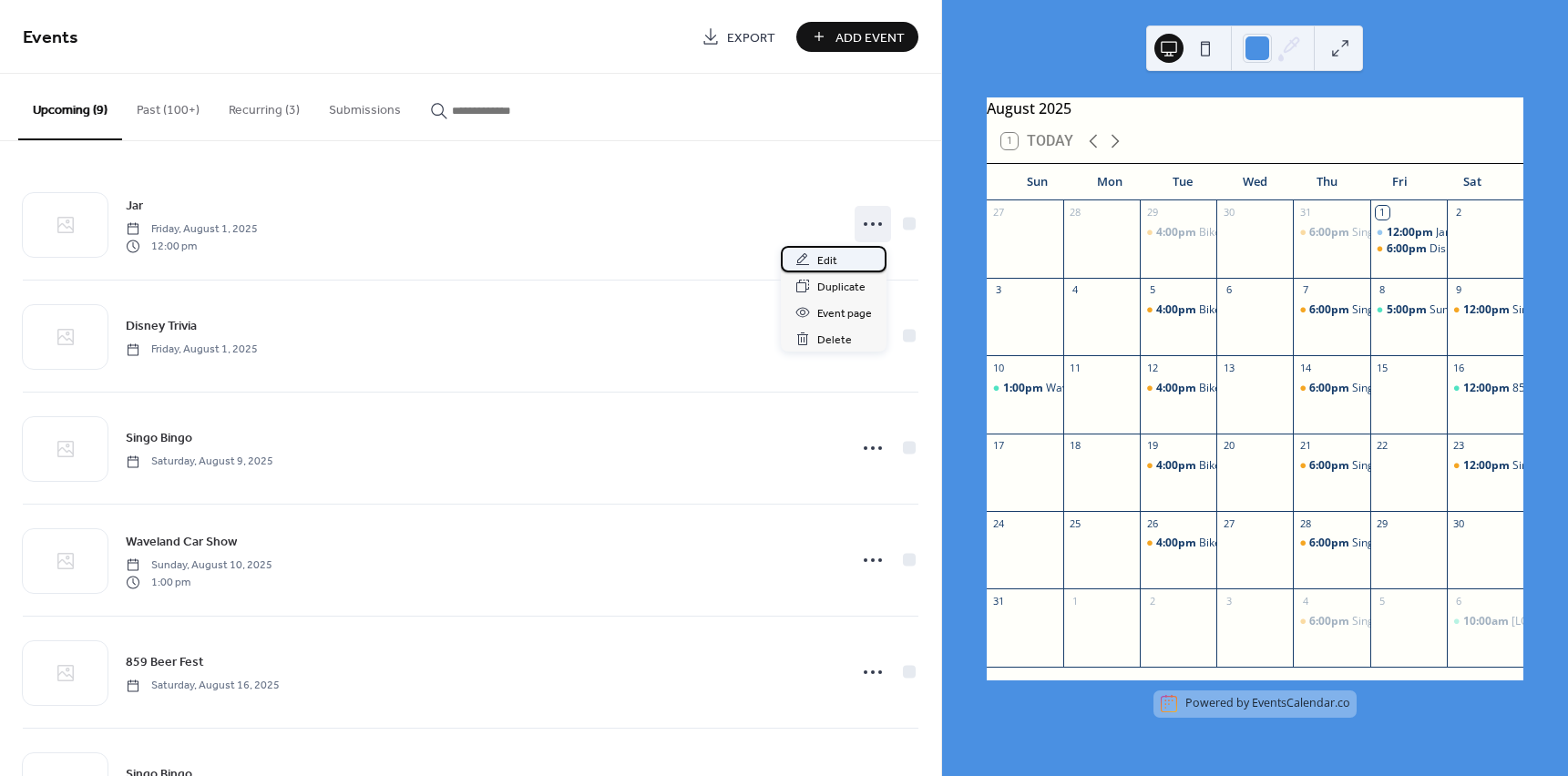 click on "Edit" at bounding box center [827, 260] 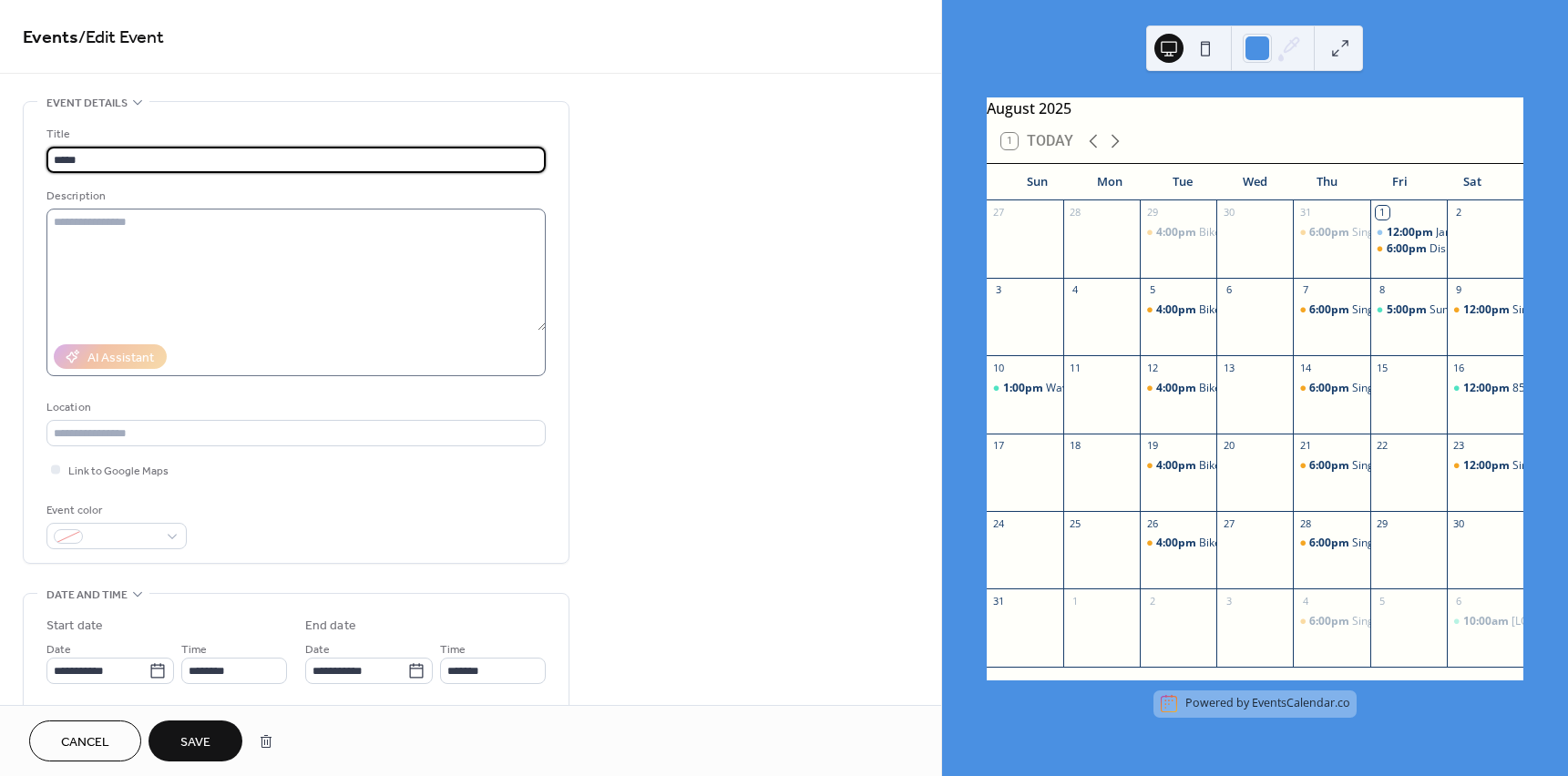 type on "**********" 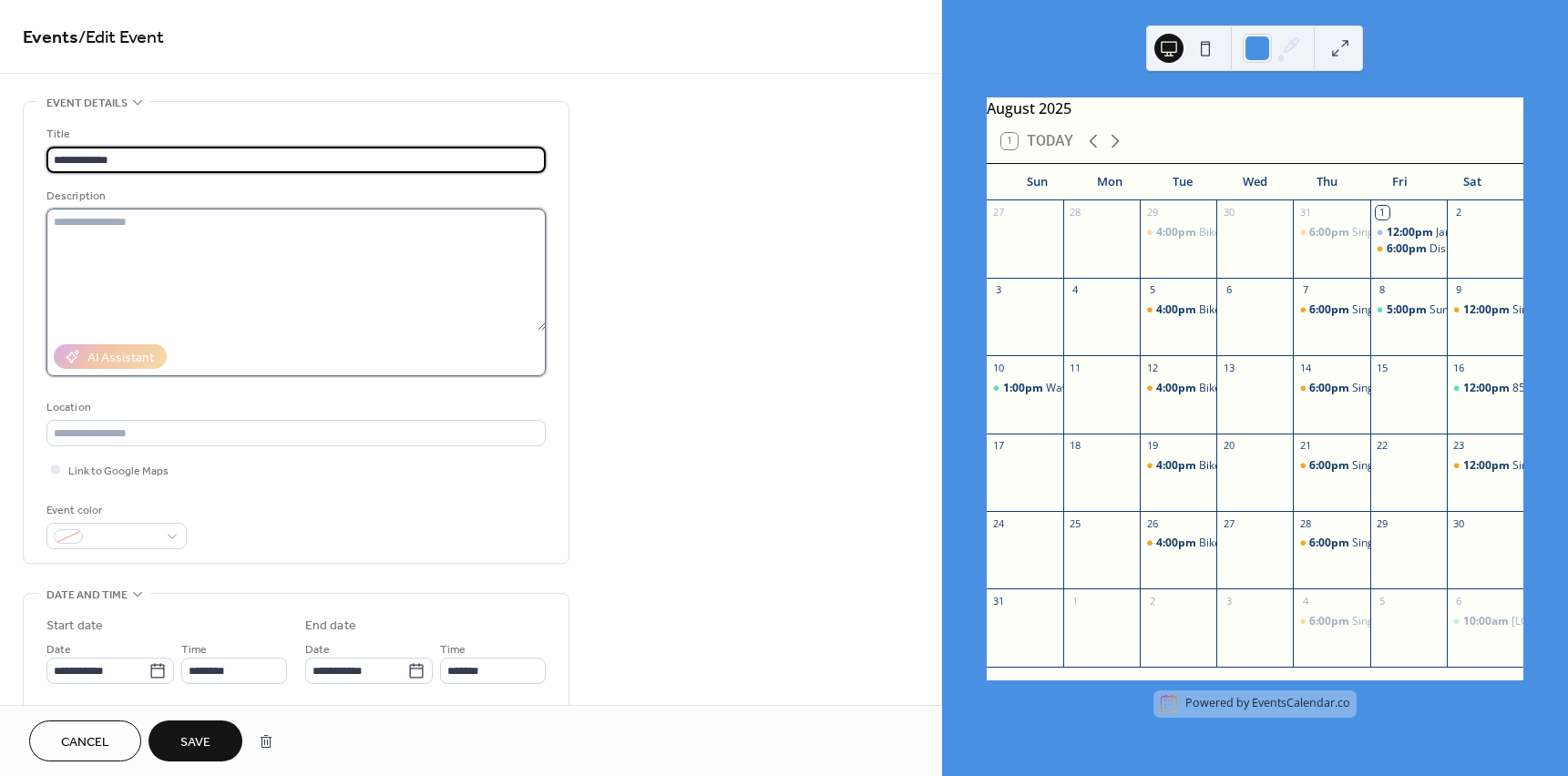 click at bounding box center [296, 270] 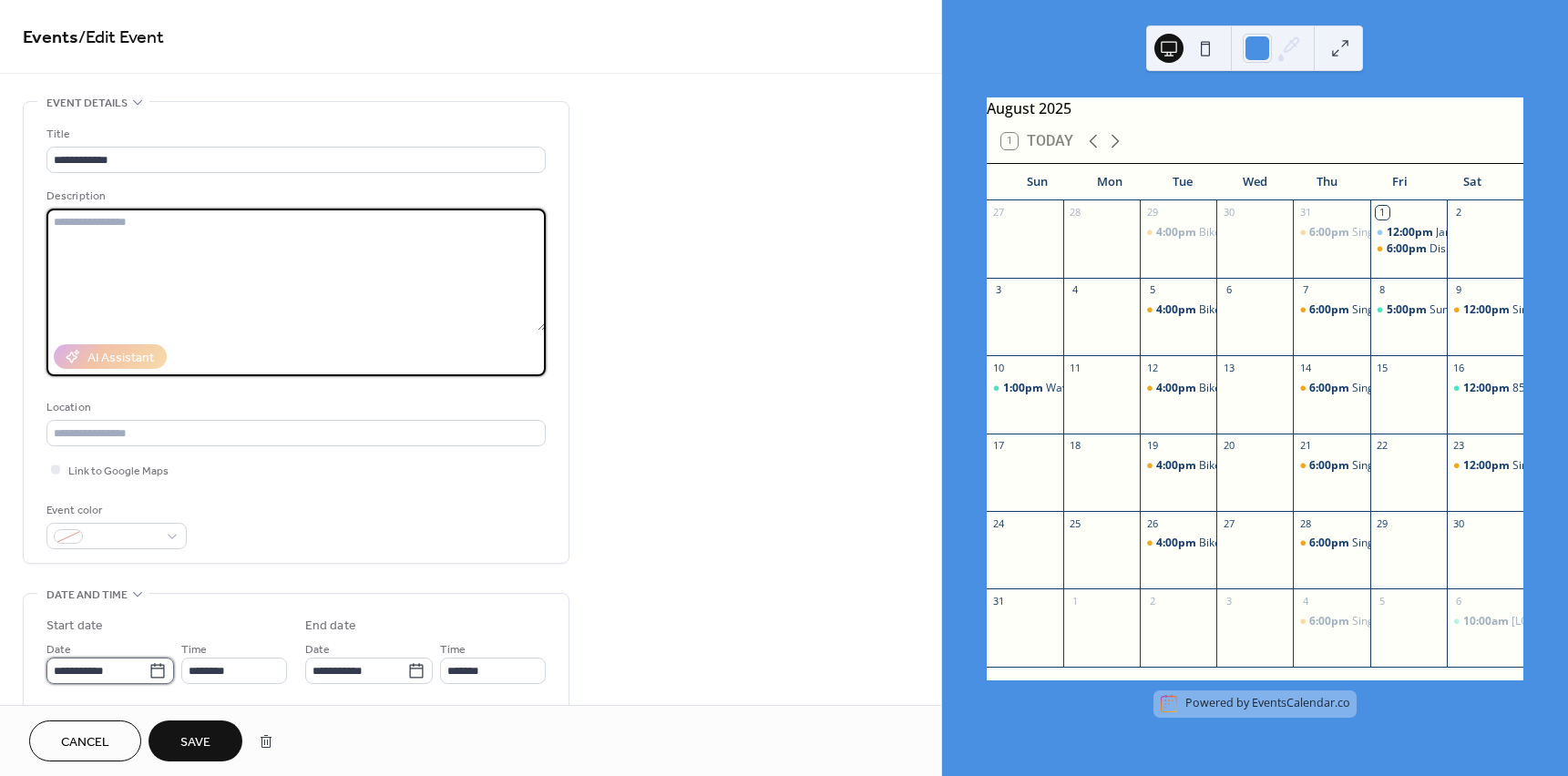 click on "**********" at bounding box center (97, 670) 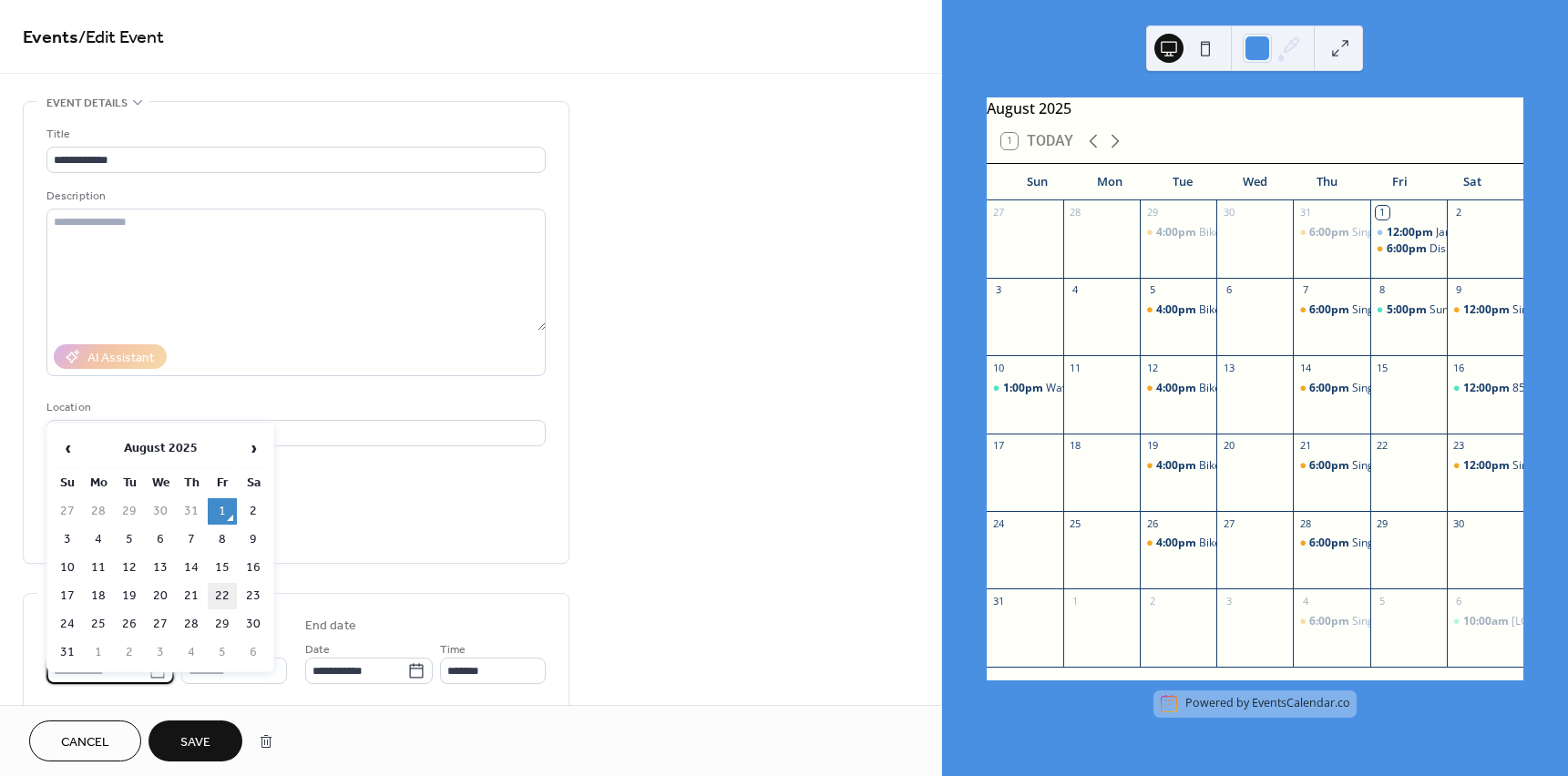 click on "22" at bounding box center [222, 596] 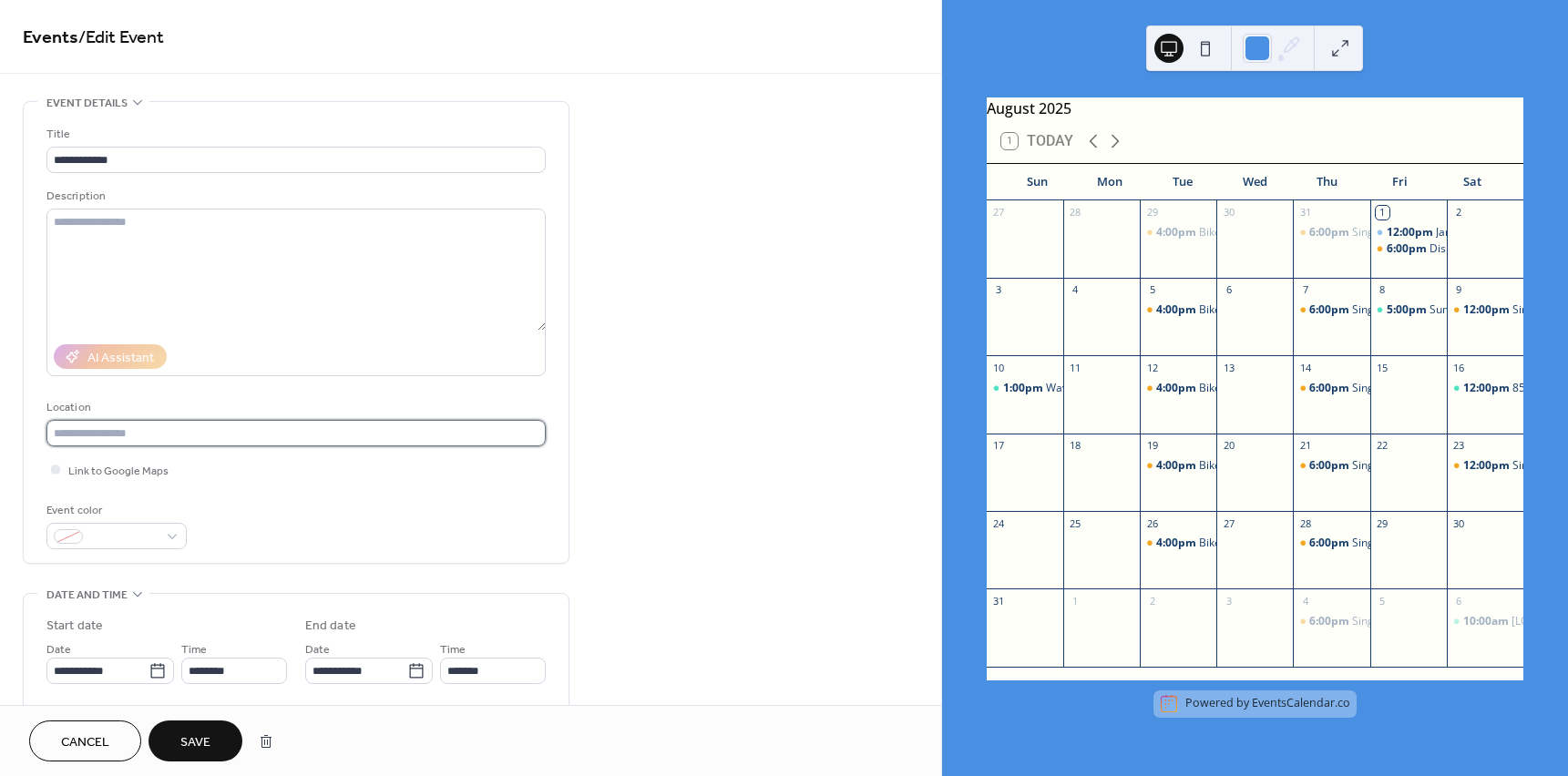 click at bounding box center [296, 433] 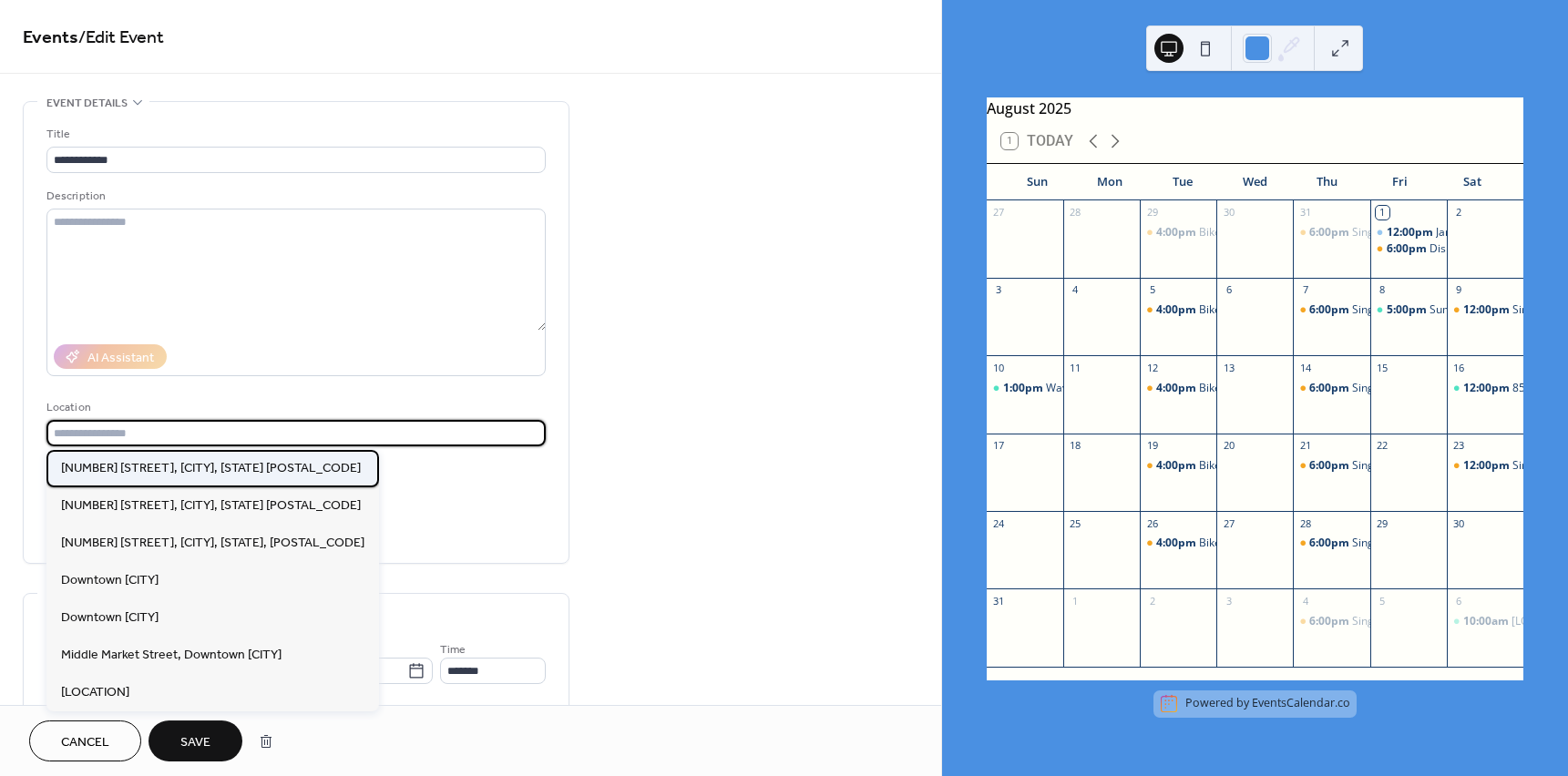 click on "[NUMBER] [STREET], [CITY], [STATE] [POSTAL_CODE]" at bounding box center [210, 468] 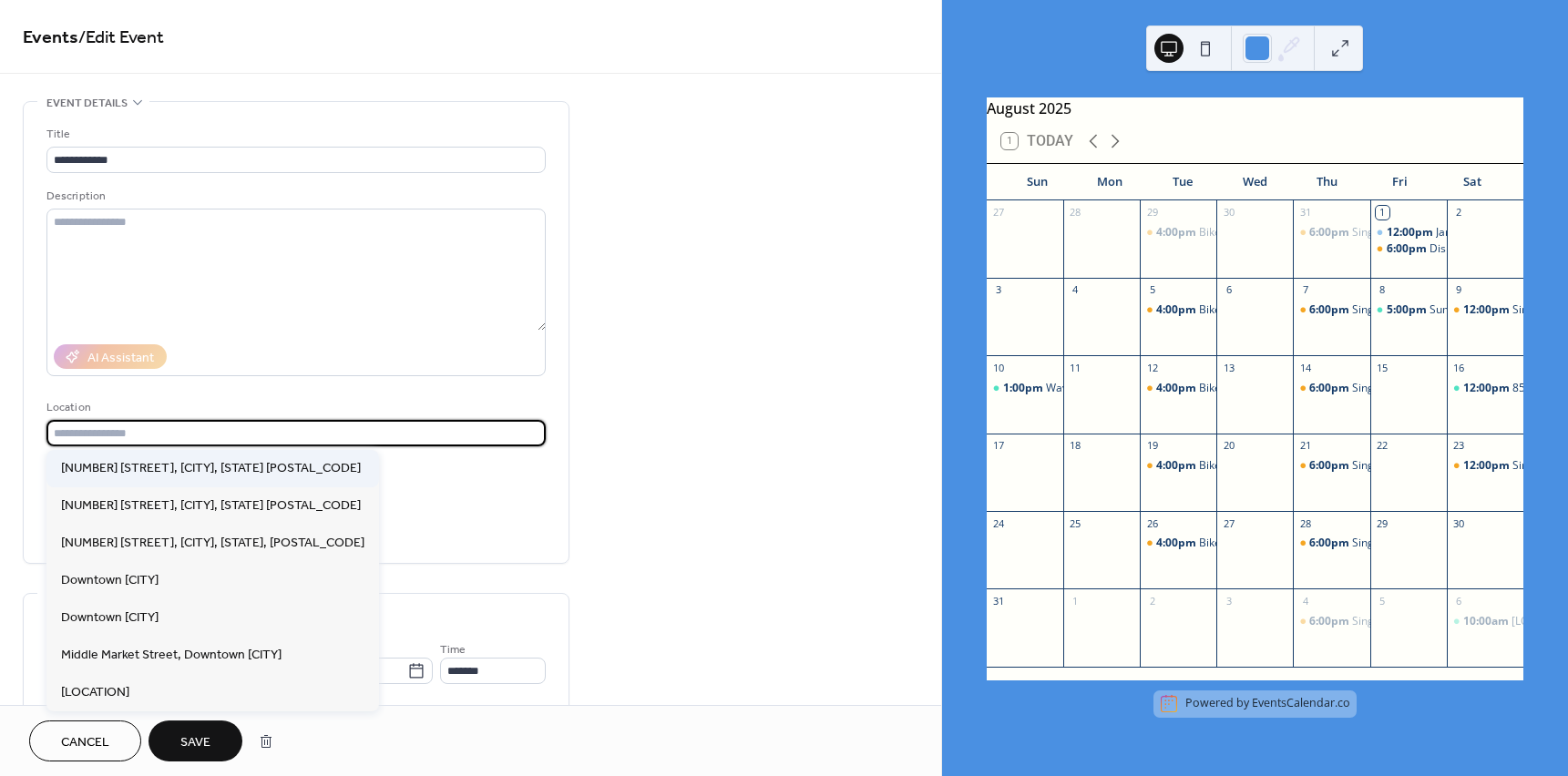type on "**********" 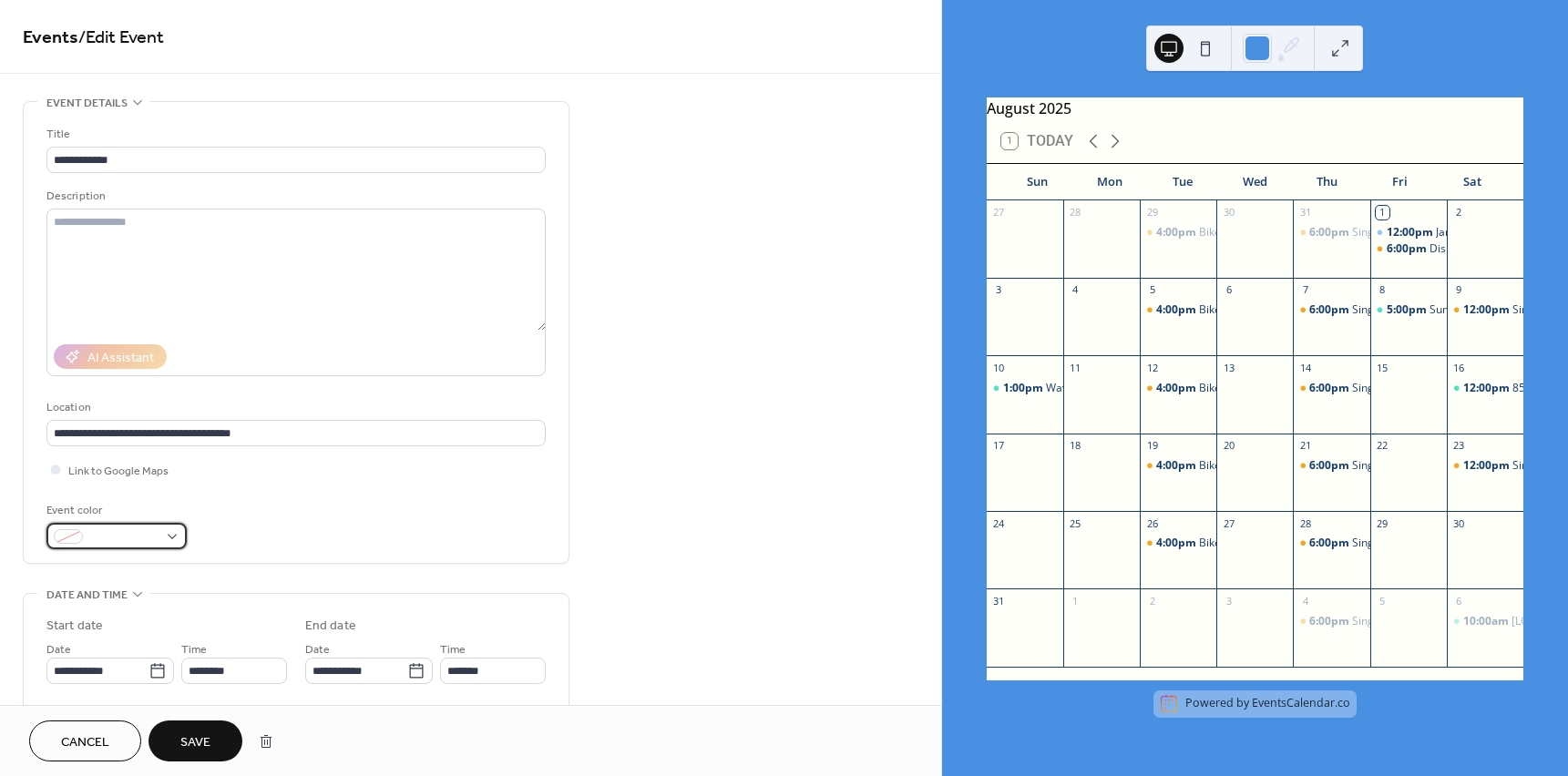 click at bounding box center (124, 537) 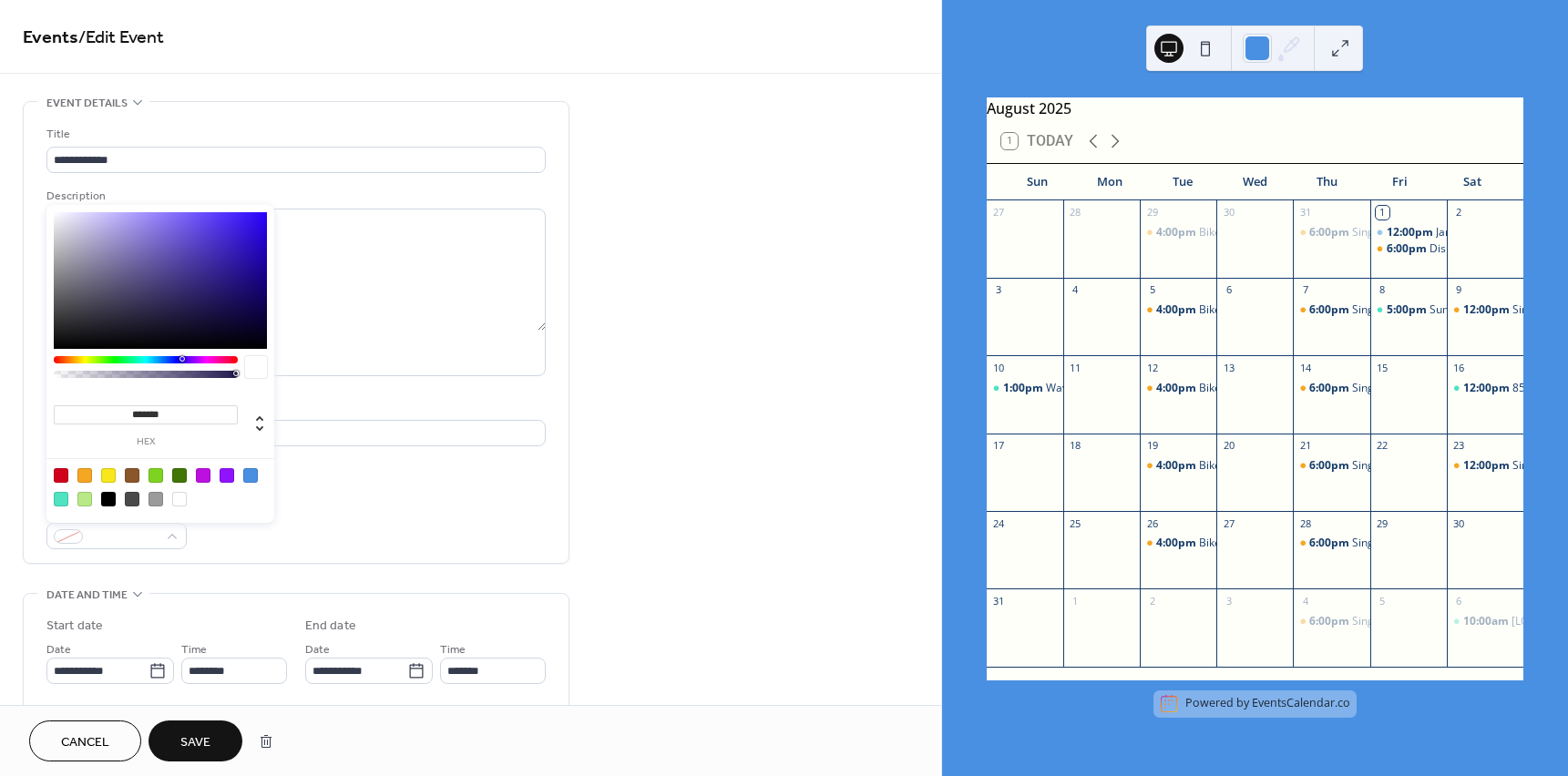 click at bounding box center [85, 475] 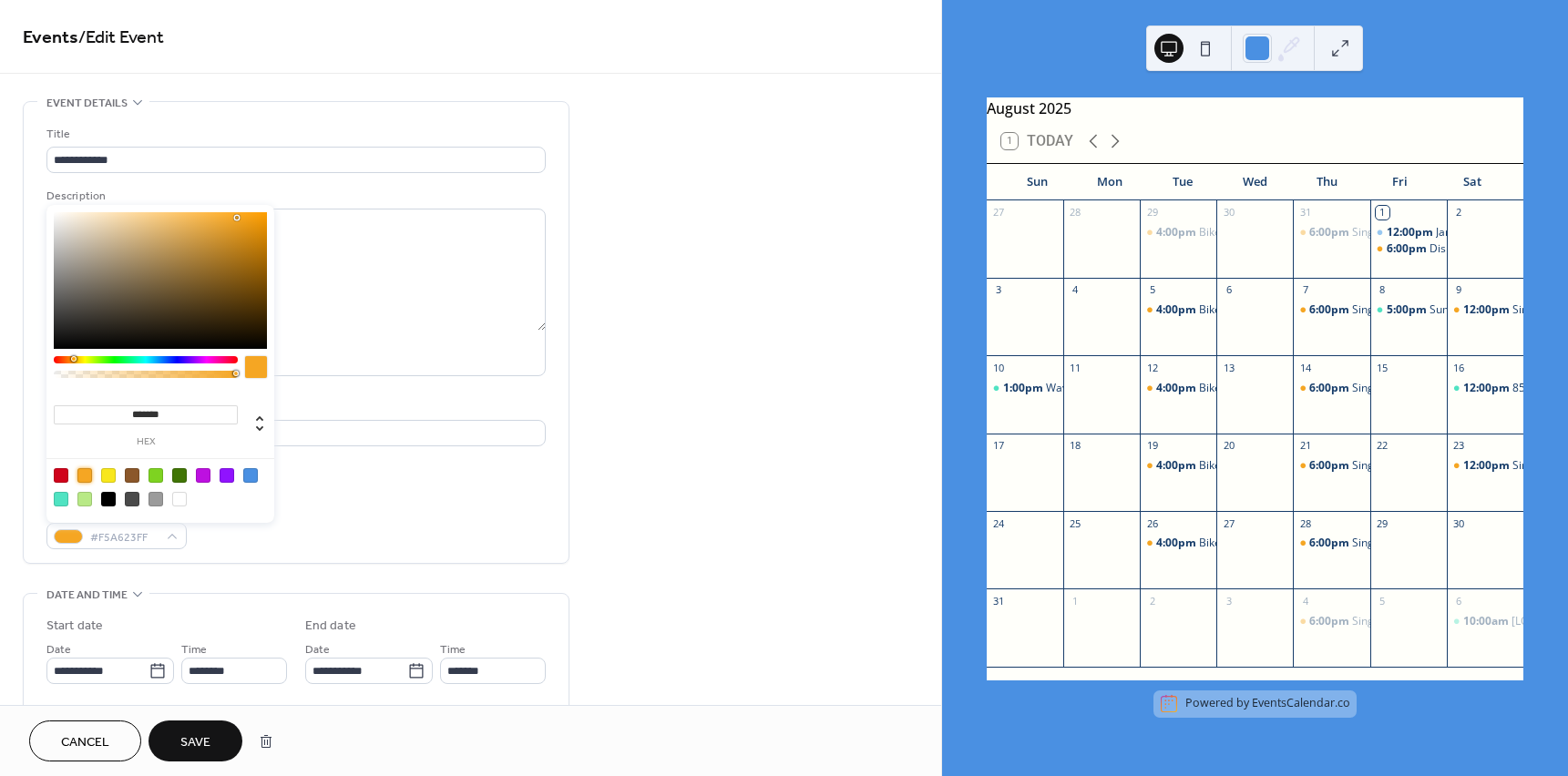 click on "Event color #F5A623FF" at bounding box center (296, 525) 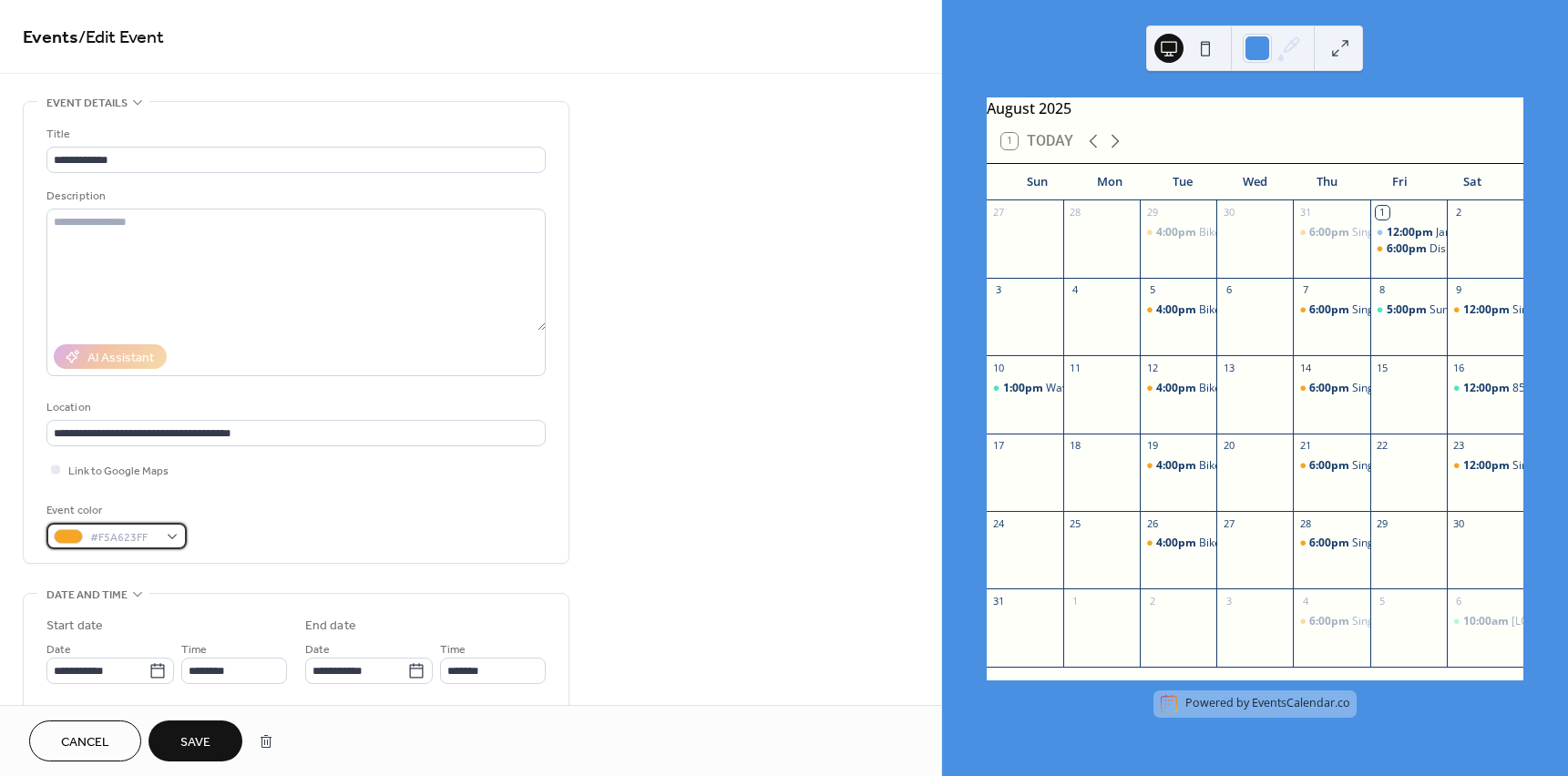 click on "#F5A623FF" at bounding box center (117, 536) 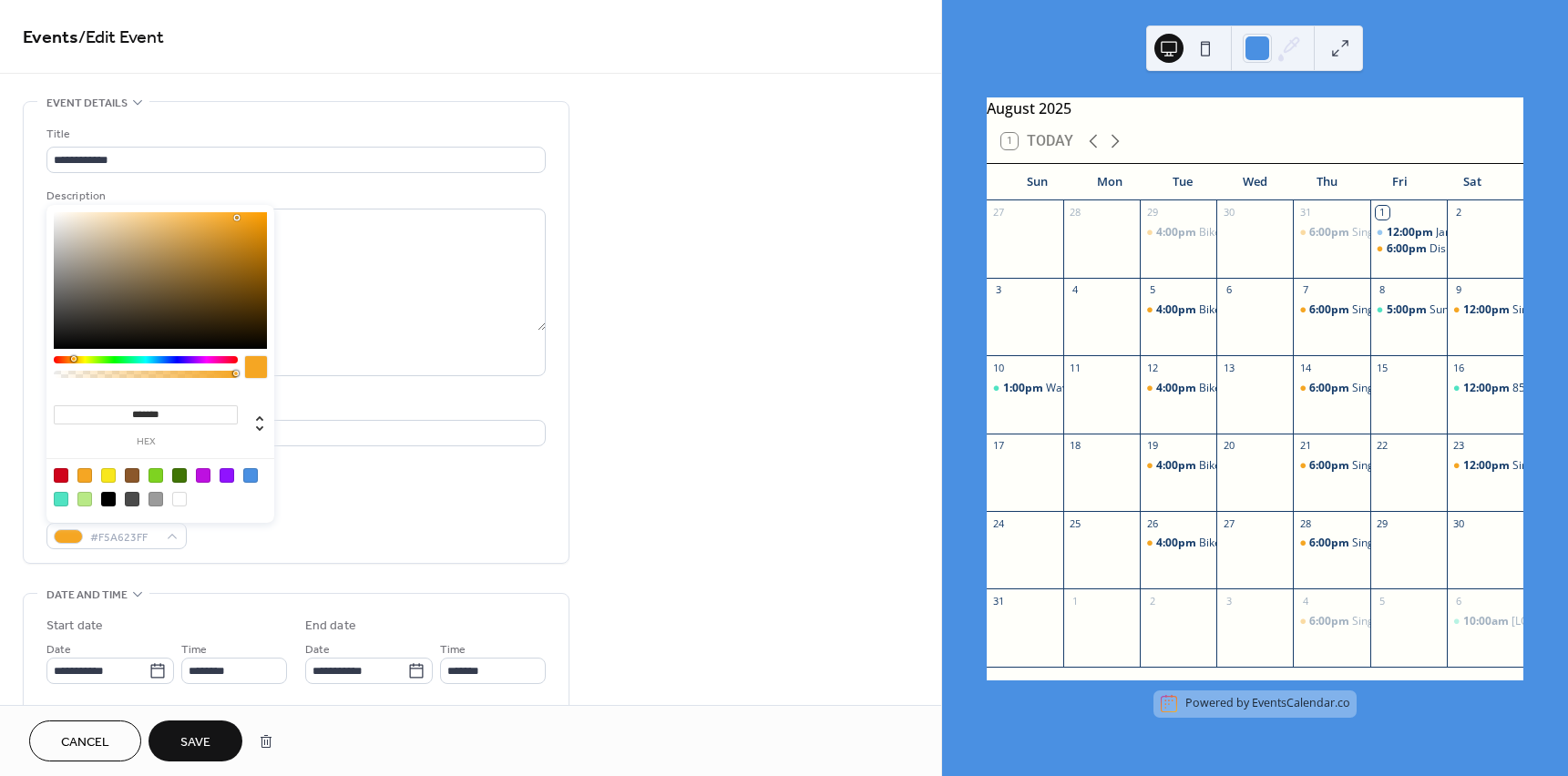 click at bounding box center [85, 475] 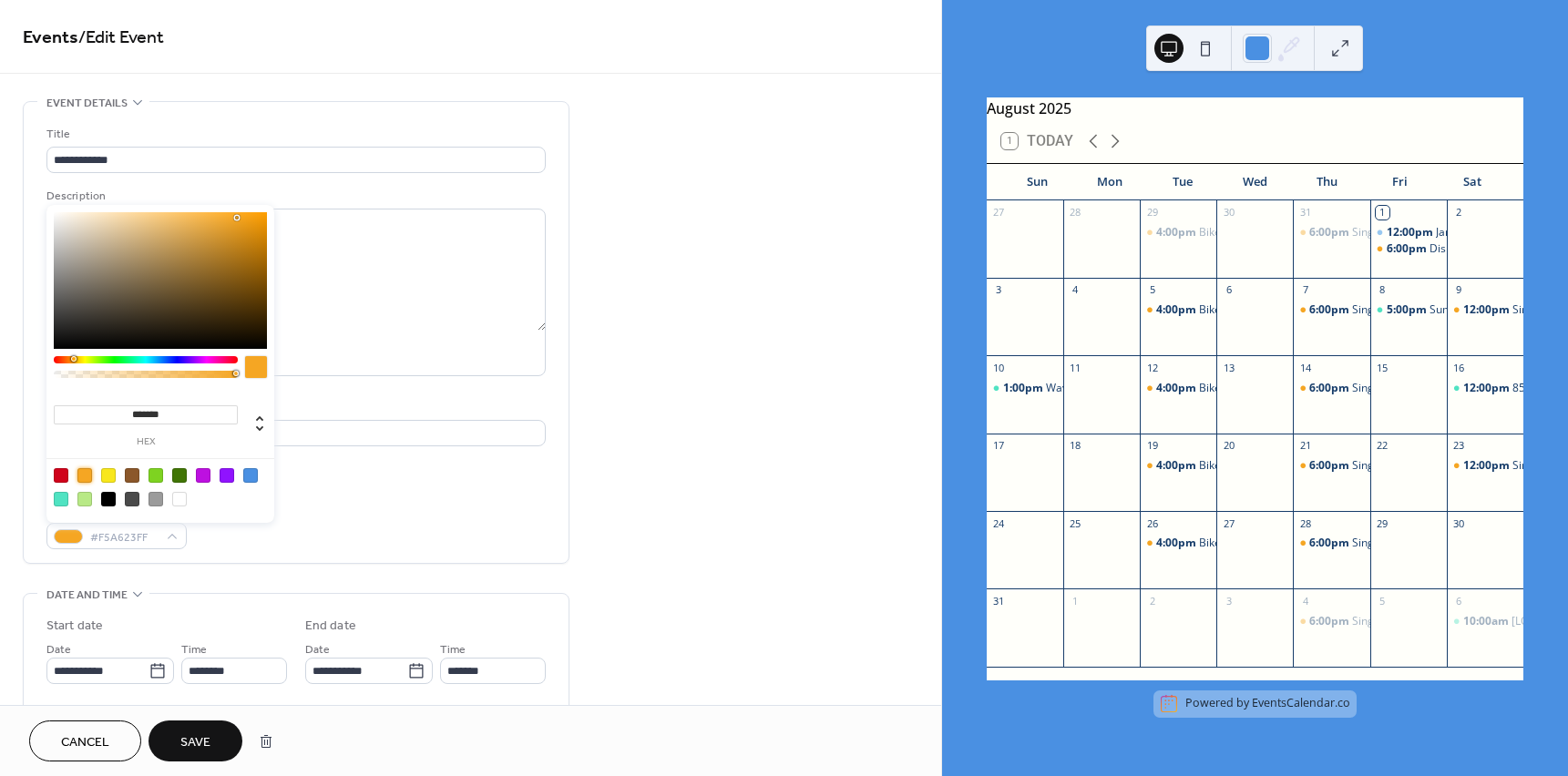 click on "Link to Google Maps" at bounding box center (296, 469) 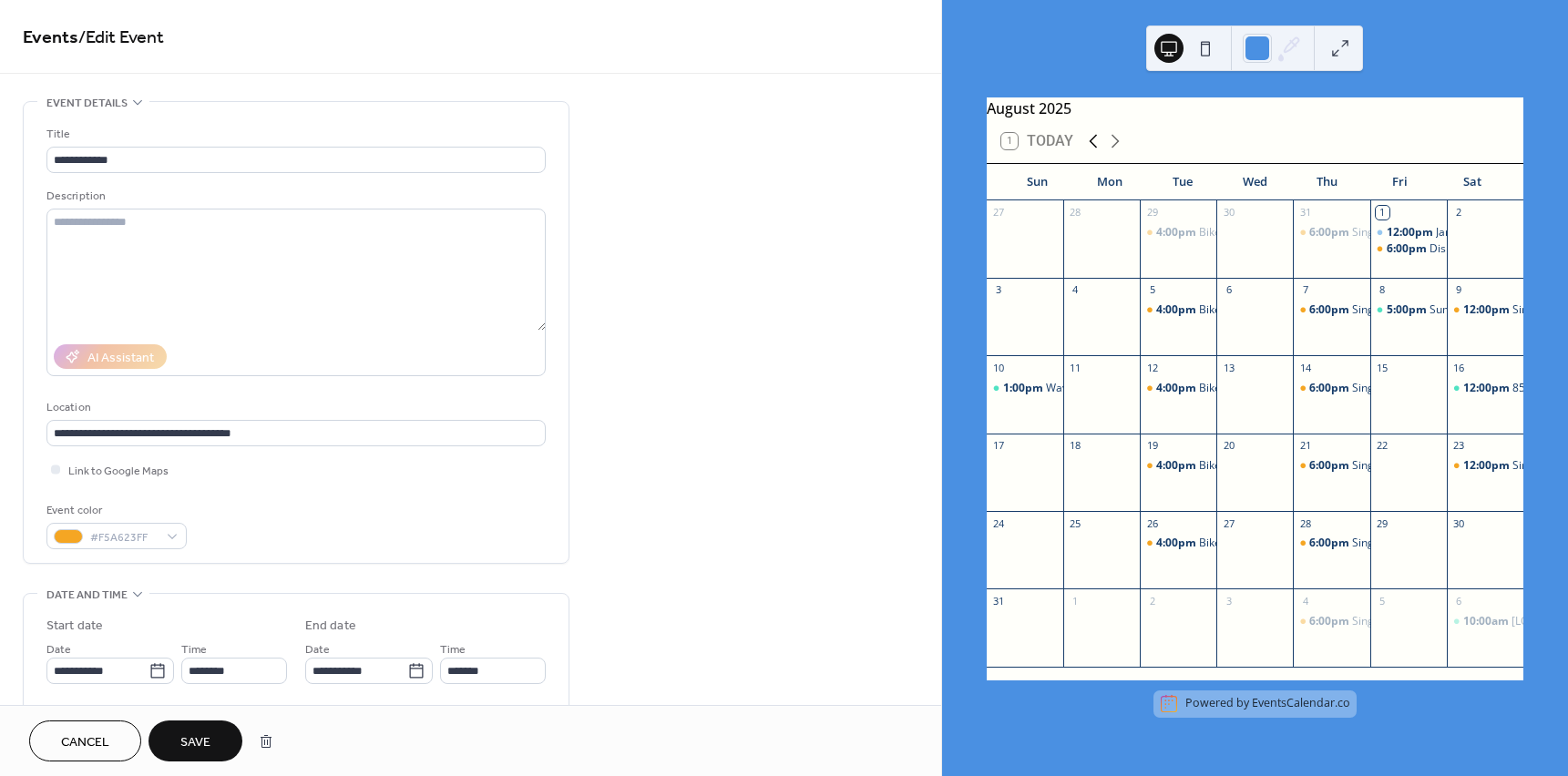 click 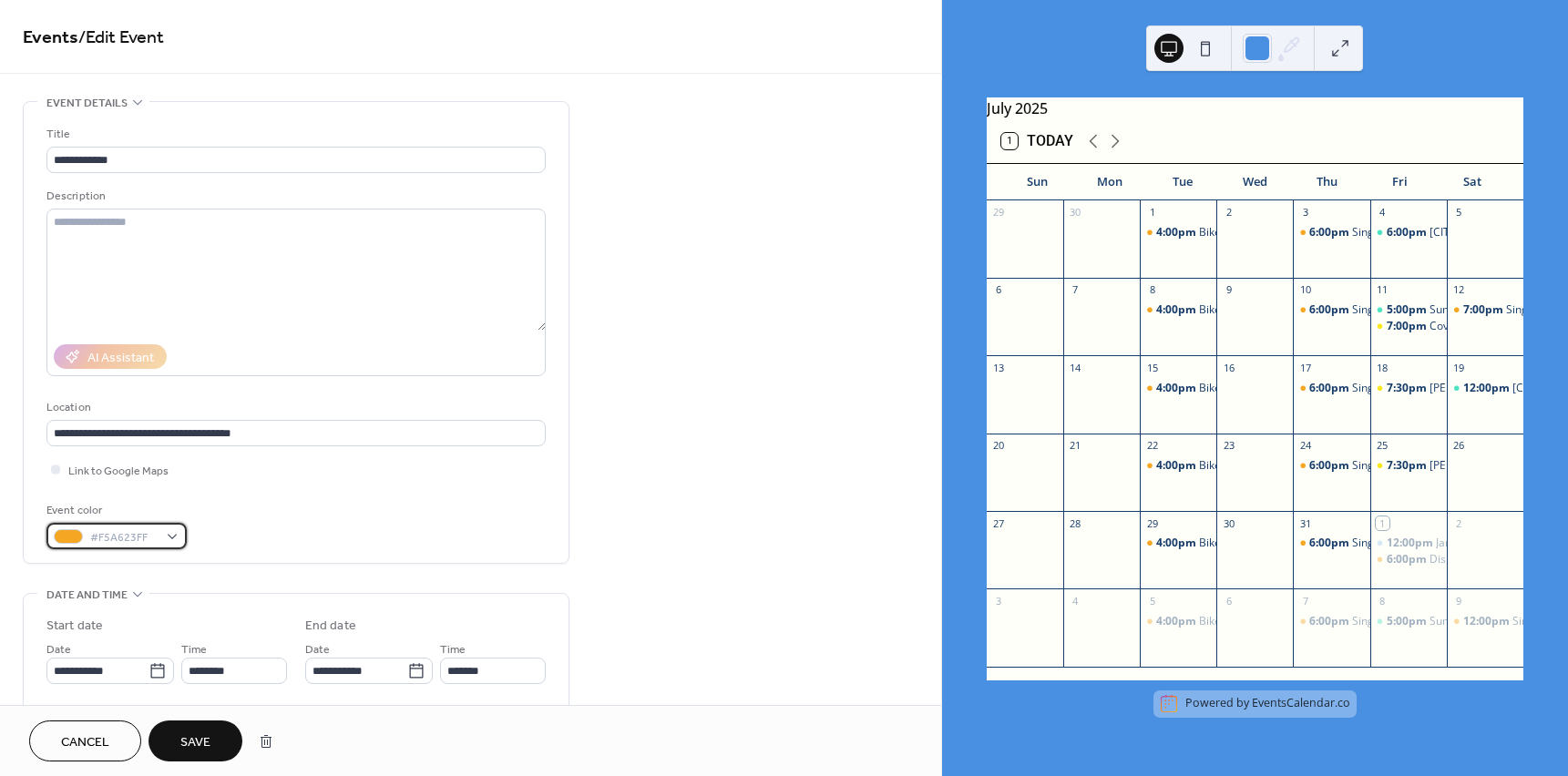 click on "#F5A623FF" at bounding box center [124, 537] 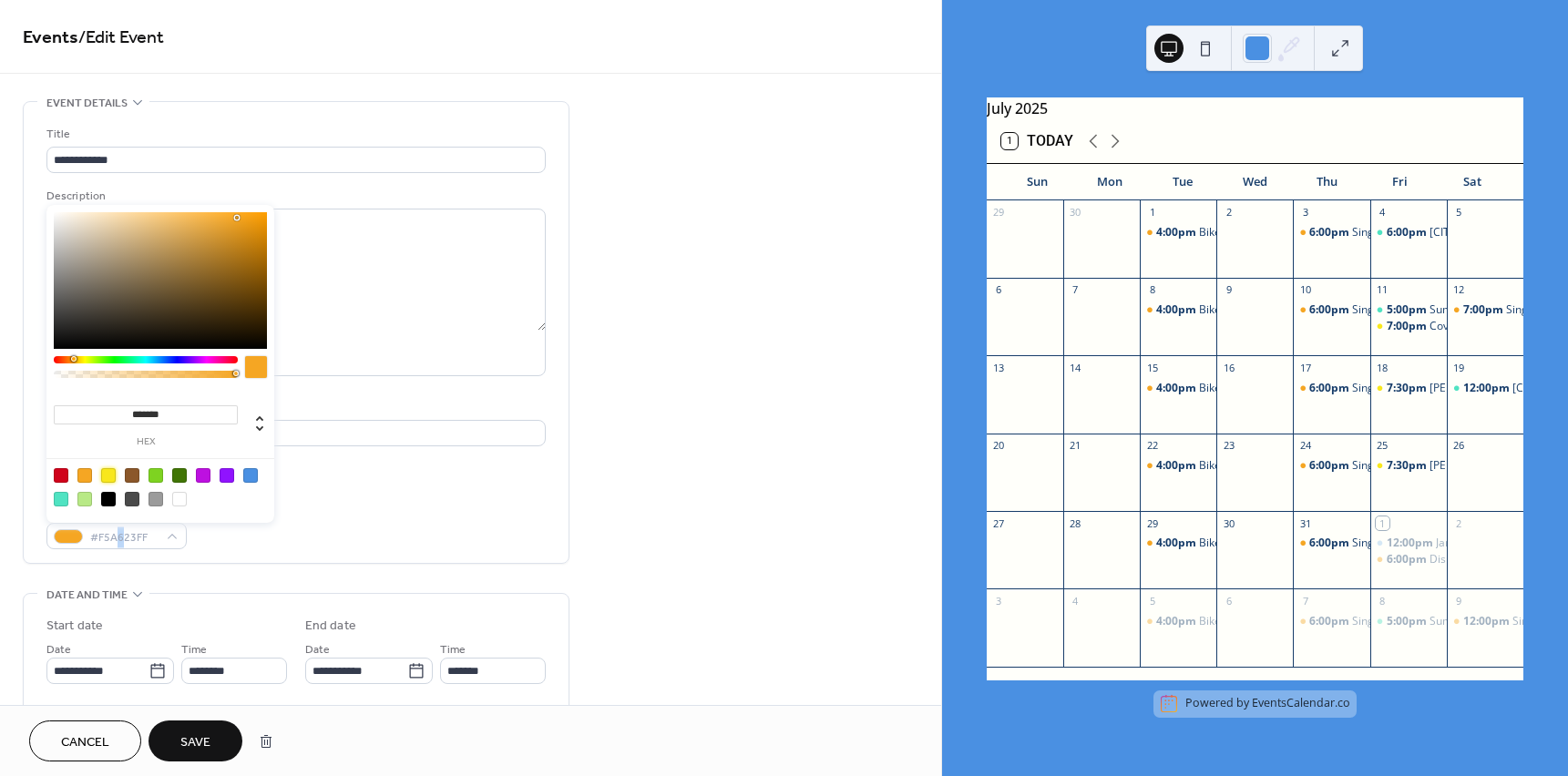 click at bounding box center (108, 475) 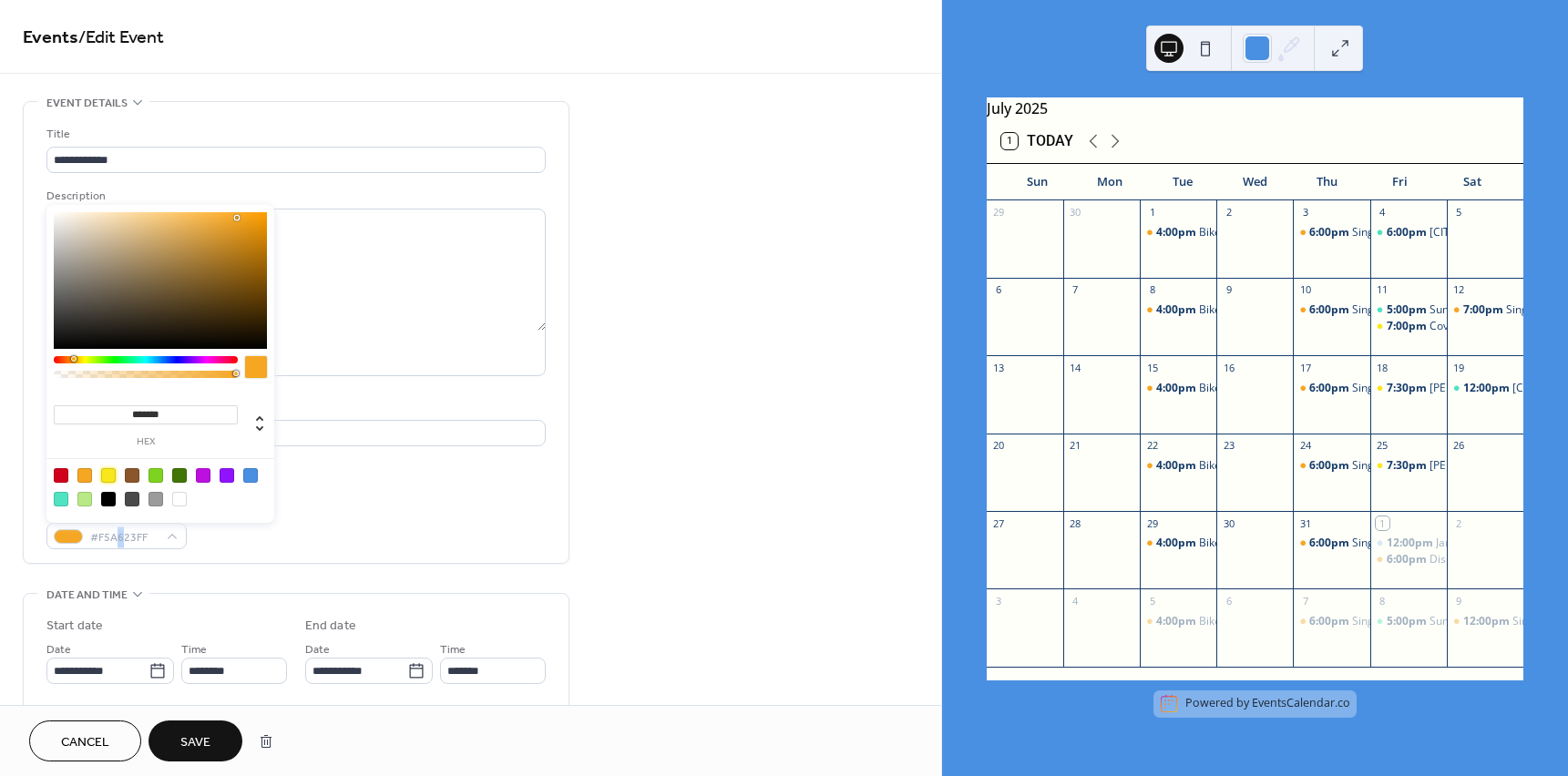 type on "*******" 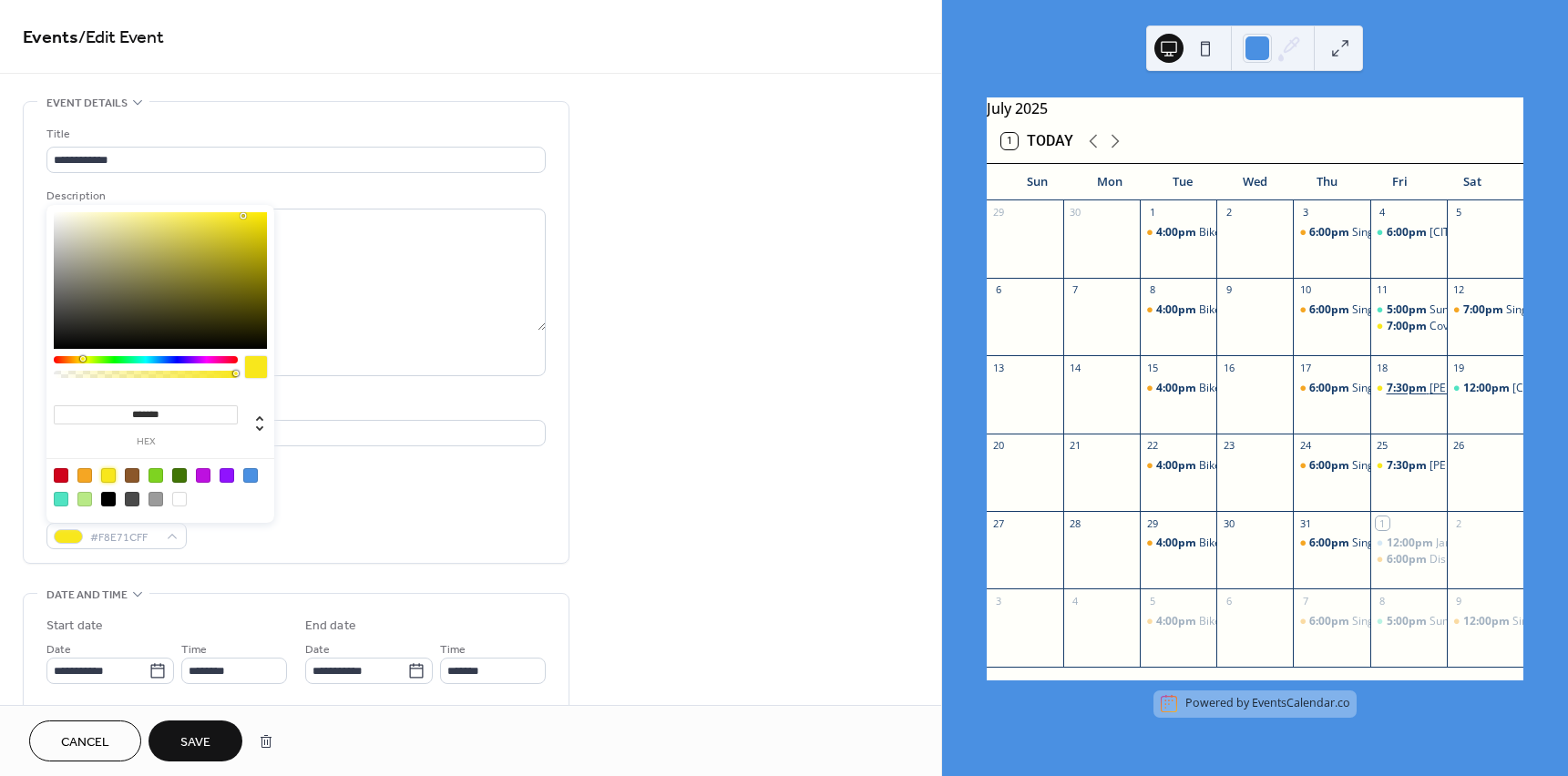 click on "7:30pm" at bounding box center [1408, 388] 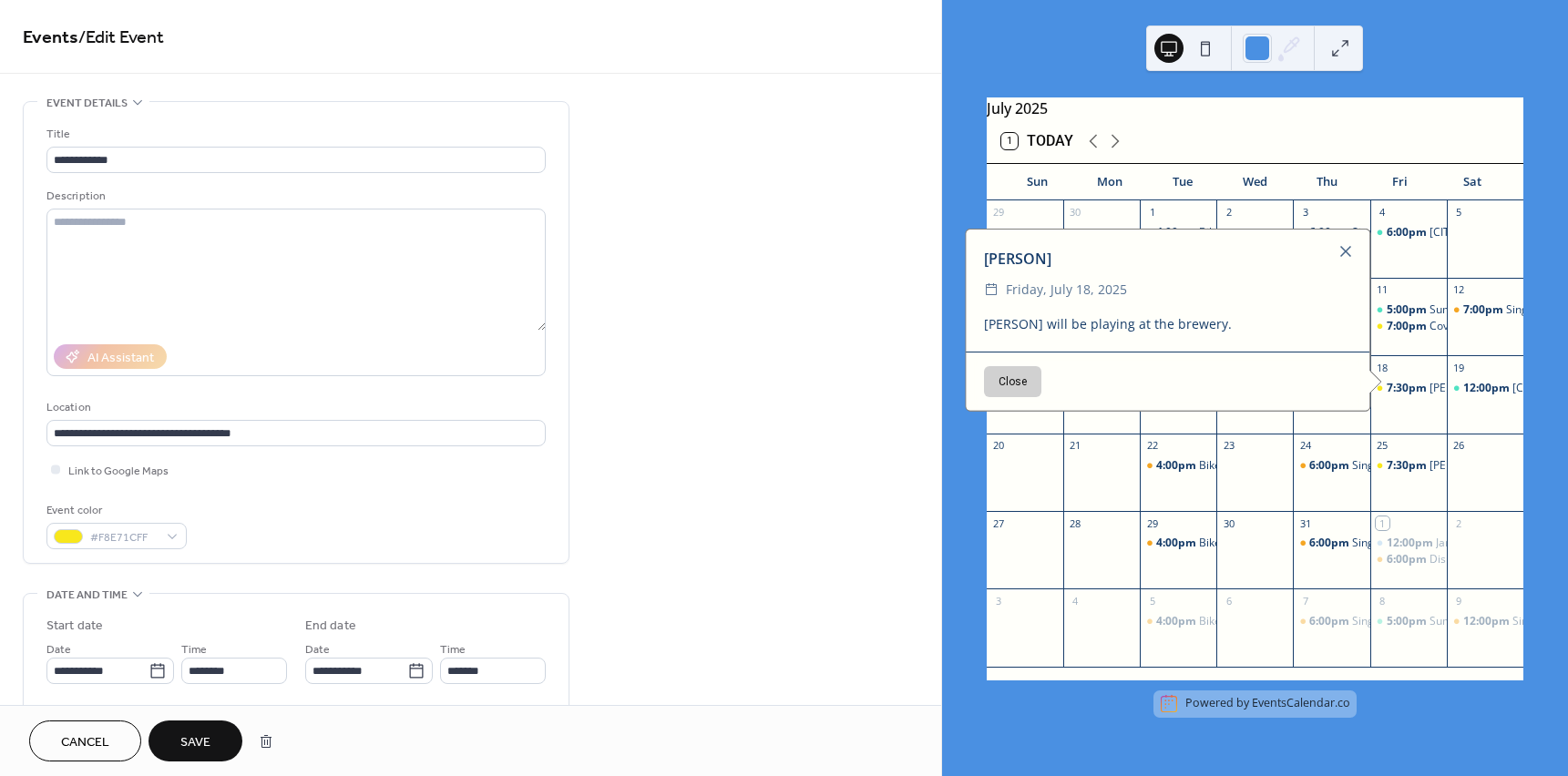 drag, startPoint x: 1275, startPoint y: 332, endPoint x: 948, endPoint y: 333, distance: 327.00153 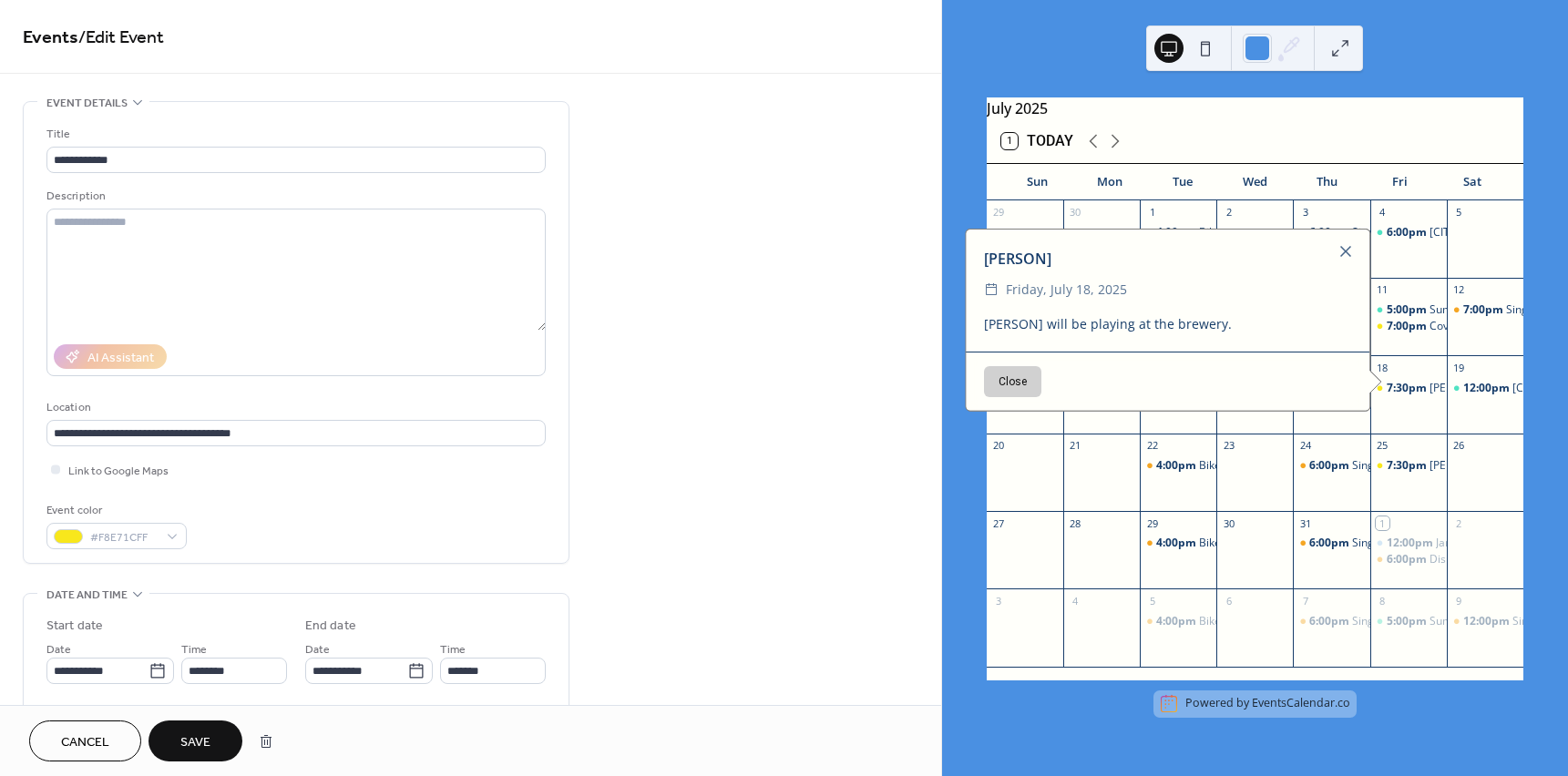 click on "[MONTH] [YEAR] 1 Sun Mon Tue Wed Thu Fri Sat 29 30 1 4:00pm Bike Night  2 3 6:00pm Singo Bingo  4 6:00pm [CITY] Fourth of July  5 6 7 8 4:00pm Bike Night  9 10 6:00pm Singo Bingo  11 5:00pm Summer Concert Series  7:00pm Cover Stories  12 7:00pm Singo Bingo  13 14 15 4:00pm Bike Night  16 17 6:00pm Singo Bingo  18 7:30pm [PERSON]  19 12:00pm [CITY] Popped 20 21 22 4:00pm Bike Night  23 24 6:00pm Singo Bingo  25 7:30pm [PERSON] 26 27 28 29 4:00pm Bike Night  30 31 6:00pm Singo Bingo  1 12:00pm Jar 6:00pm Disney Trivia  2 3 4 5 4:00pm Bike Night  6 7 6:00pm Singo Bingo  8 5:00pm Summer Concert Series  9 12:00pm Singo Bingo  Powered by   EventsCalendar.co[PERSON]  ​ Friday, July 18, 2025 [PERSON] will be playing at the brewery.  Close" at bounding box center [1255, 388] 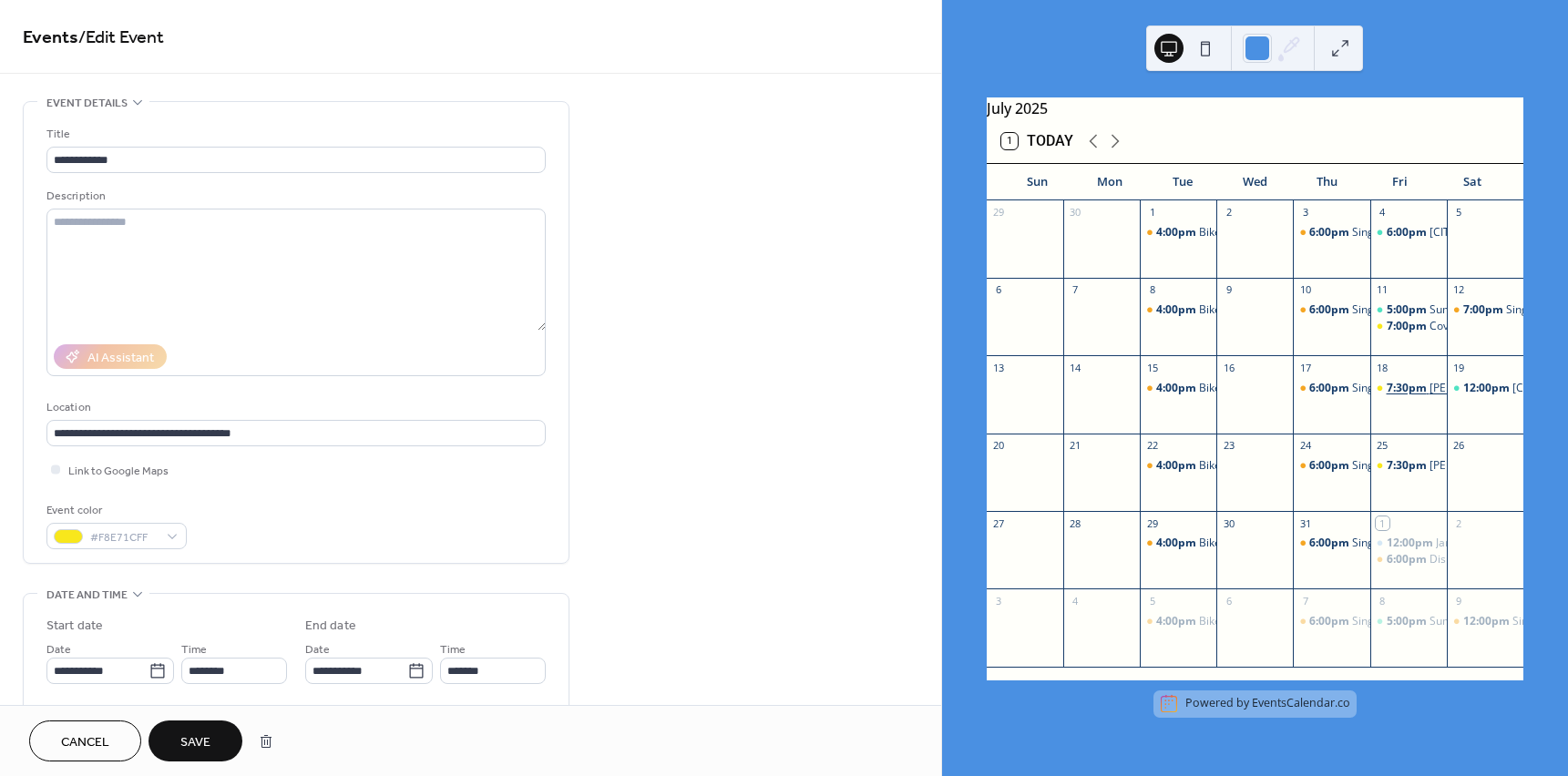 click on "7:30pm" at bounding box center (1408, 388) 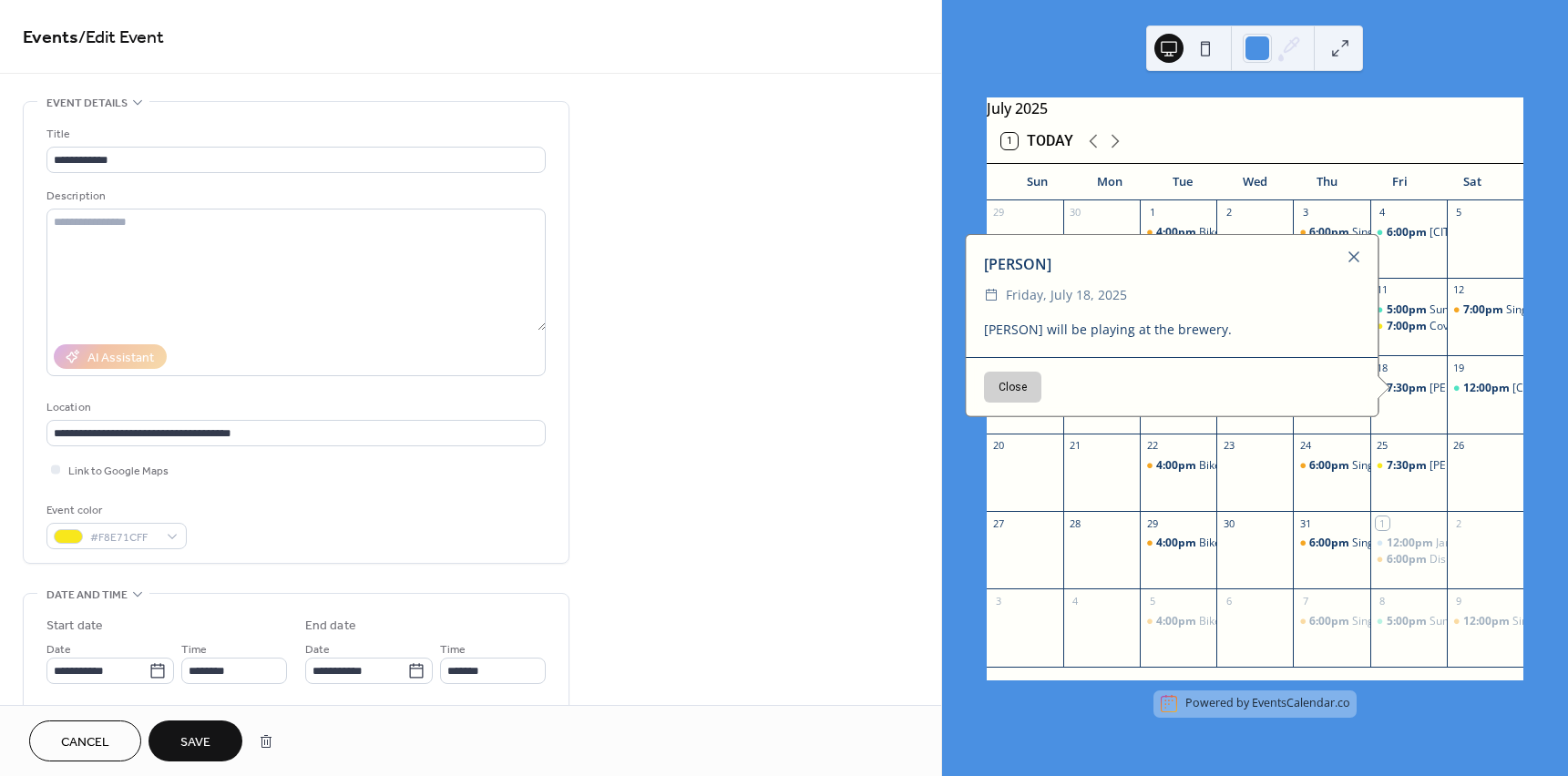 drag, startPoint x: 1261, startPoint y: 344, endPoint x: 981, endPoint y: 338, distance: 280.0643 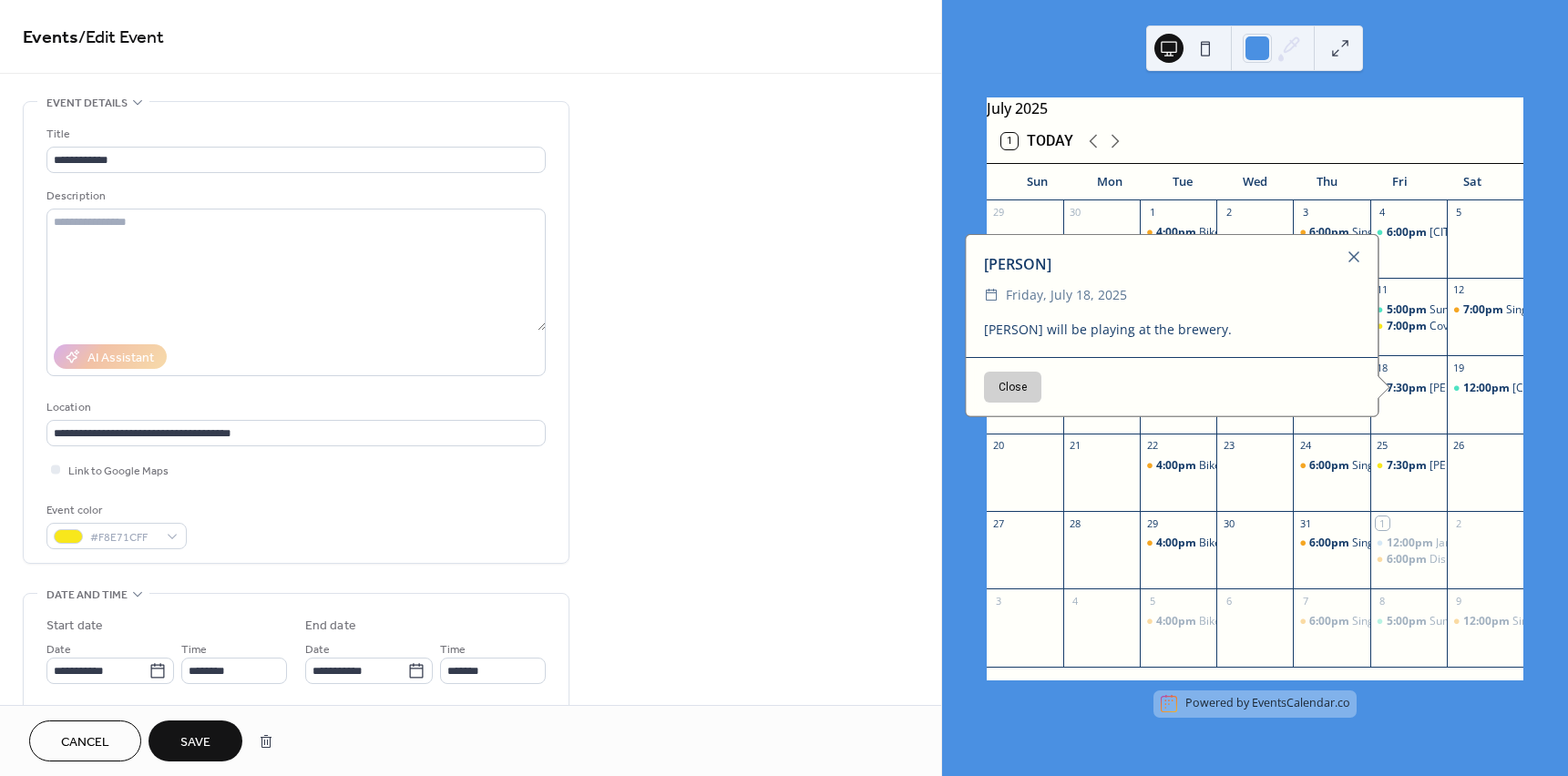 click on "[PERSON] will be playing at the brewery." at bounding box center (1172, 329) 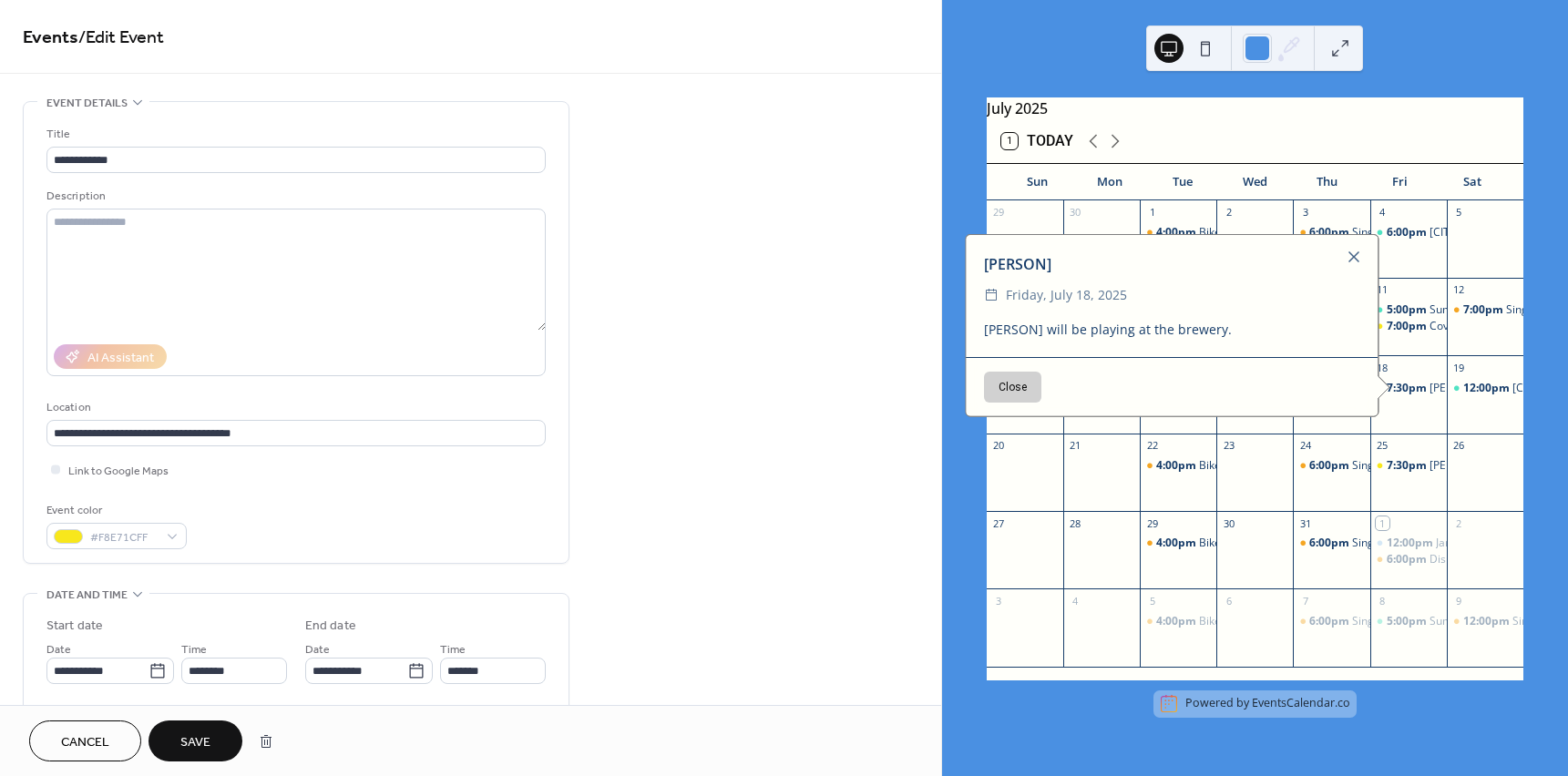 copy on "[PERSON] will be playing at the brewery." 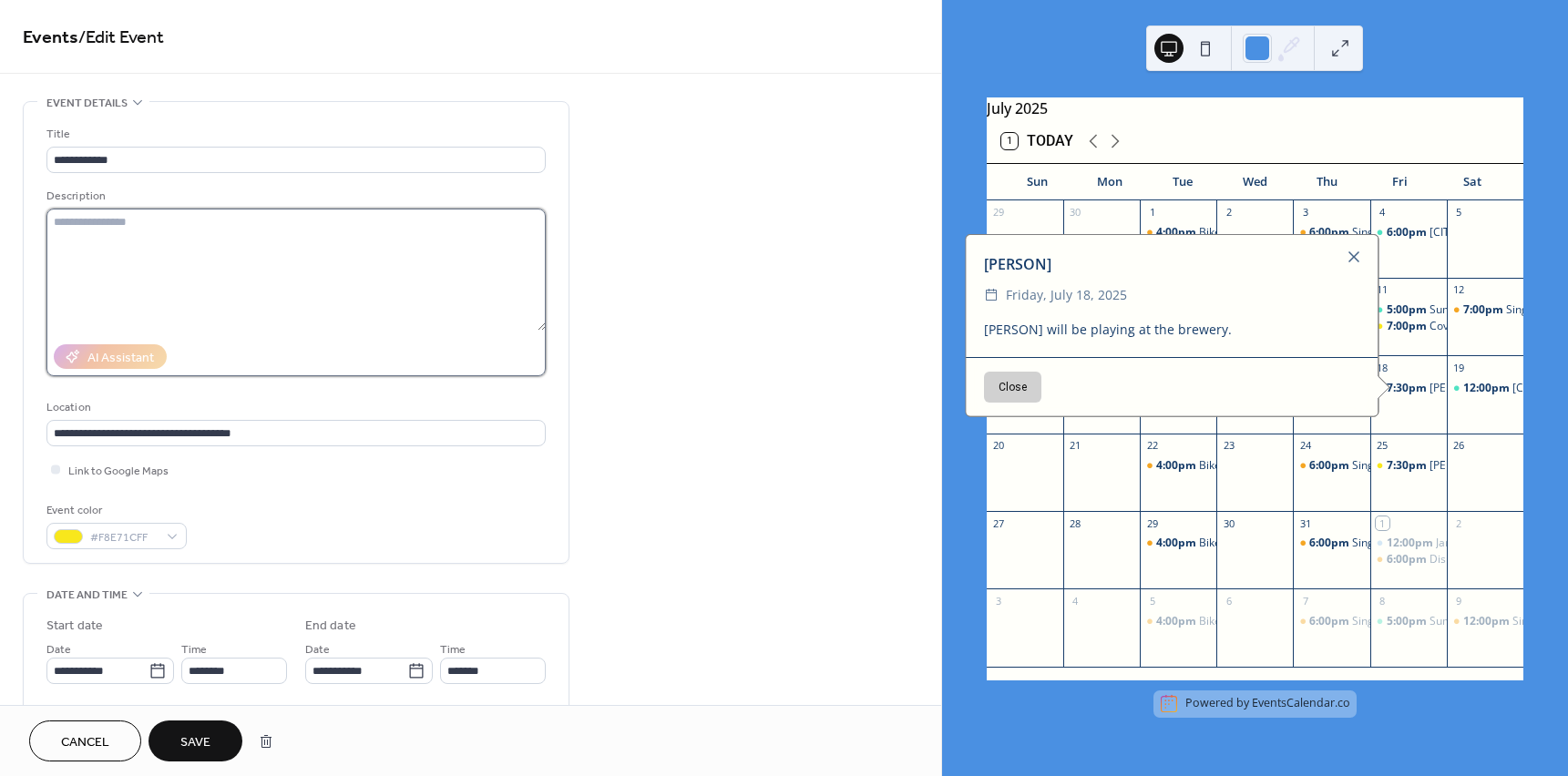 click at bounding box center (296, 270) 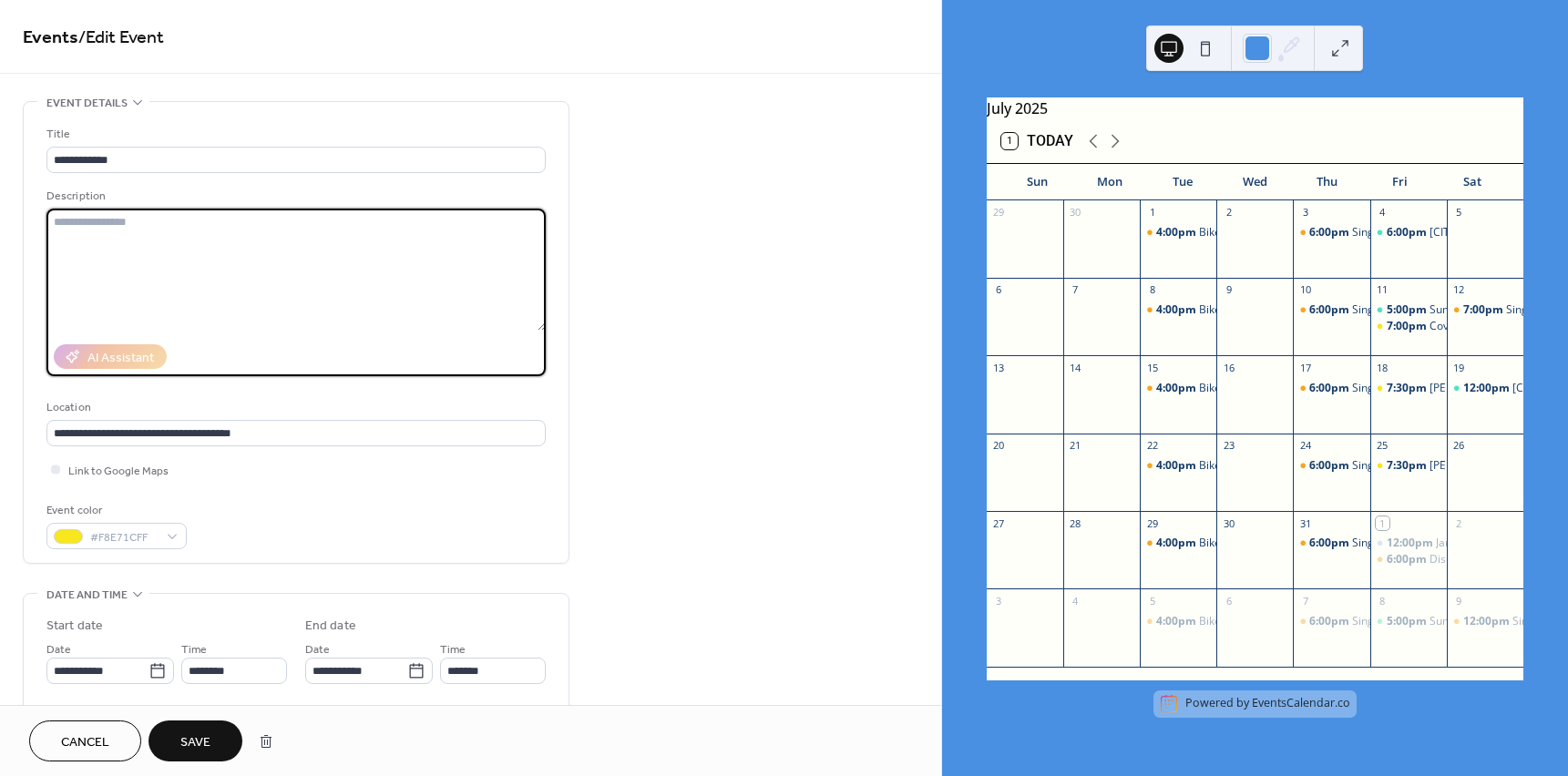 paste on "**********" 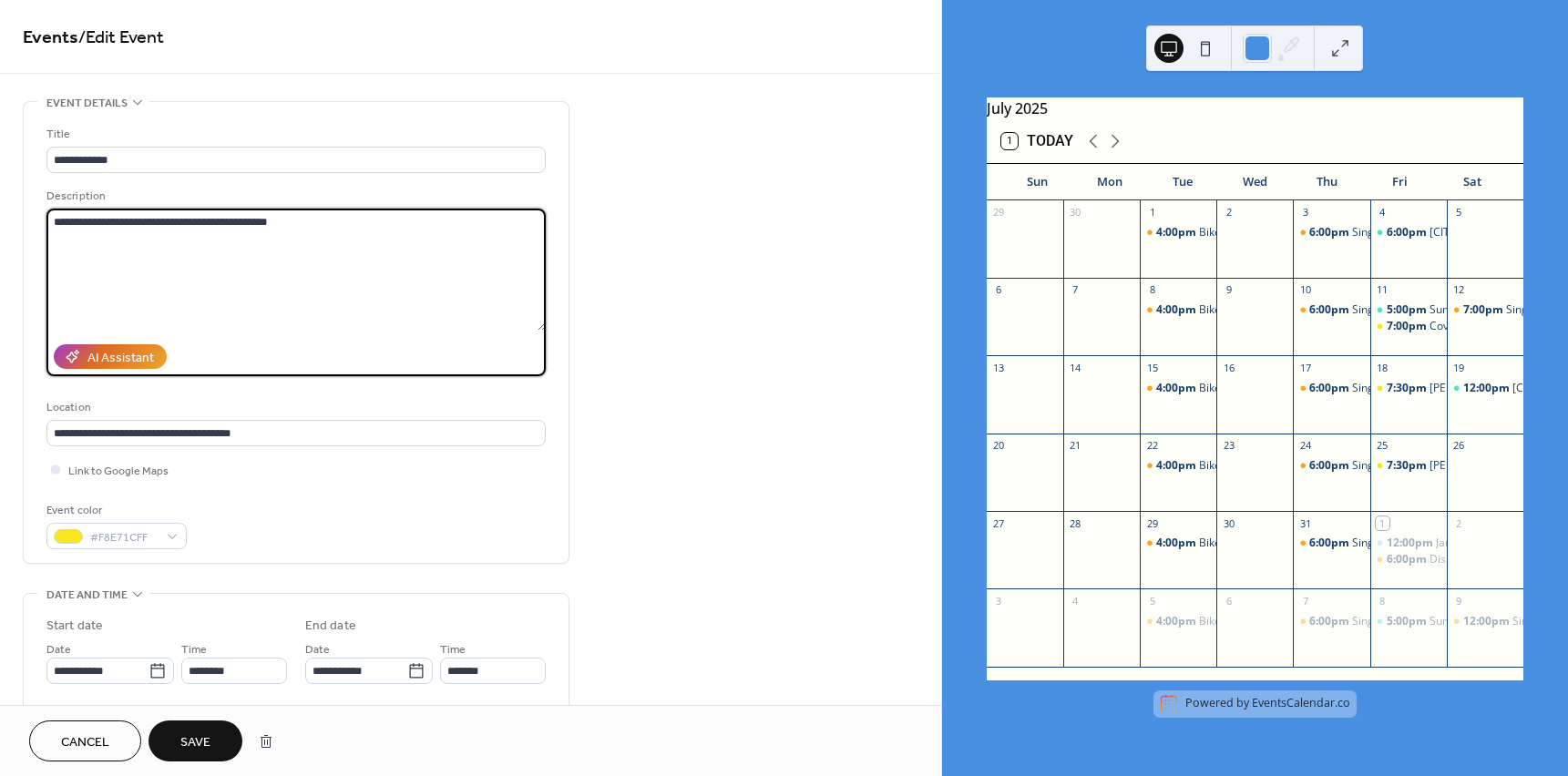 drag, startPoint x: 135, startPoint y: 223, endPoint x: 34, endPoint y: 223, distance: 101 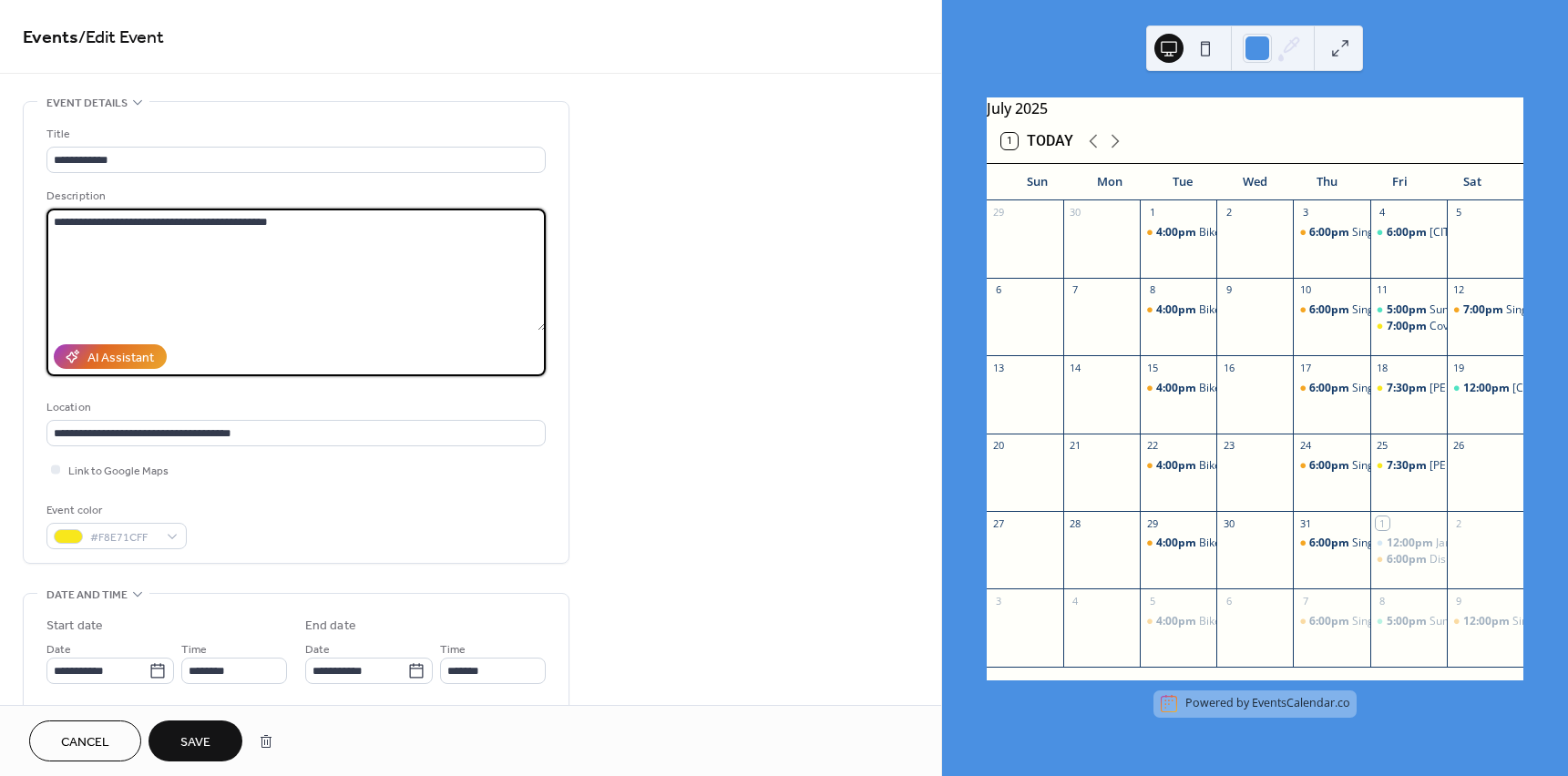 click on "**********" at bounding box center (296, 332) 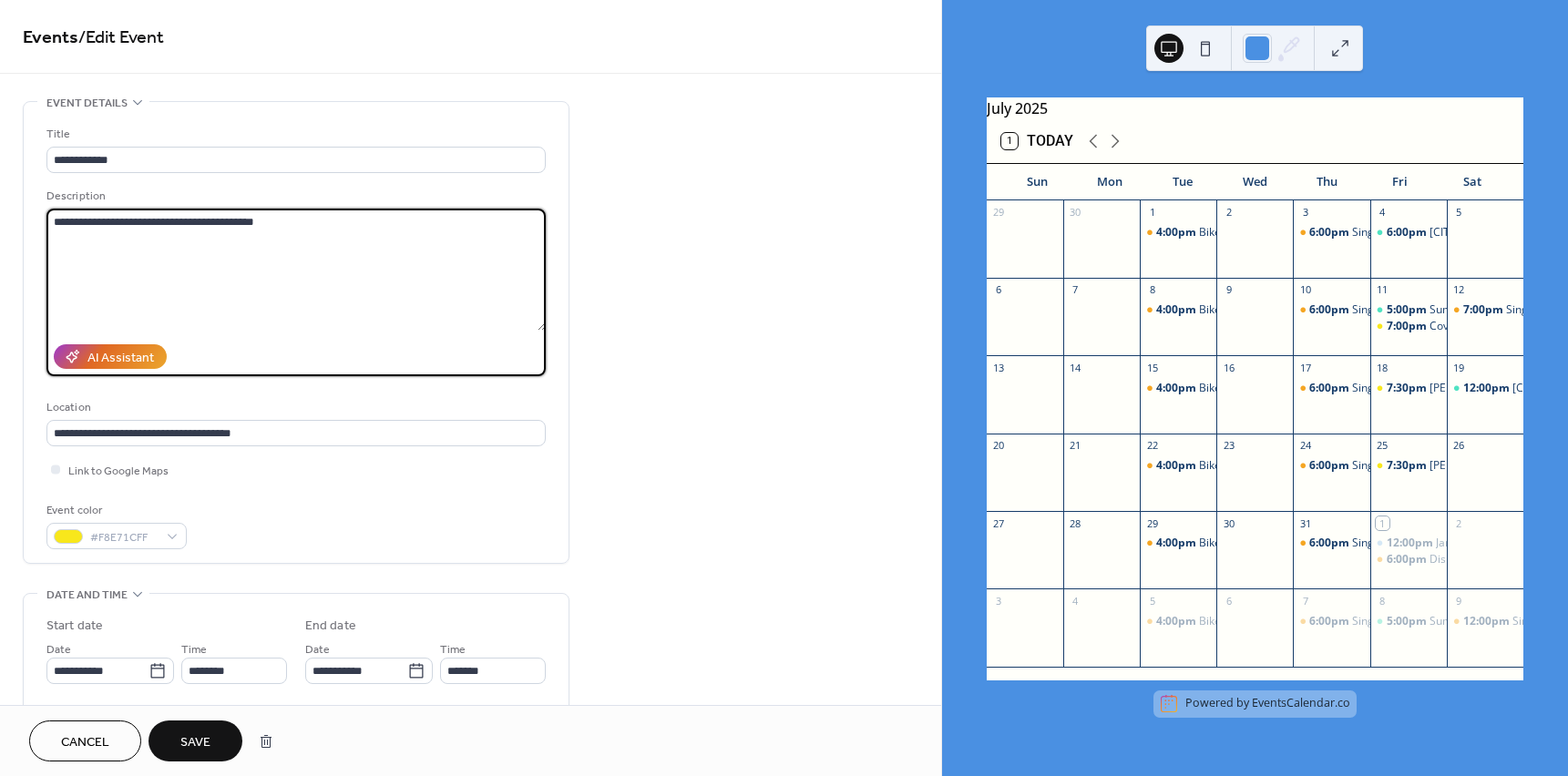 type on "**********" 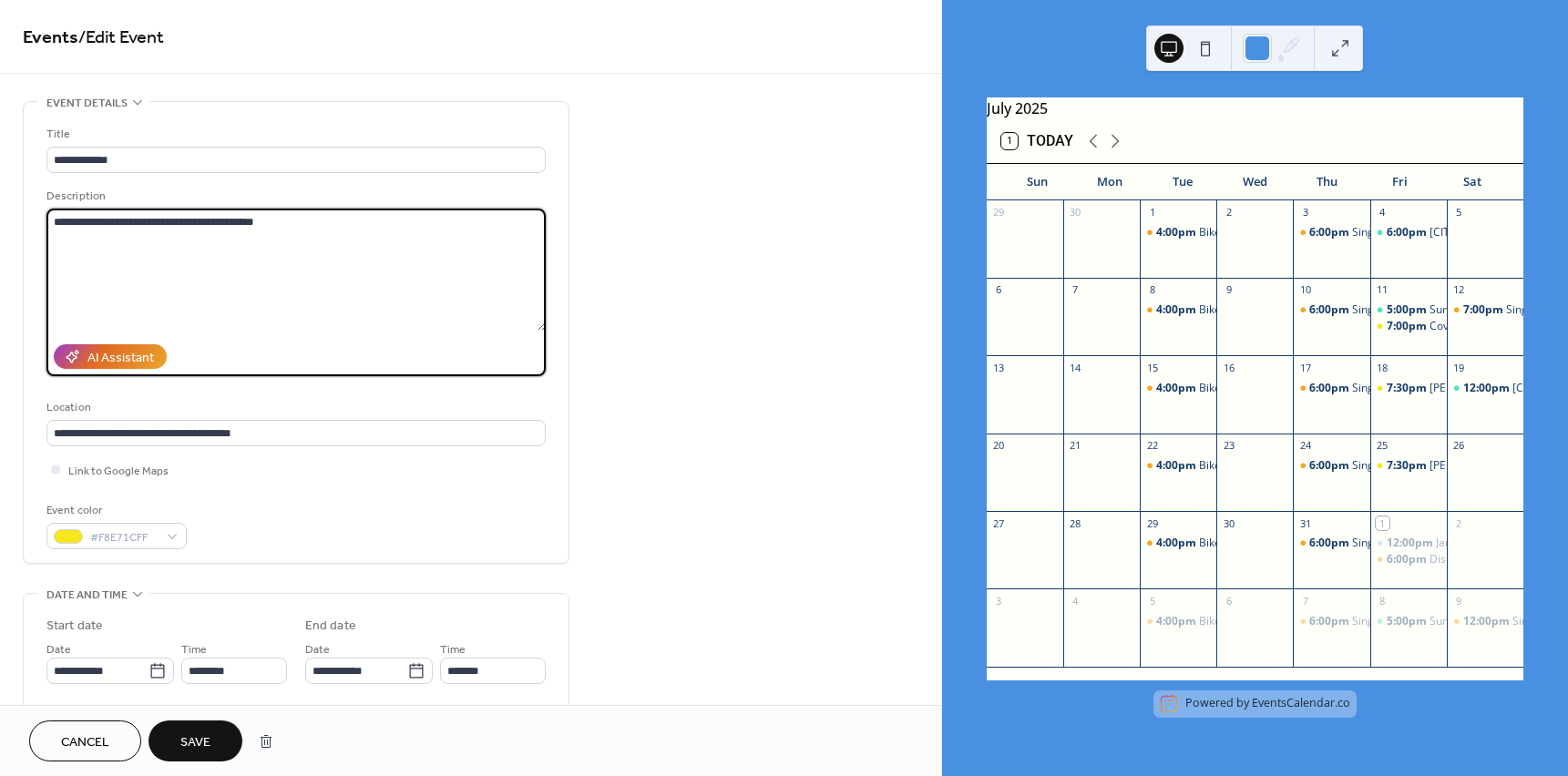 click on "**********" at bounding box center [296, 337] 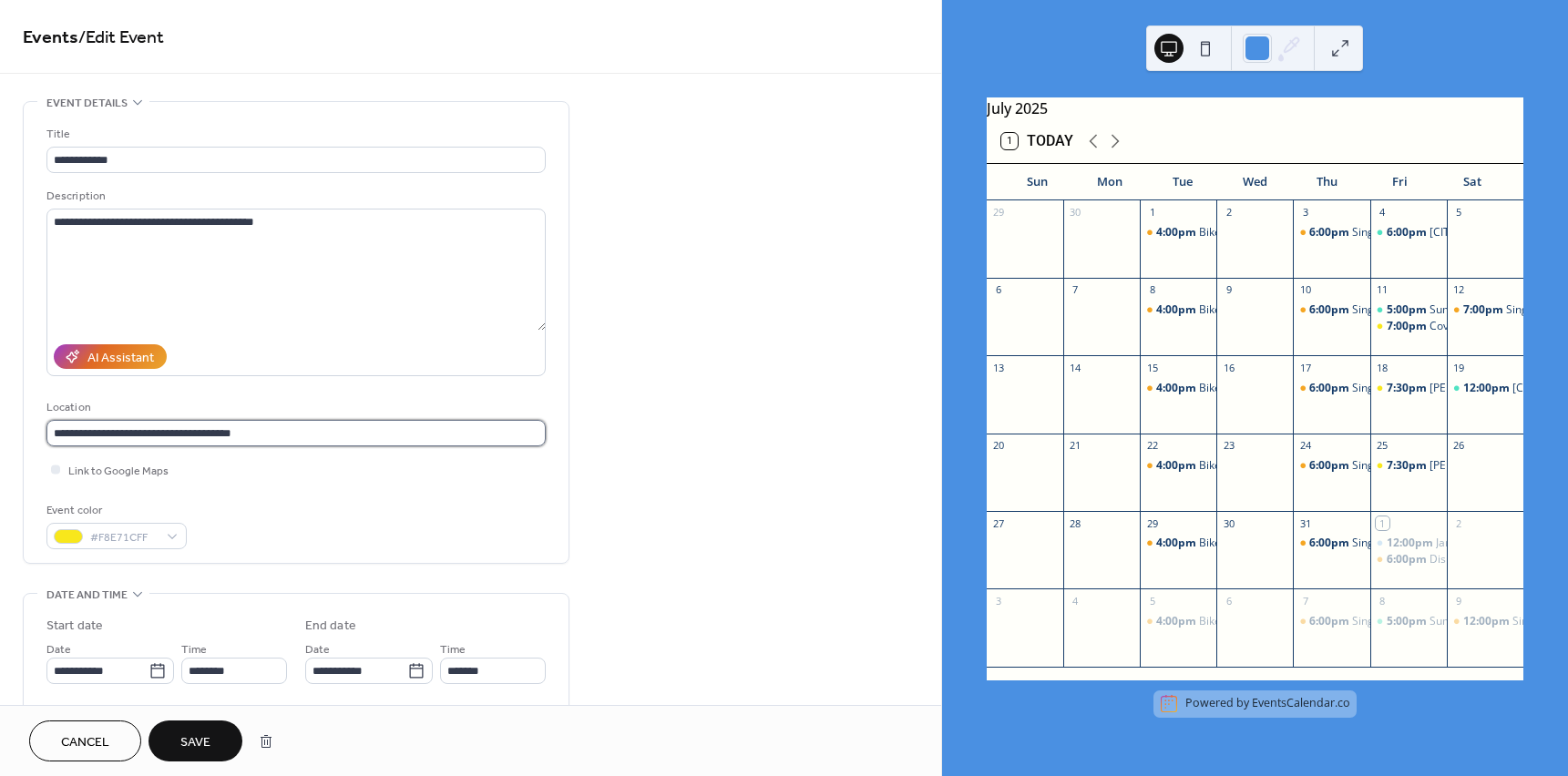click on "**********" at bounding box center (296, 433) 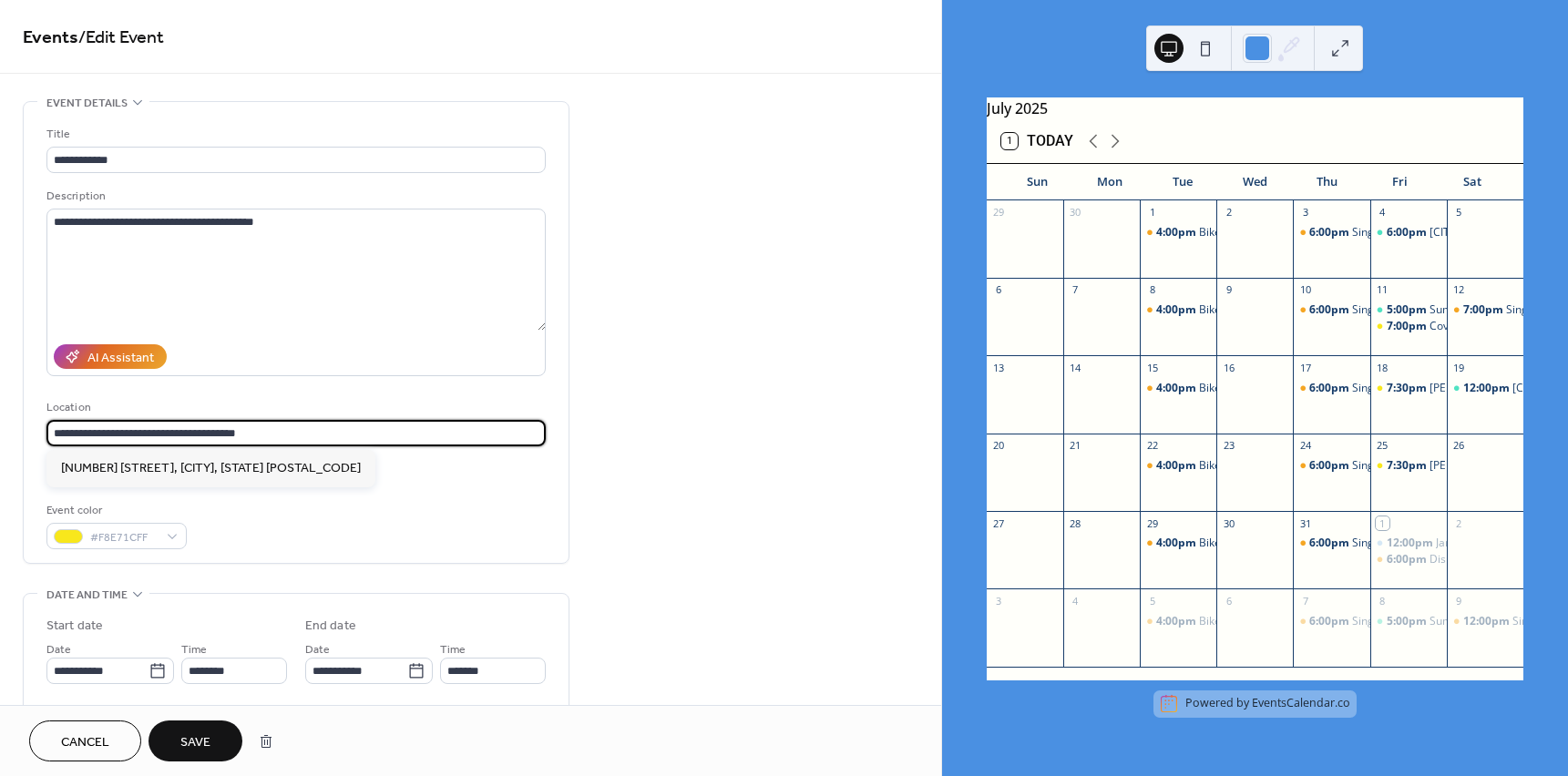 type on "**********" 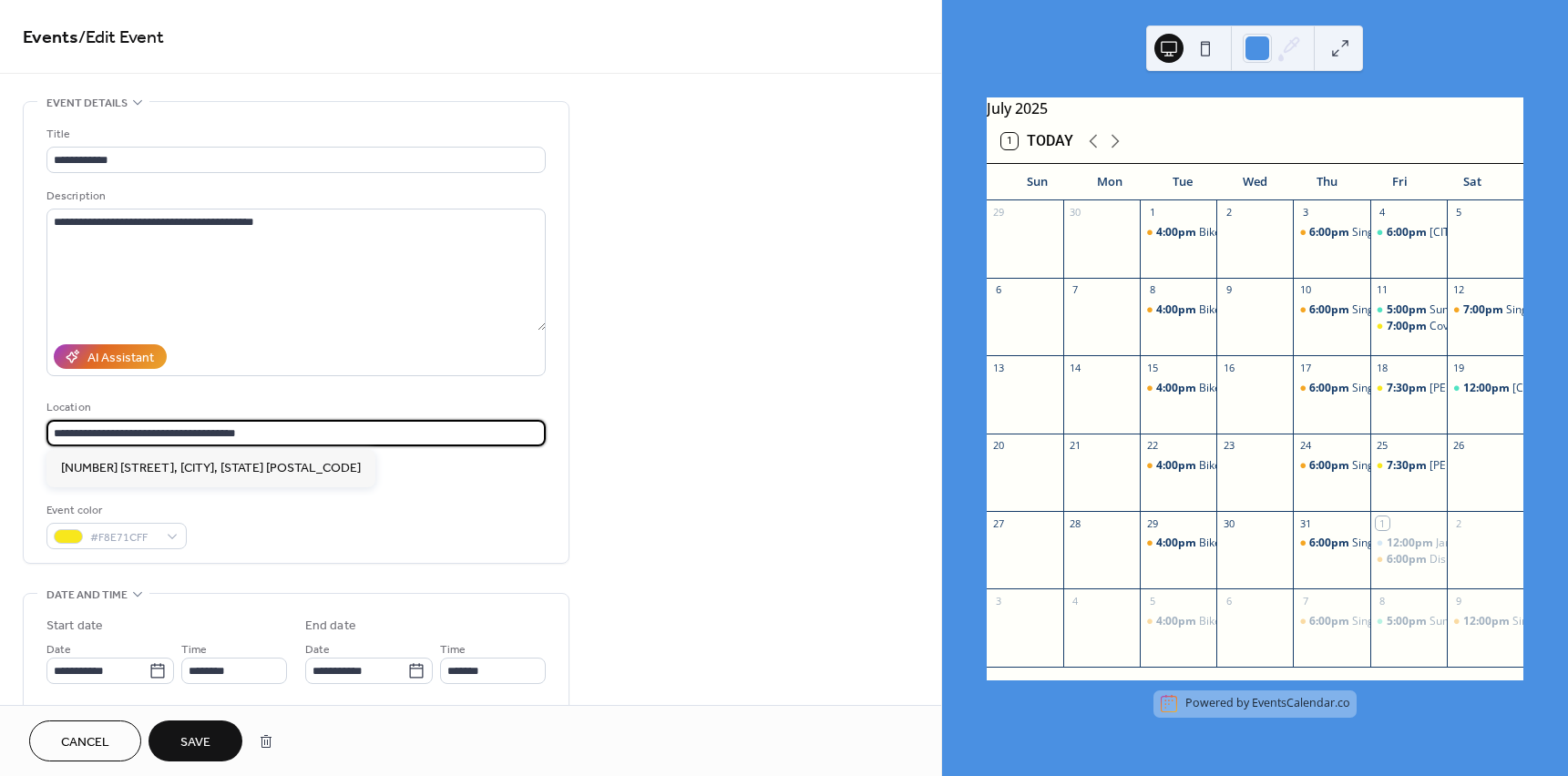 click on "Event color #F8E71CFF" at bounding box center [296, 525] 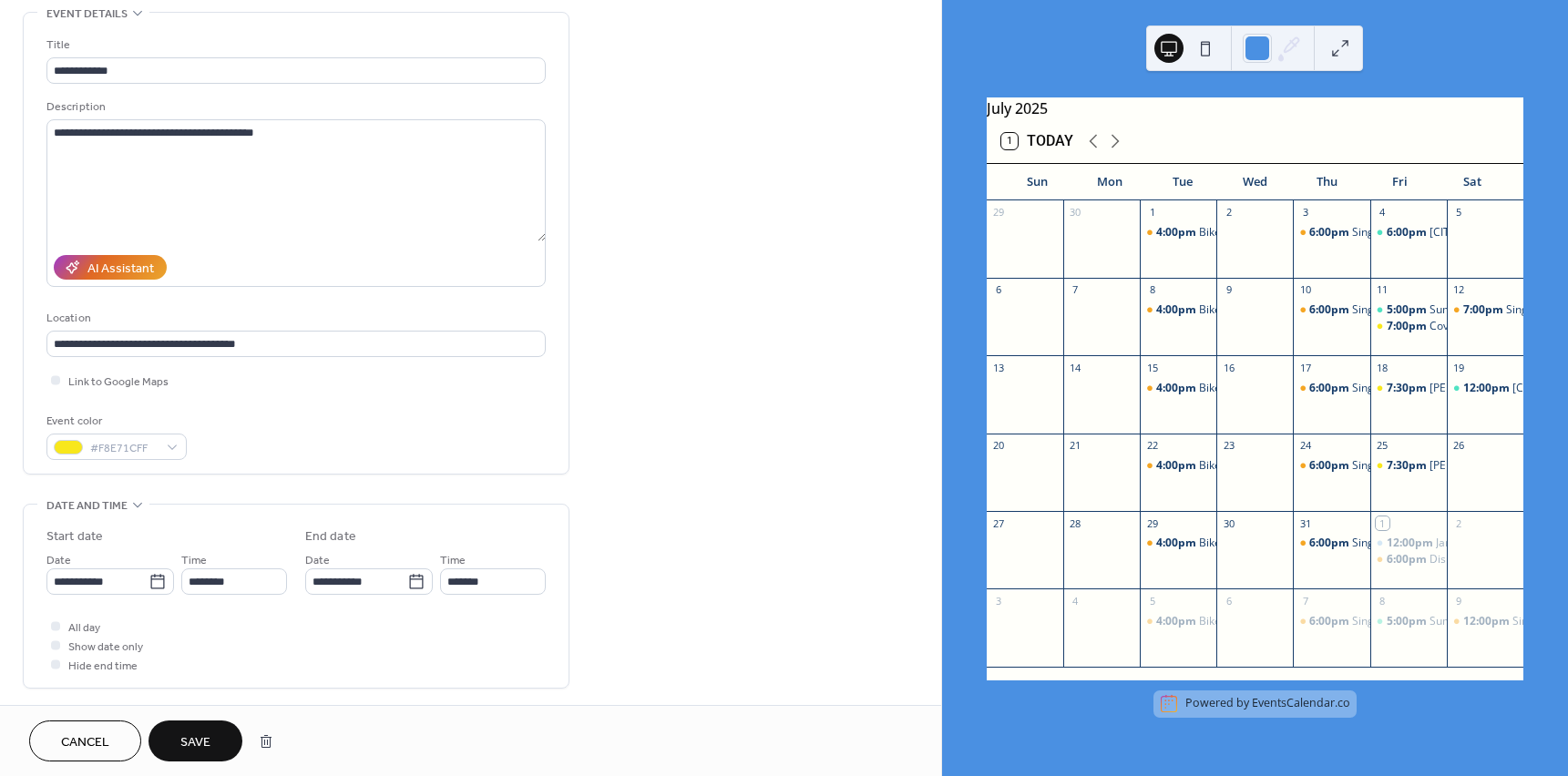 scroll, scrollTop: 91, scrollLeft: 0, axis: vertical 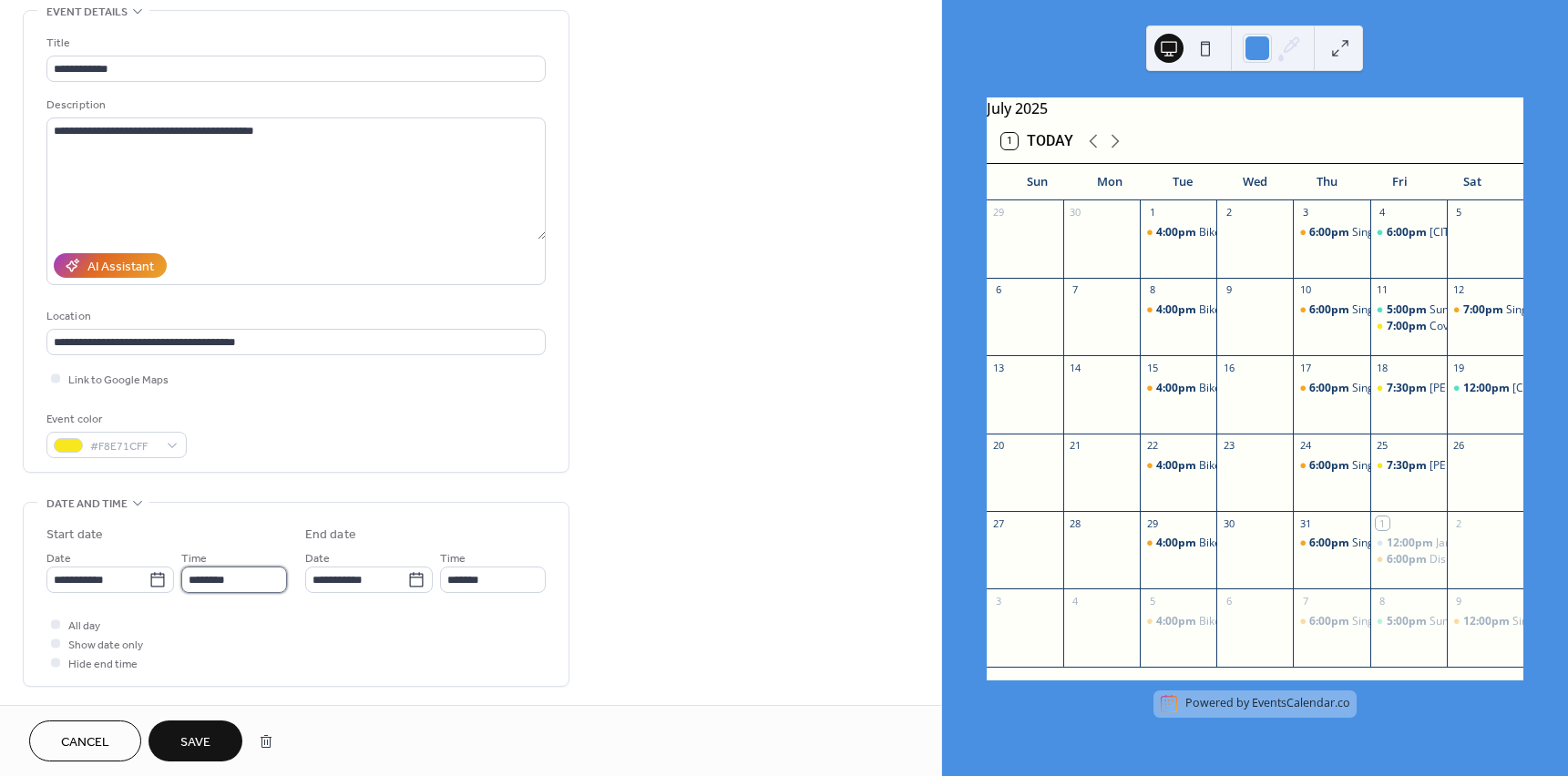 click on "********" at bounding box center (234, 579) 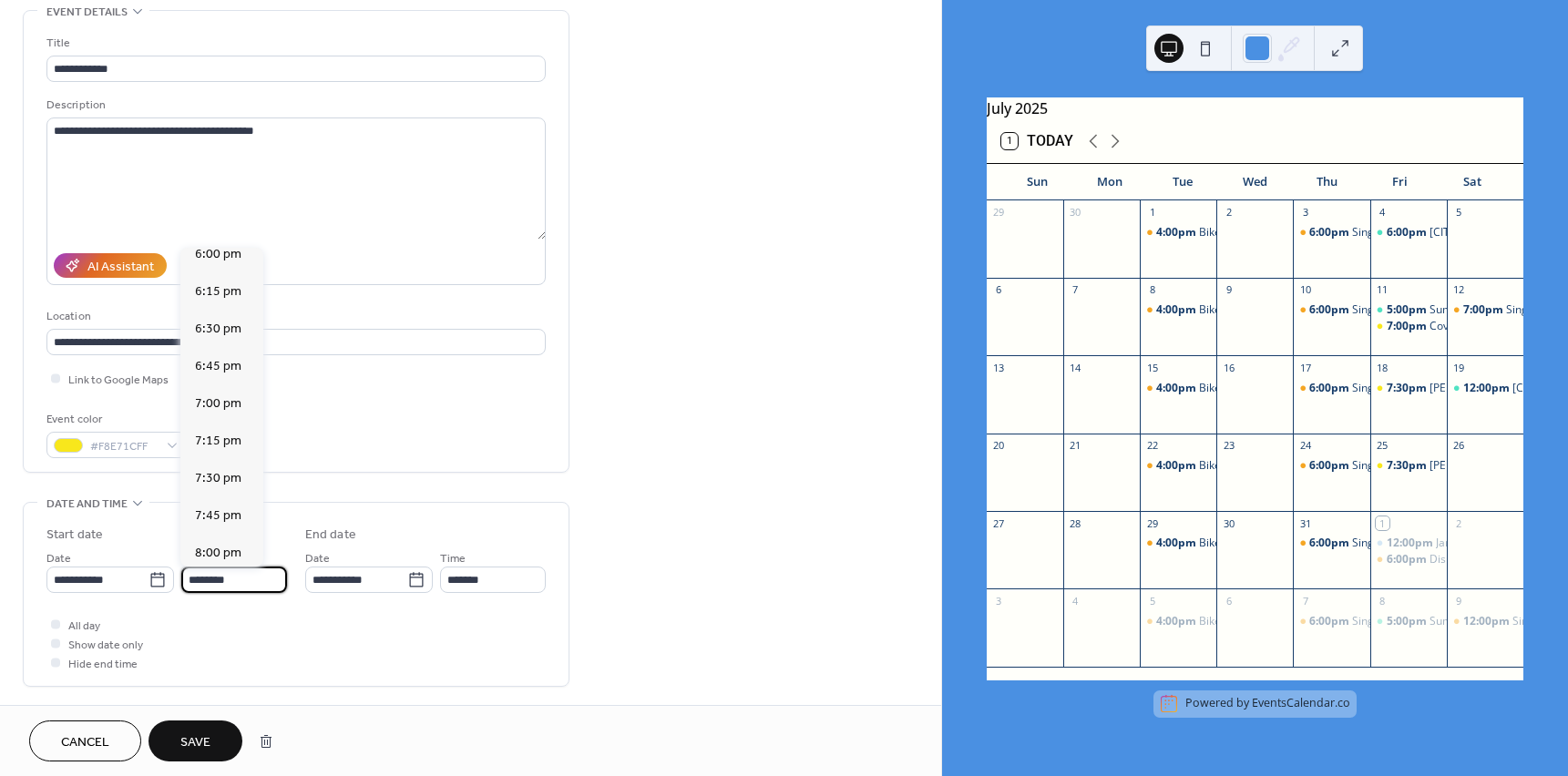 scroll, scrollTop: 2703, scrollLeft: 0, axis: vertical 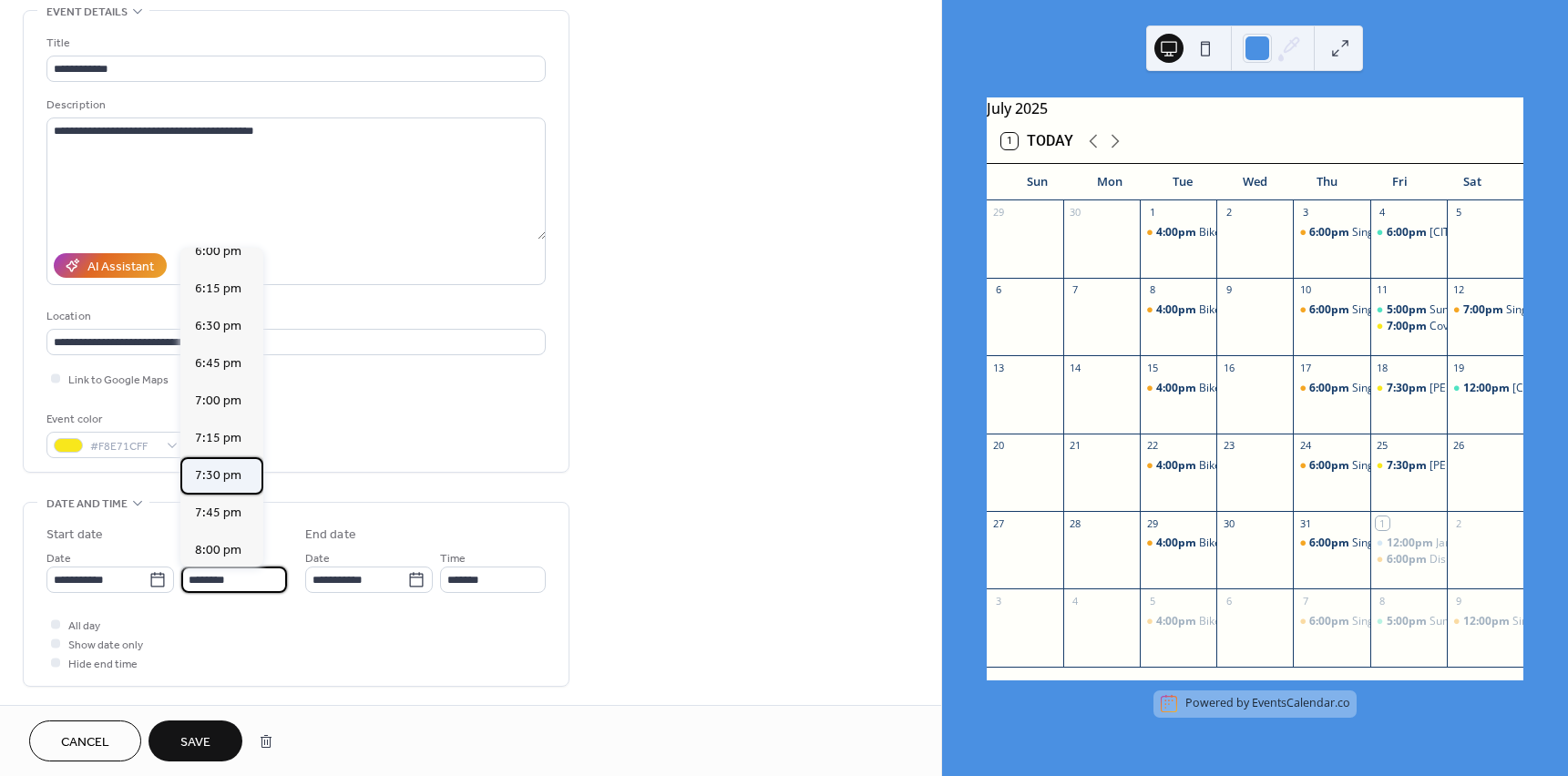 click on "7:30 pm" at bounding box center (218, 475) 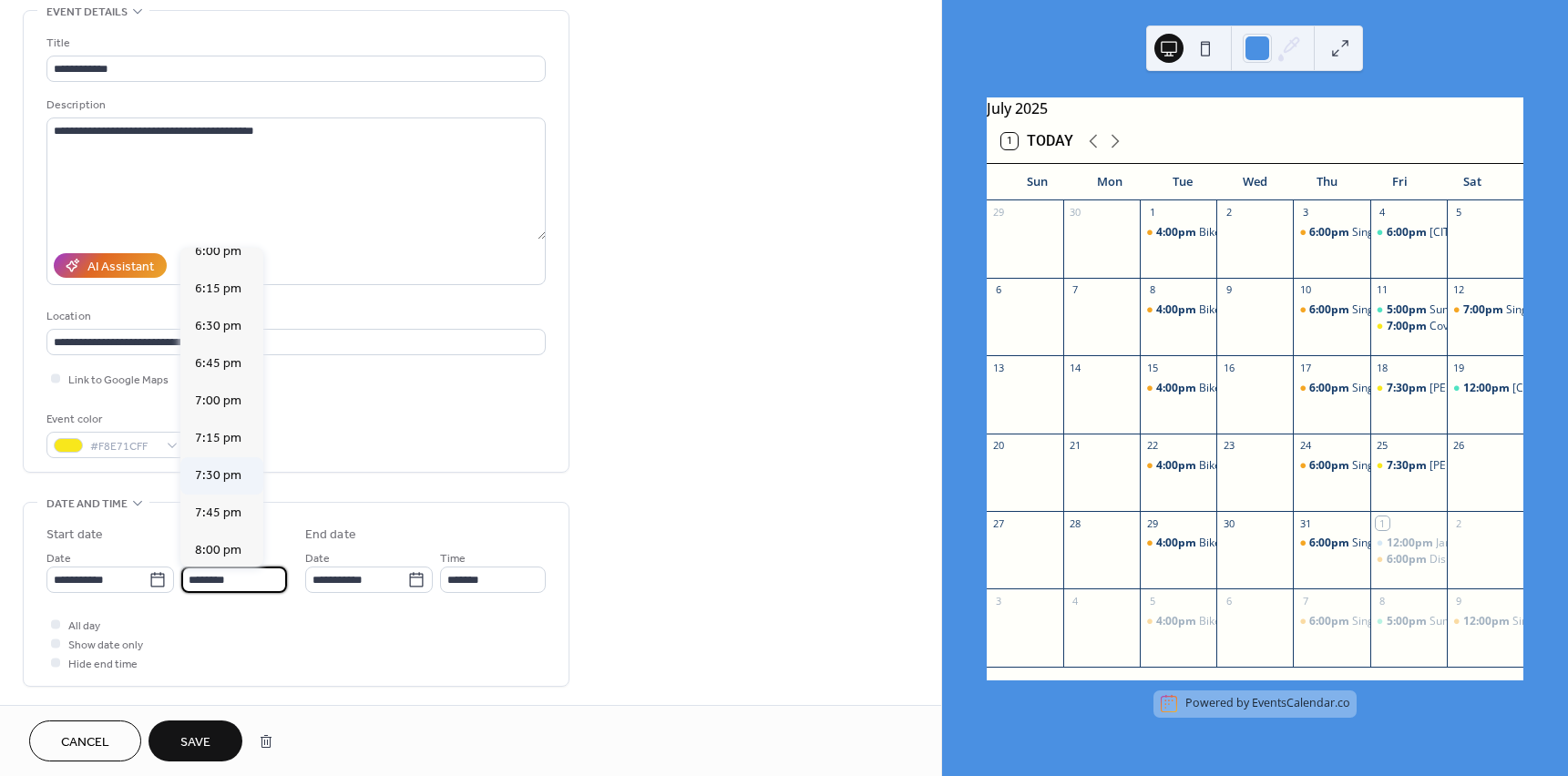 type on "*******" 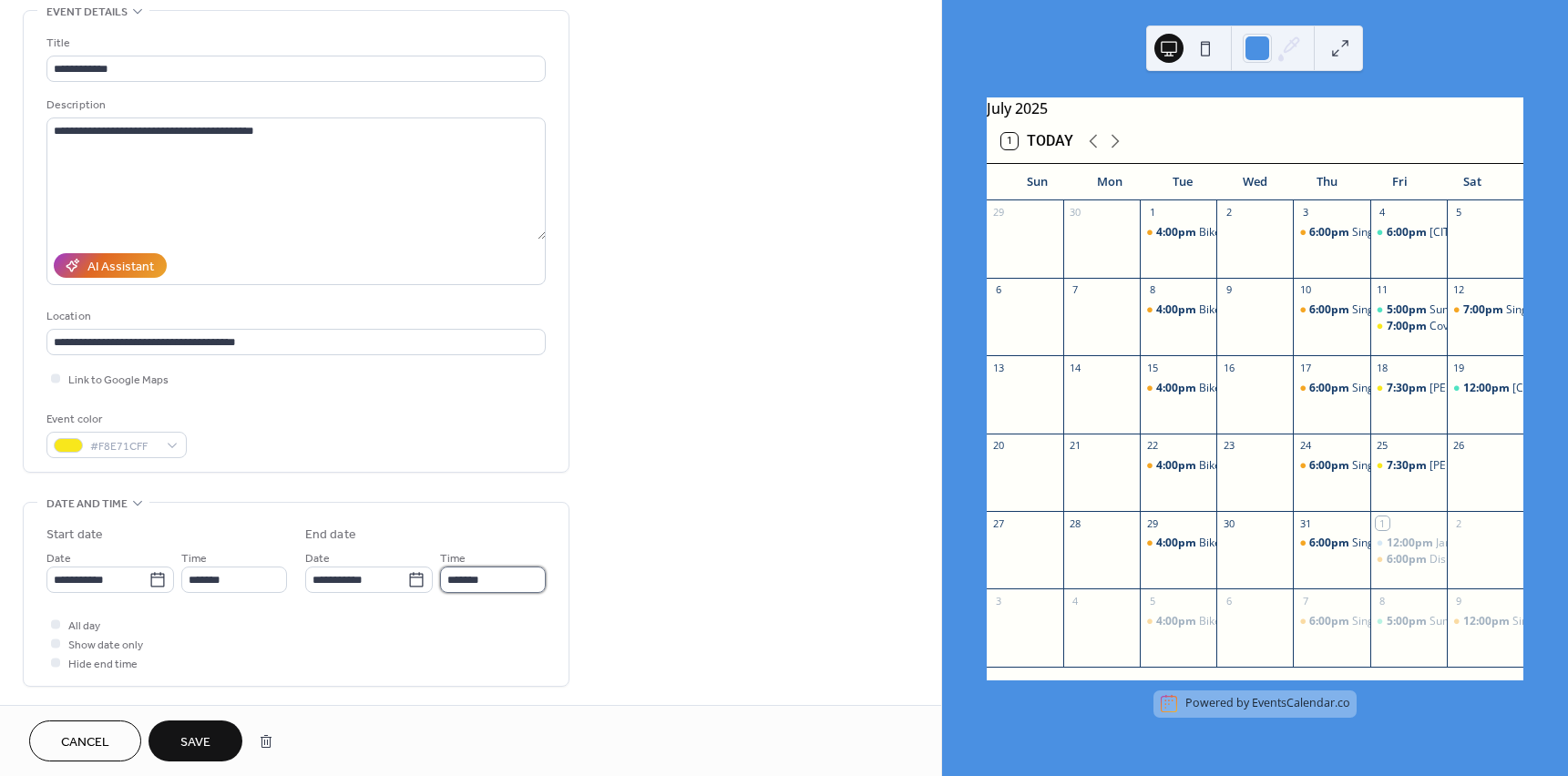 click on "*******" at bounding box center (493, 579) 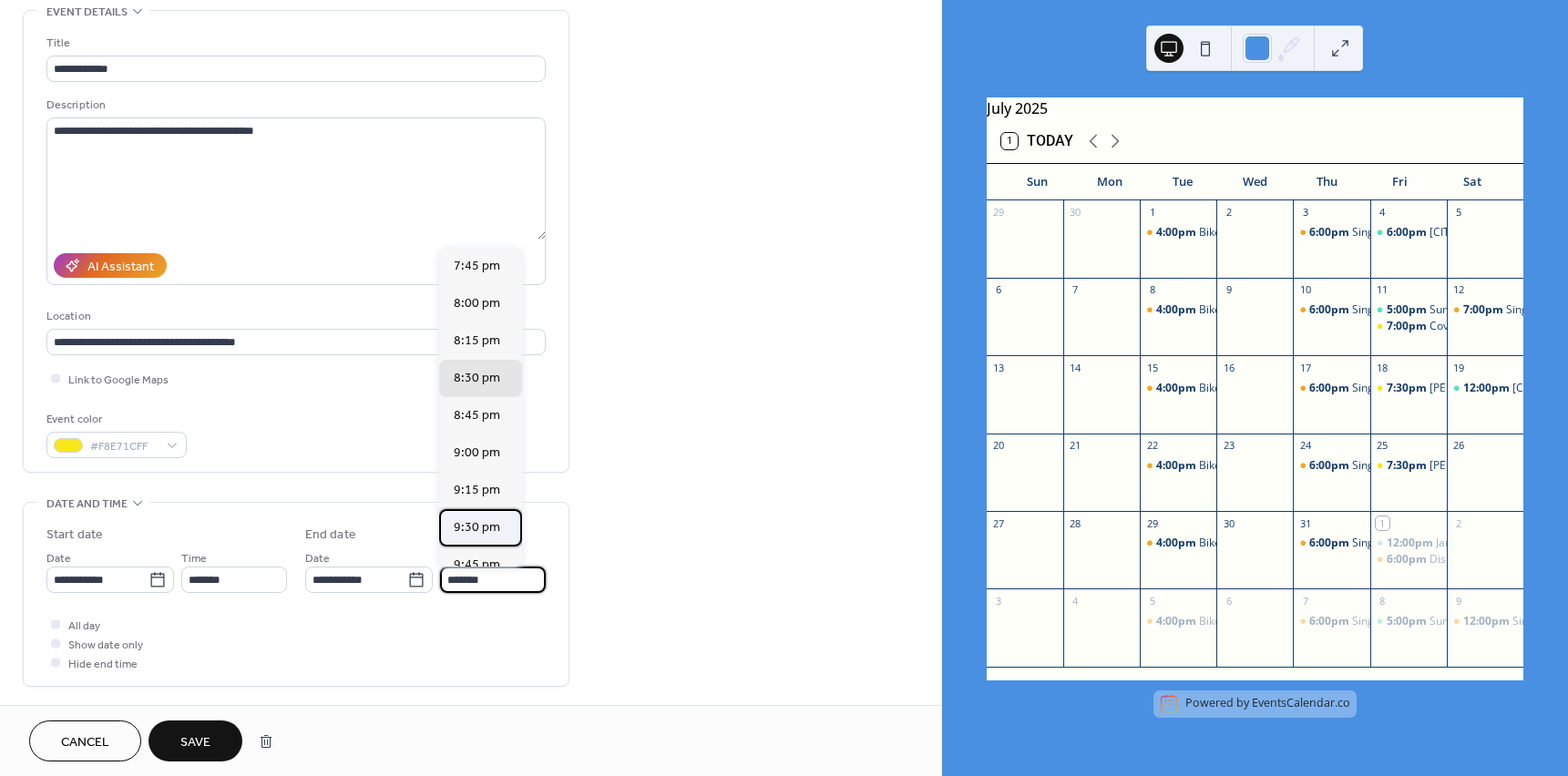 click on "9:30 pm" at bounding box center (477, 527) 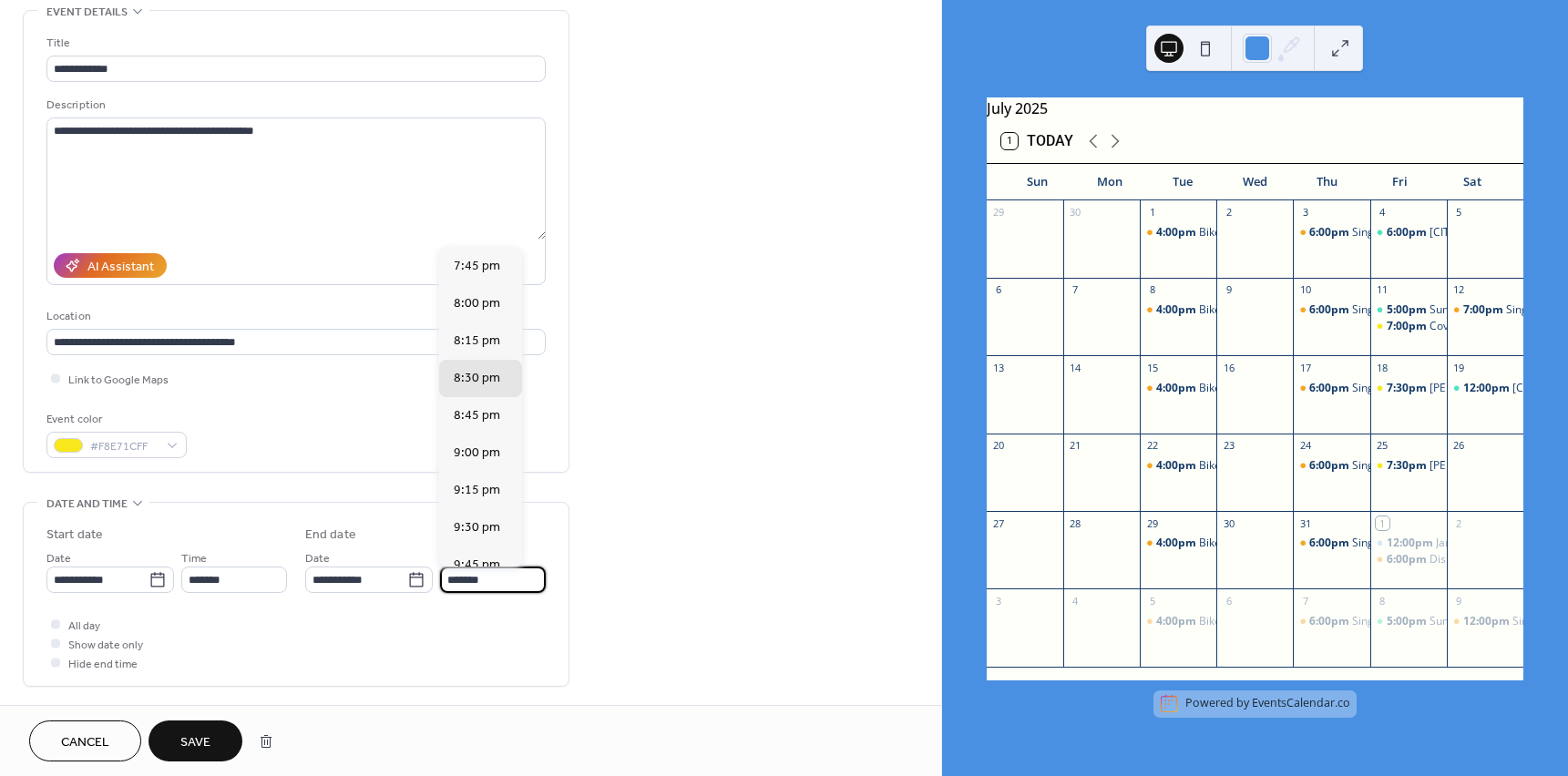 type on "*******" 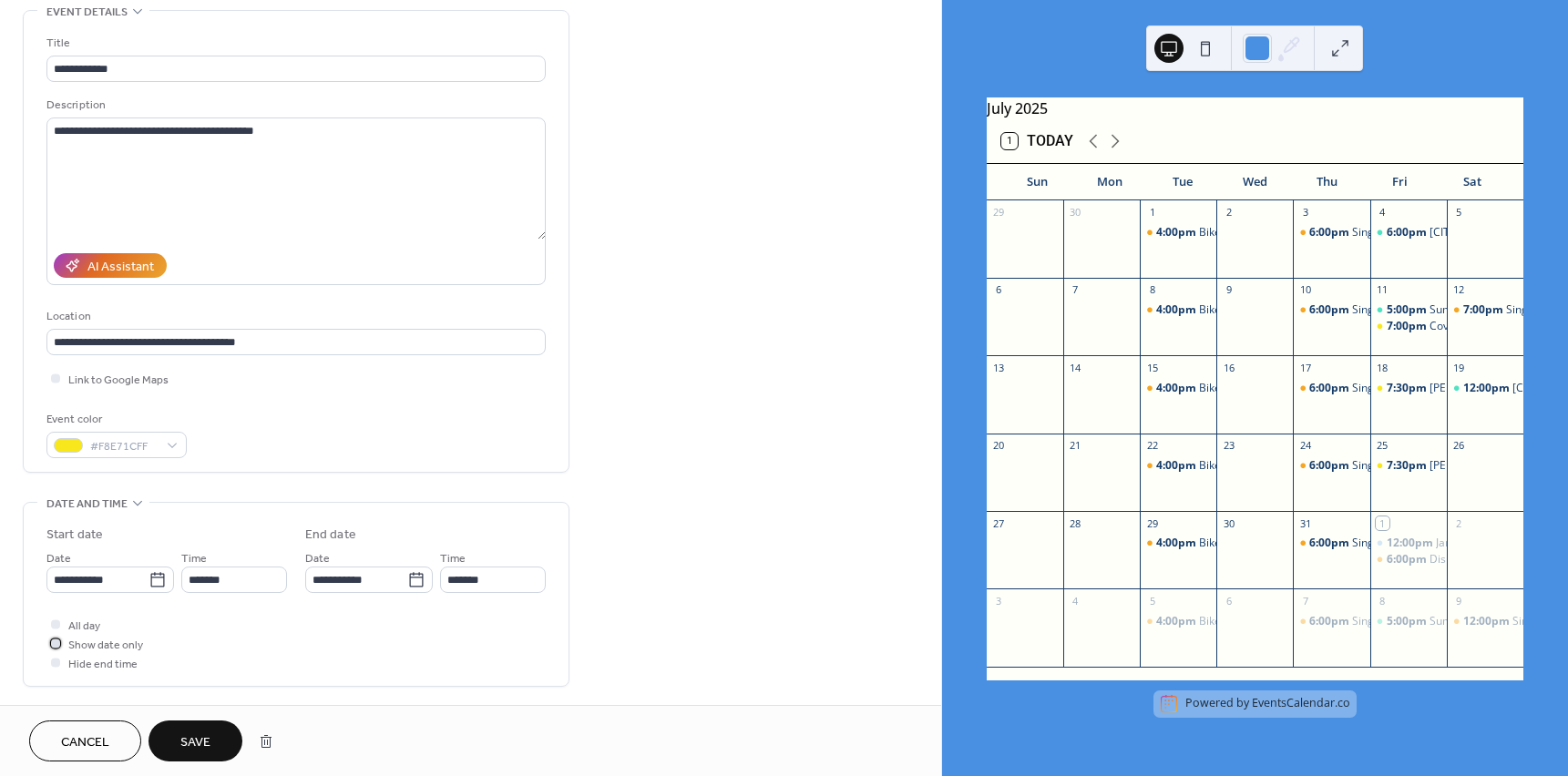 click on "Show date only" at bounding box center [106, 645] 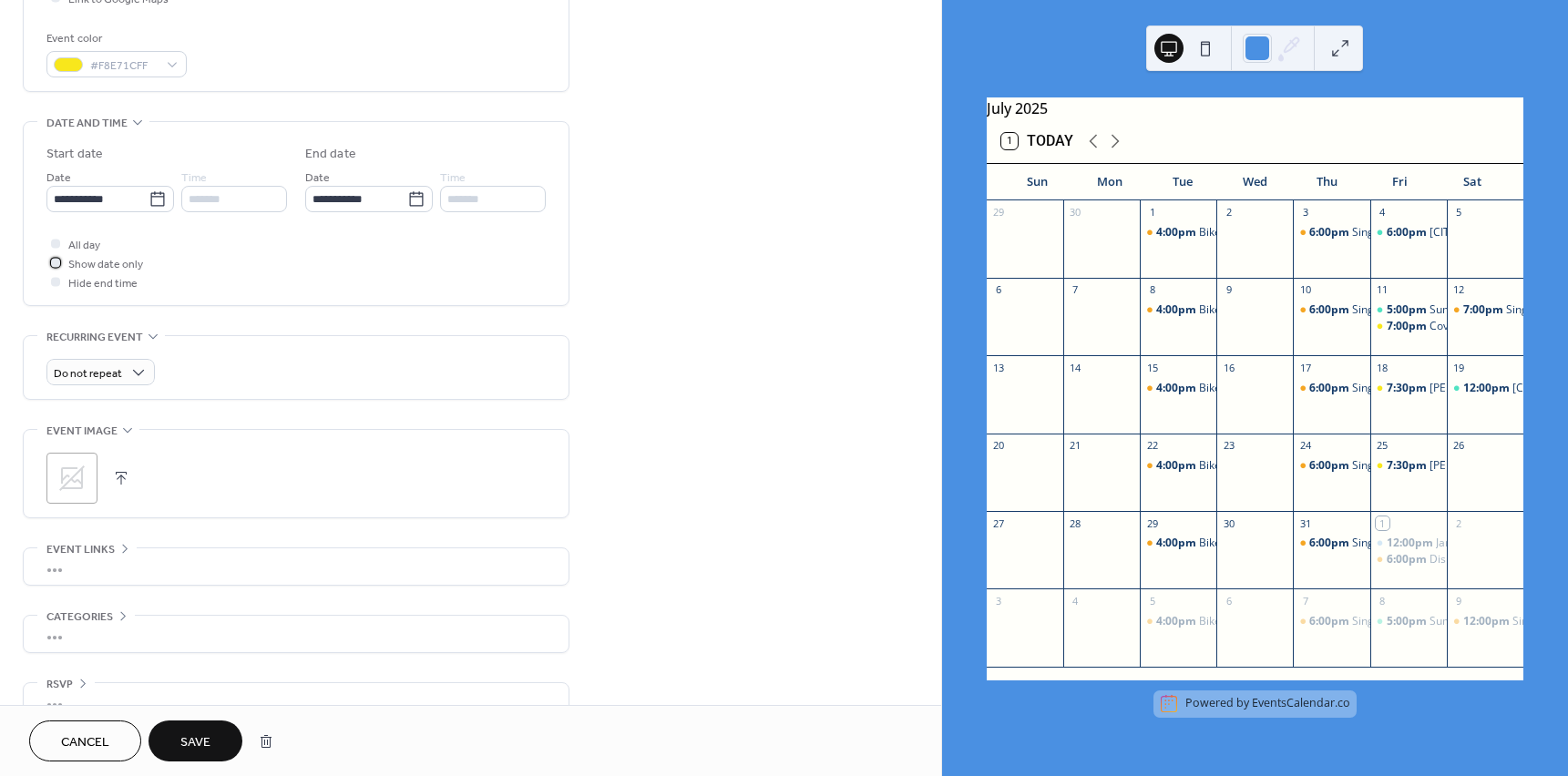 scroll, scrollTop: 505, scrollLeft: 0, axis: vertical 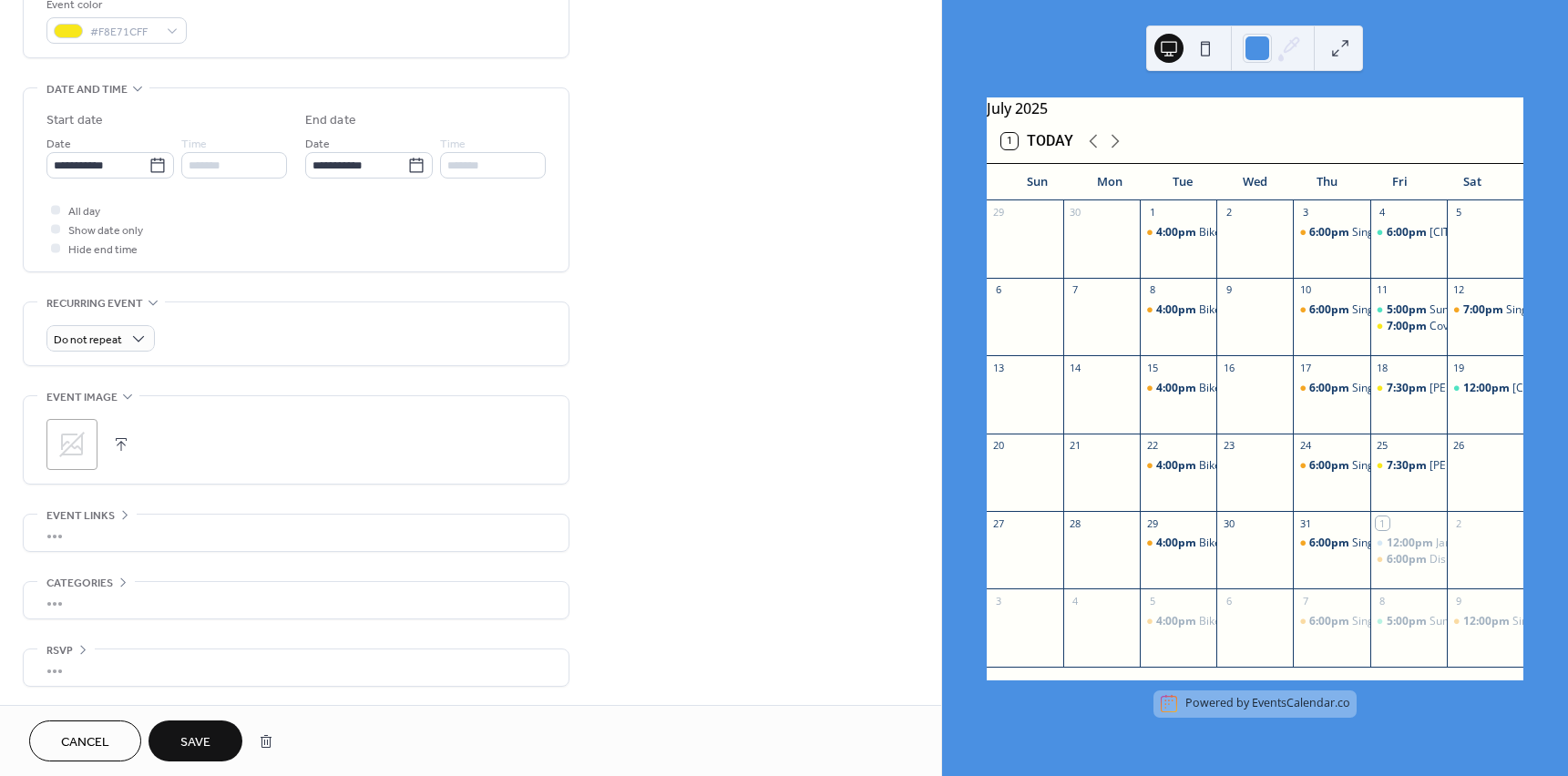 click on "Save" at bounding box center [195, 742] 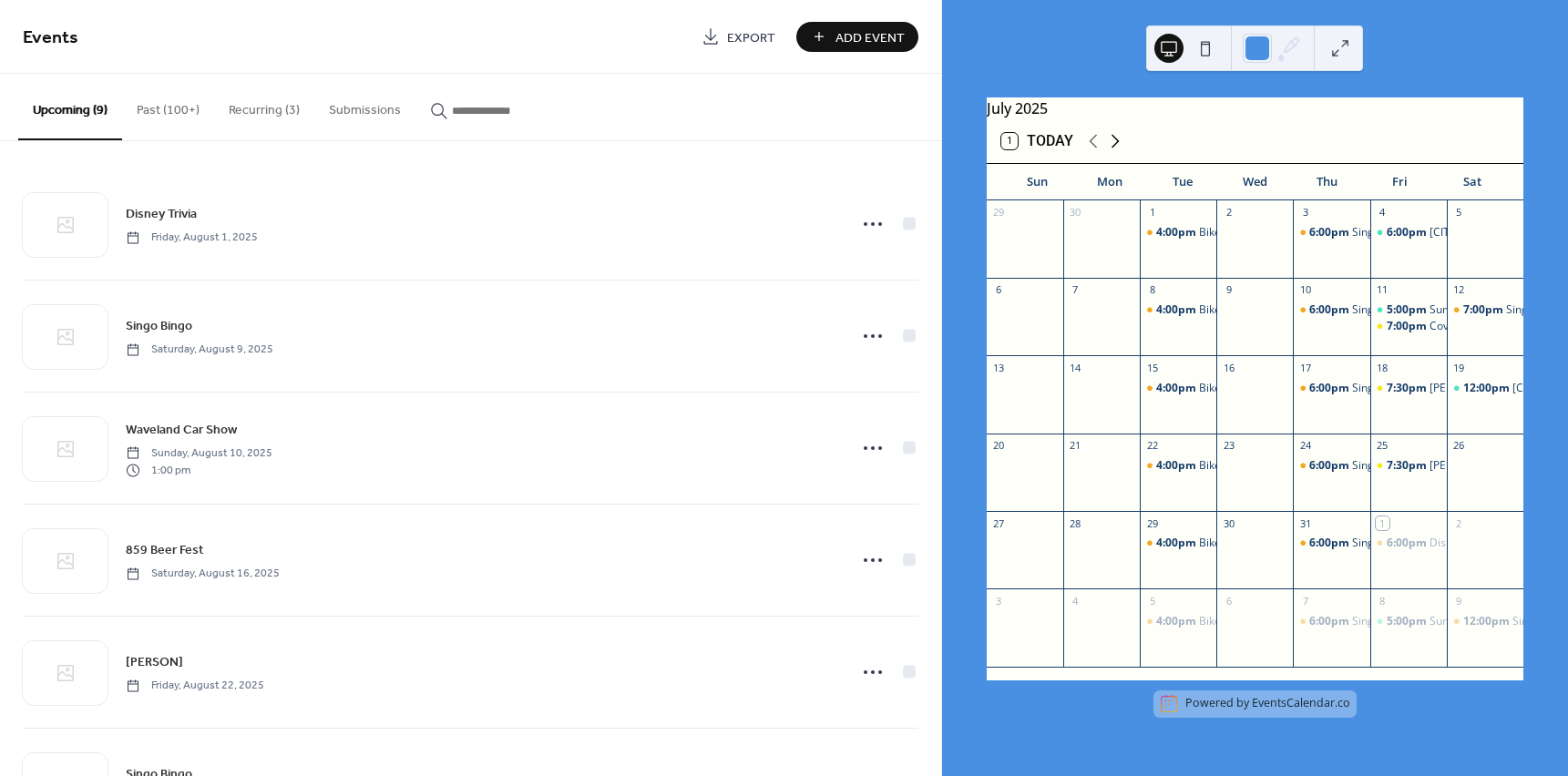 click 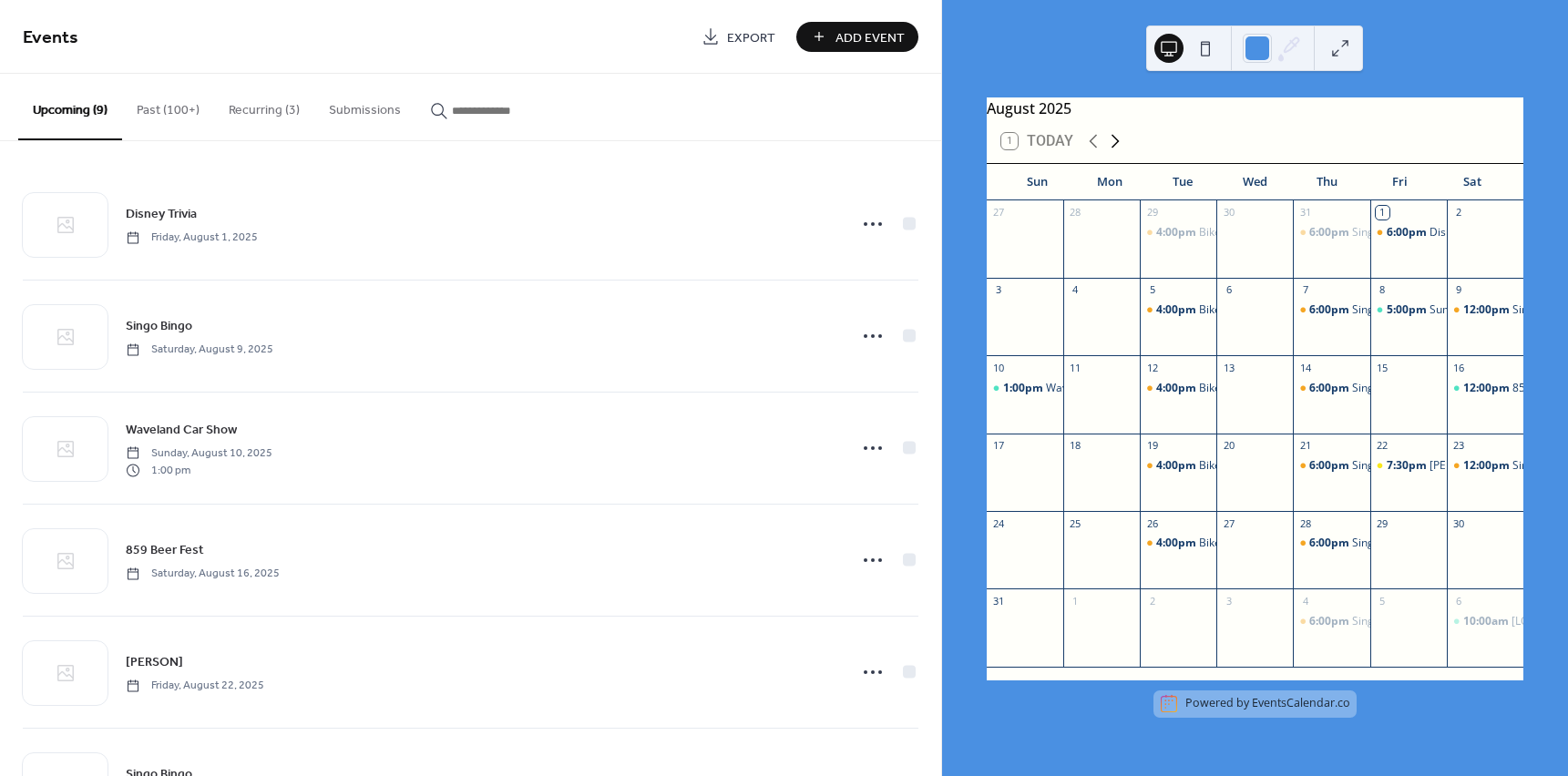 click 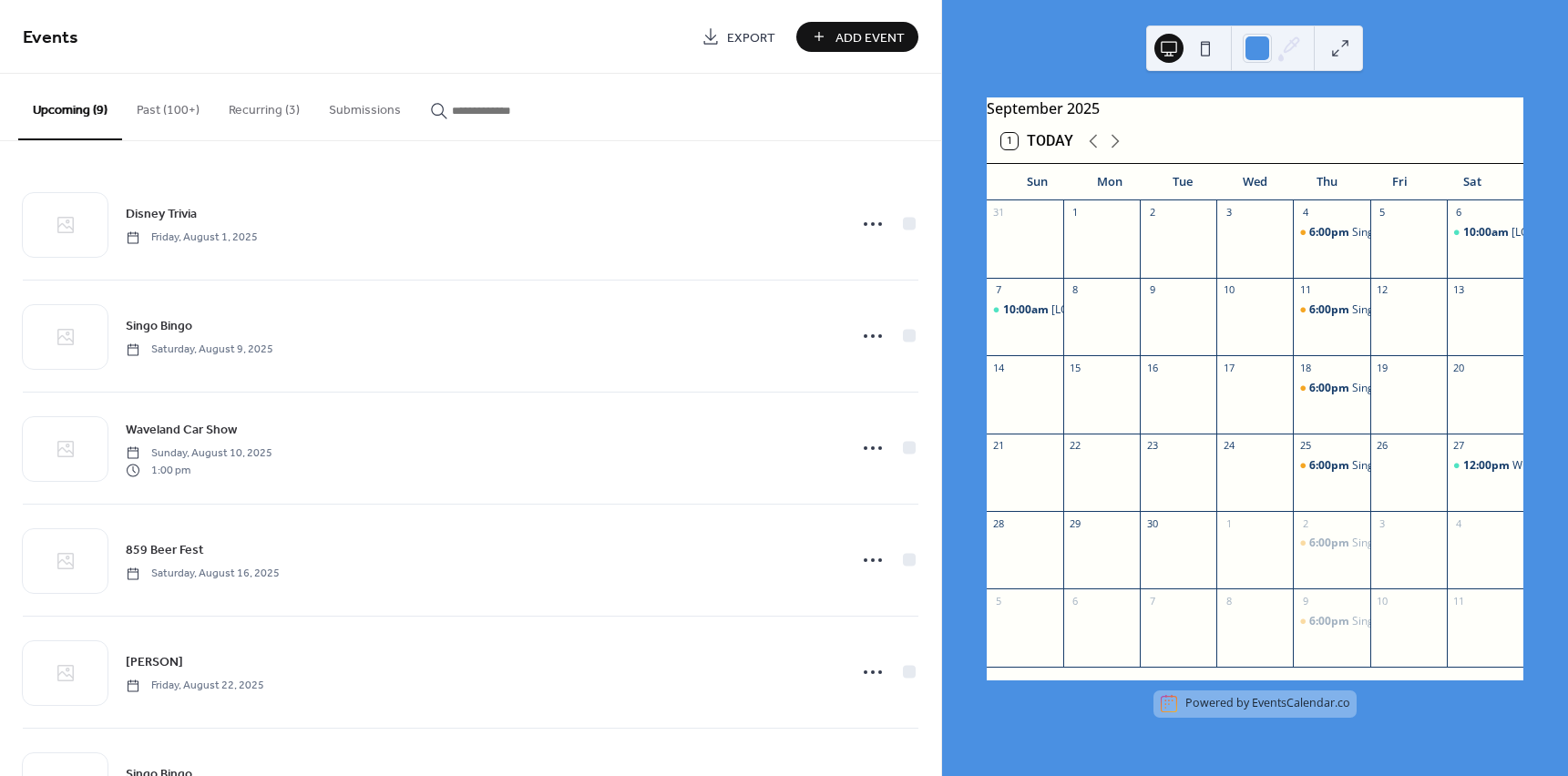 click on "Add Event" at bounding box center [857, 36] 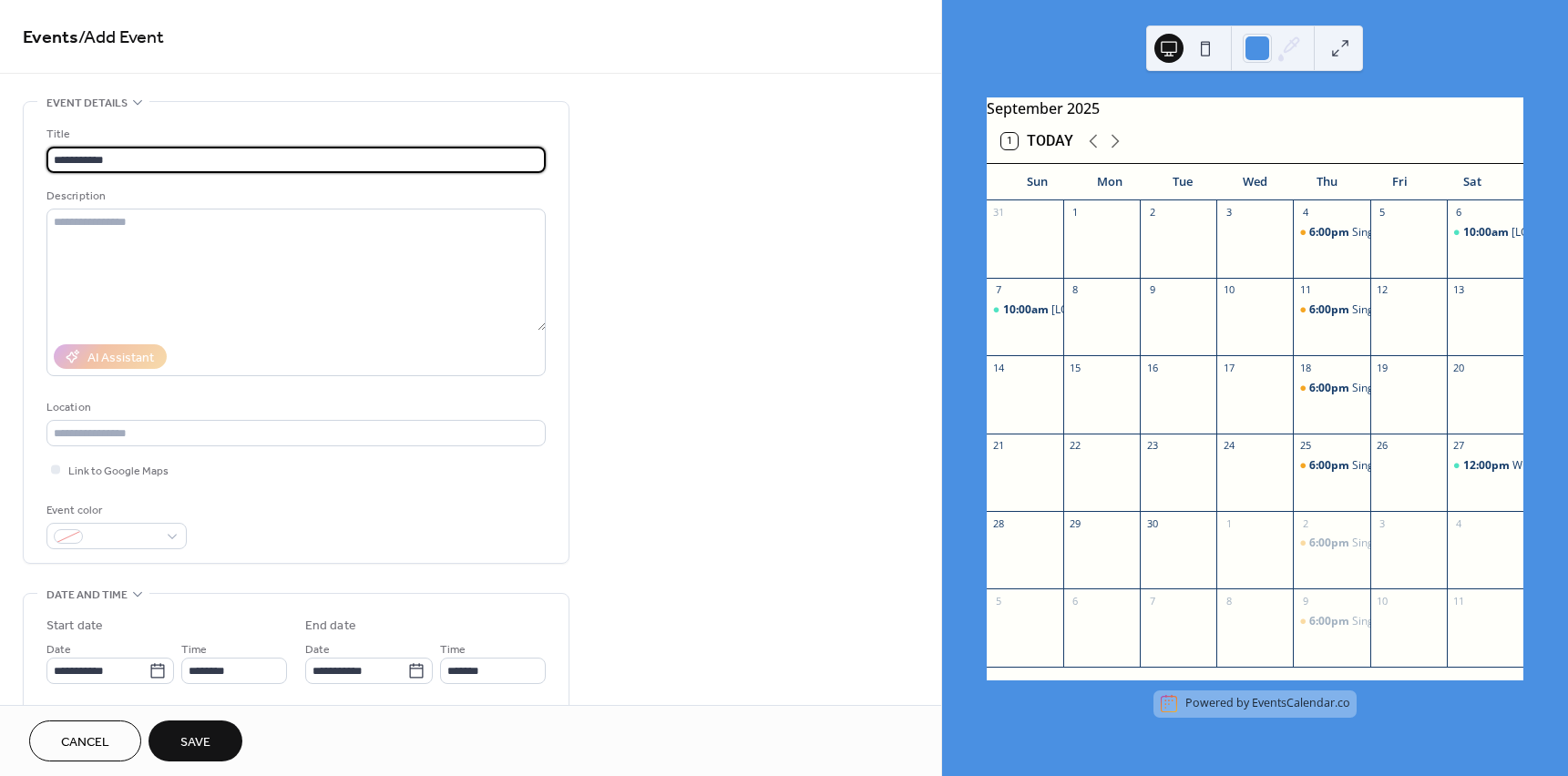 type on "**********" 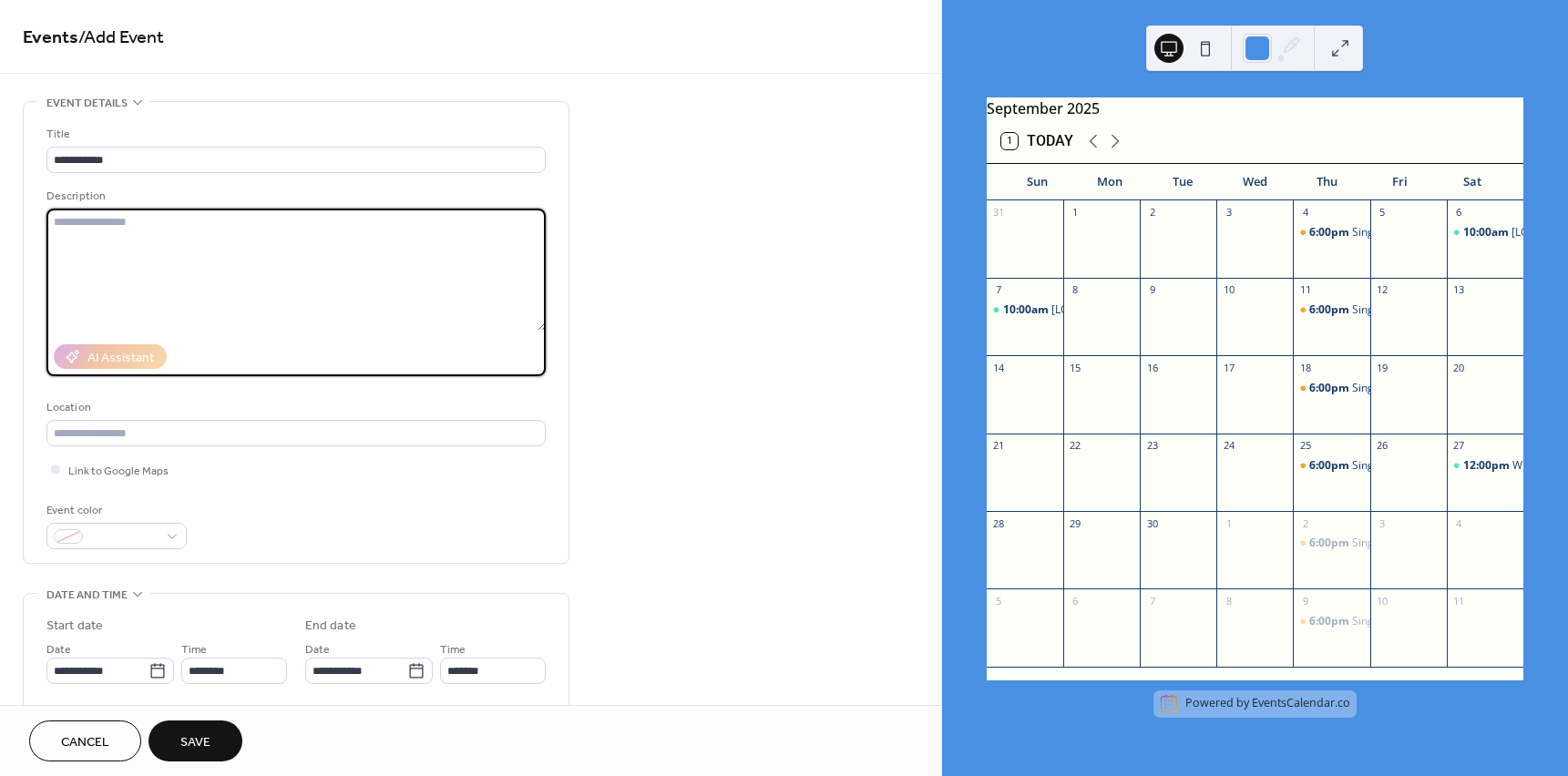 click at bounding box center (296, 270) 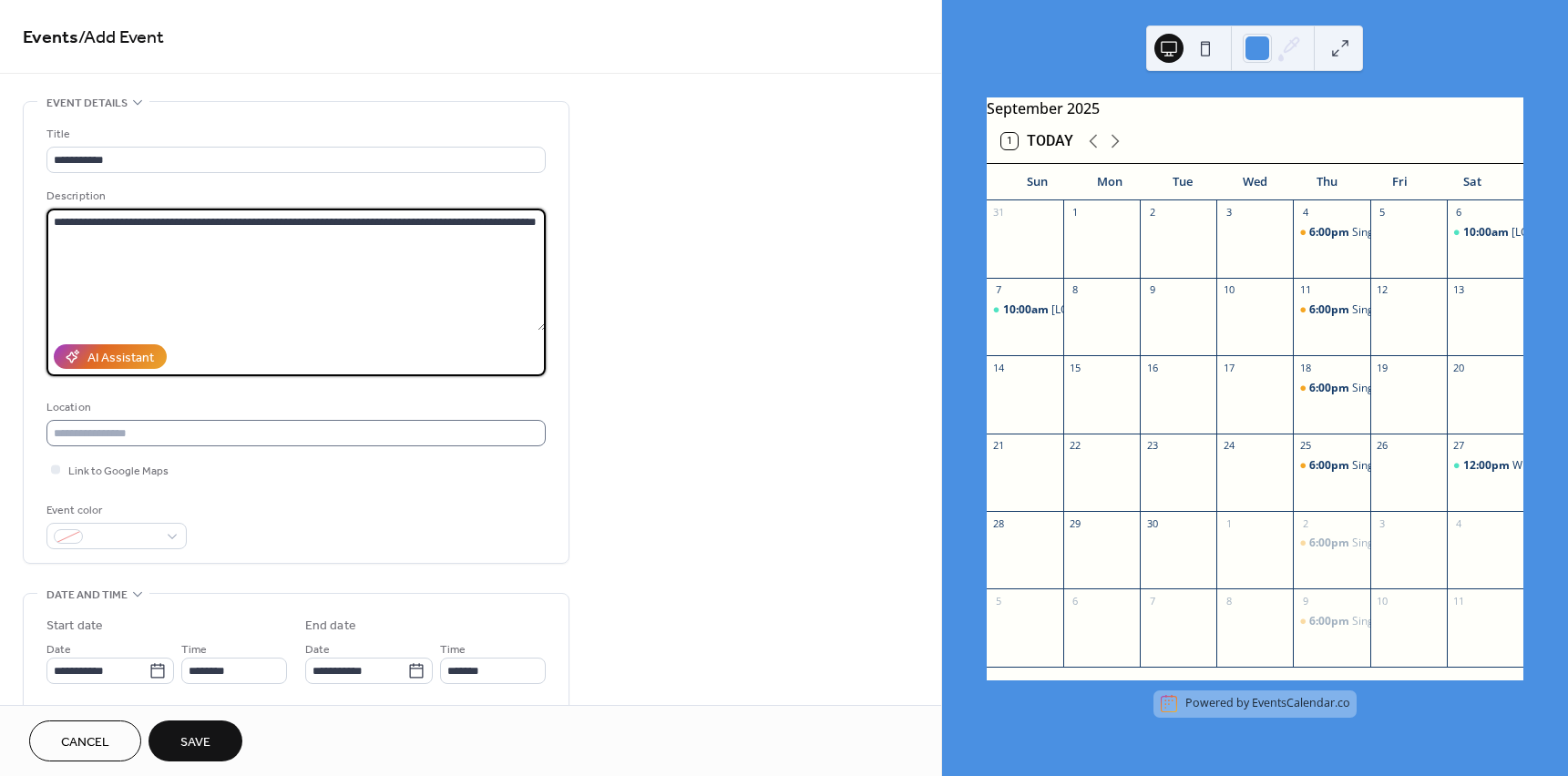 type on "**********" 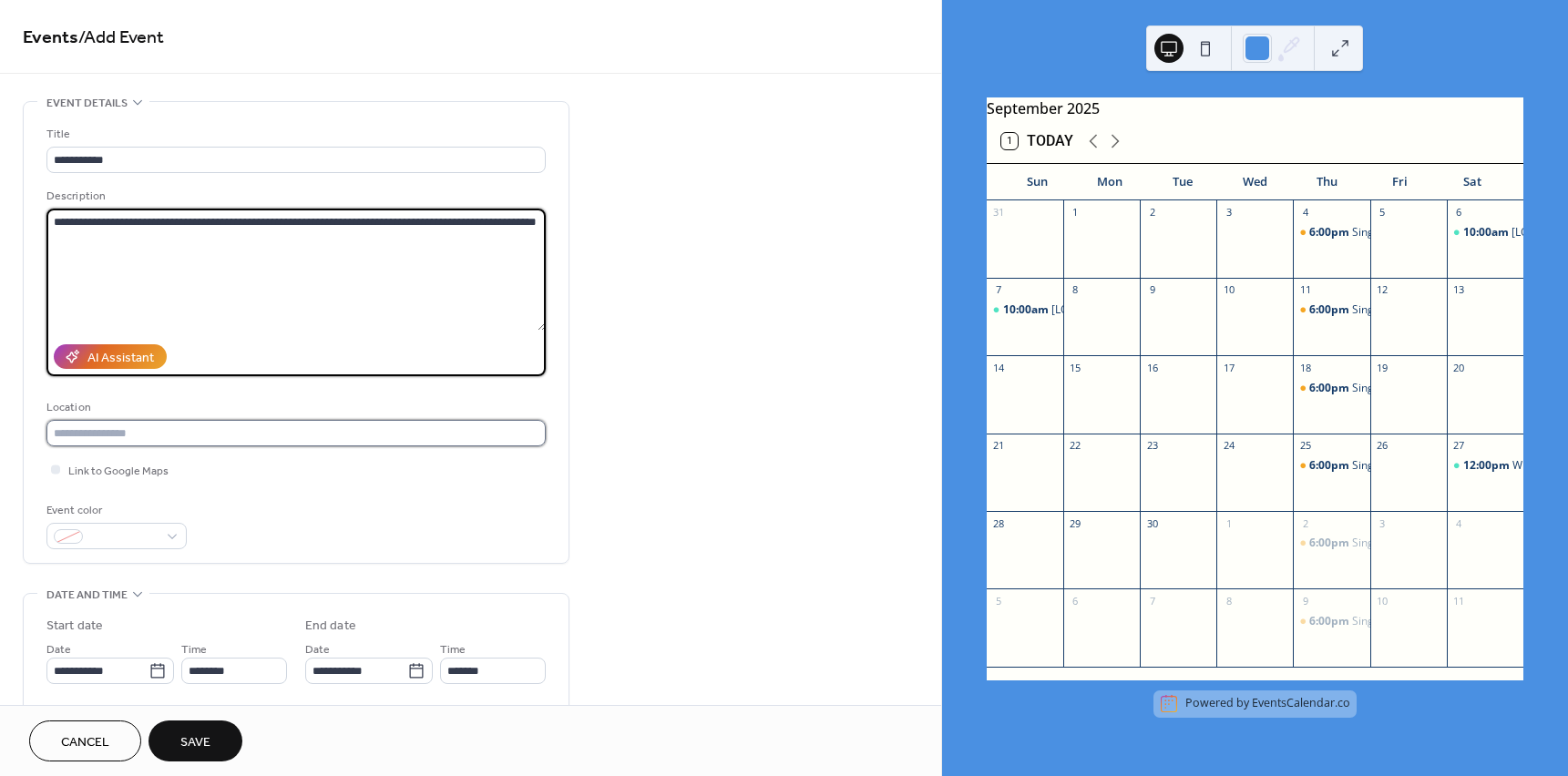 click at bounding box center [296, 433] 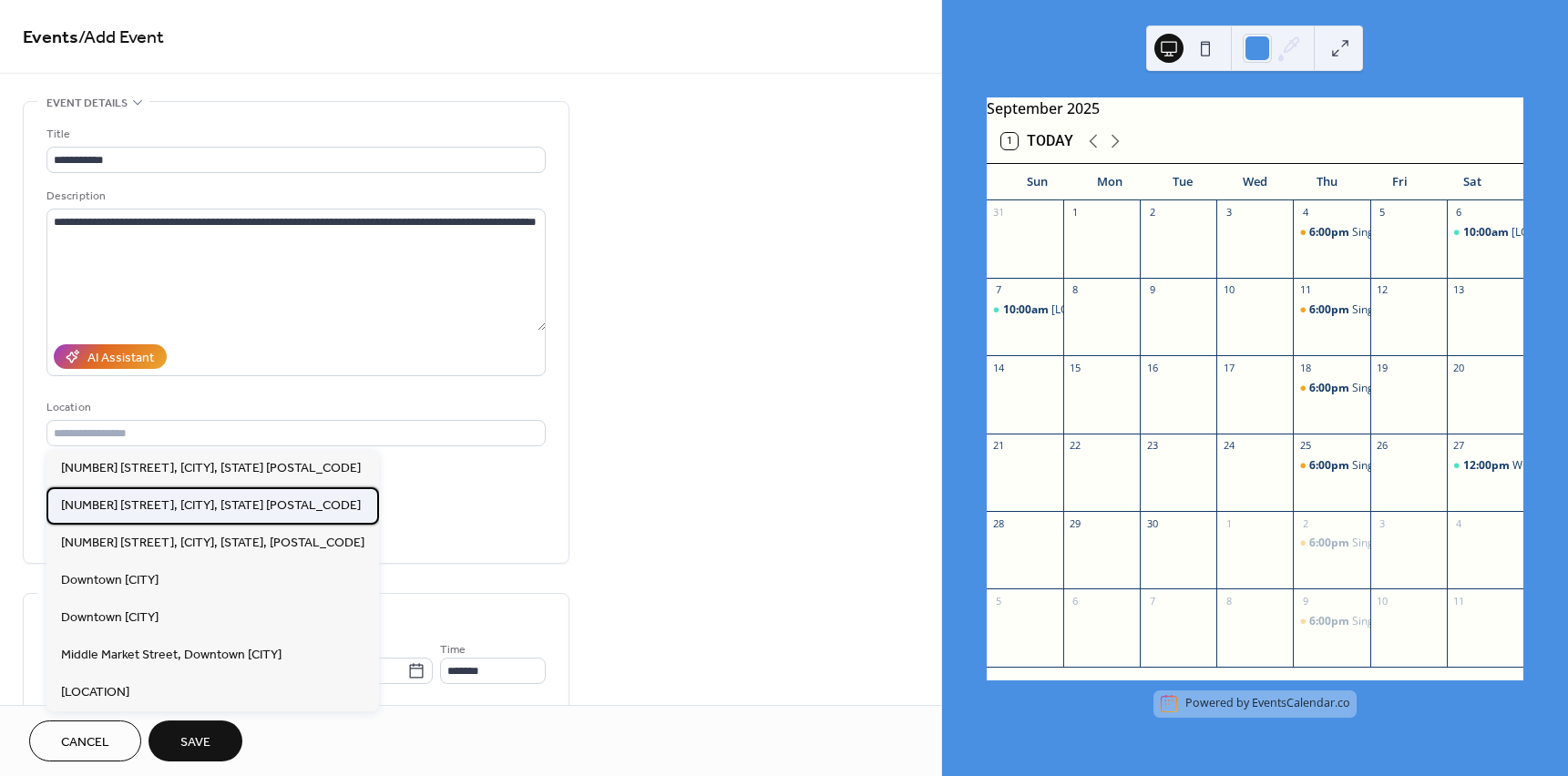 click on "[NUMBER] [STREET], [CITY], [STATE] [POSTAL_CODE]" at bounding box center [210, 505] 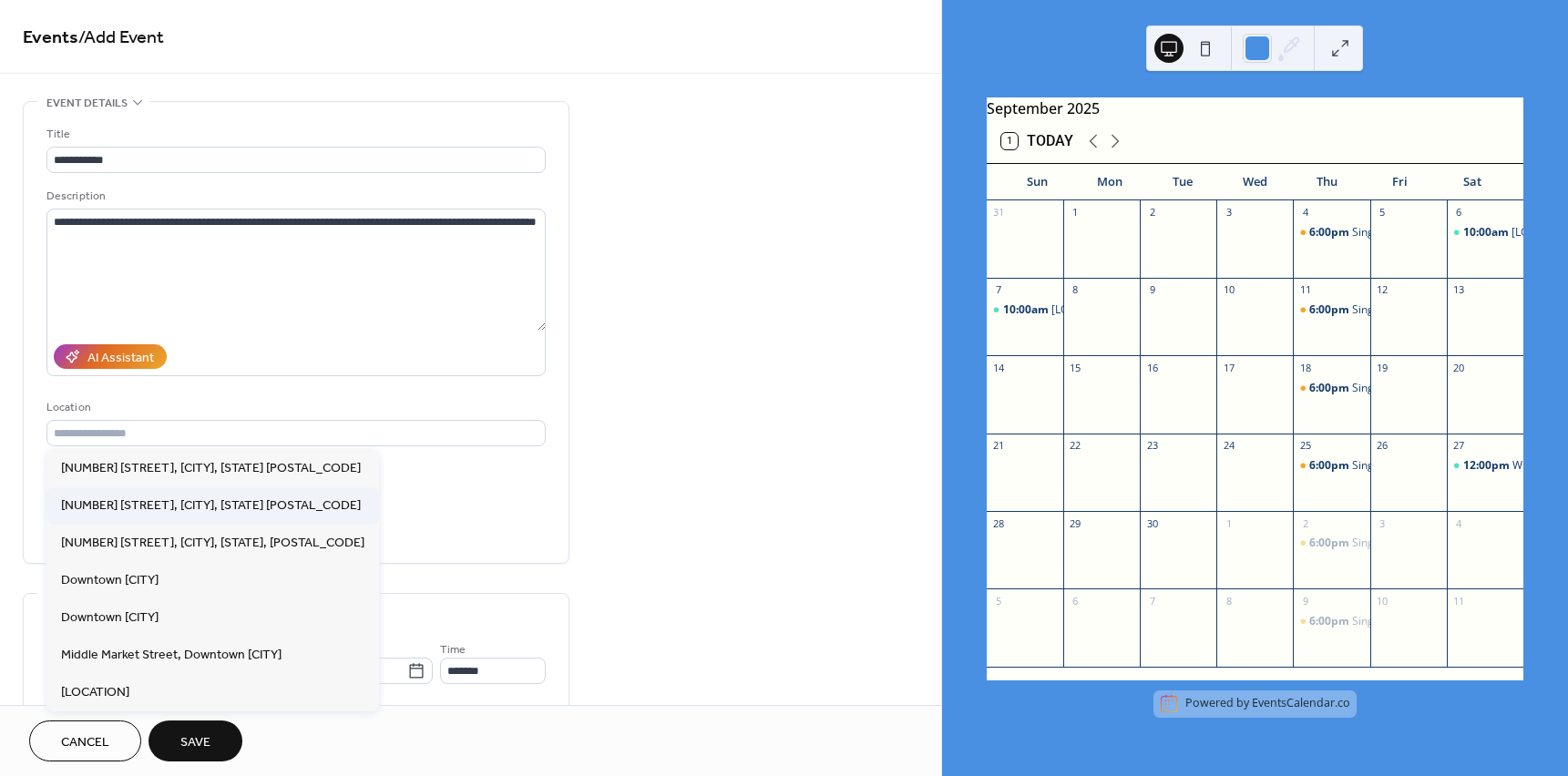 type on "**********" 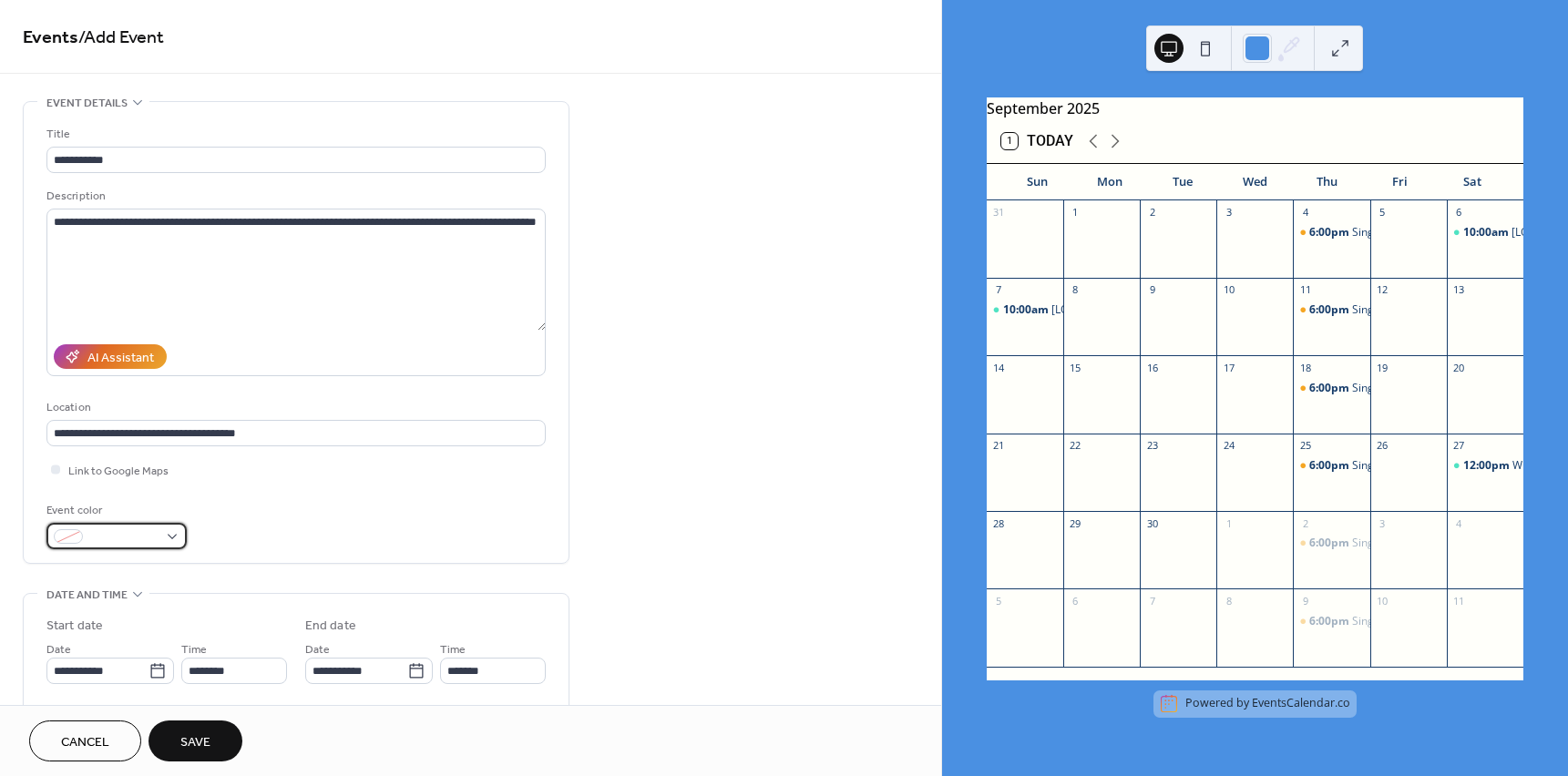 click at bounding box center (124, 537) 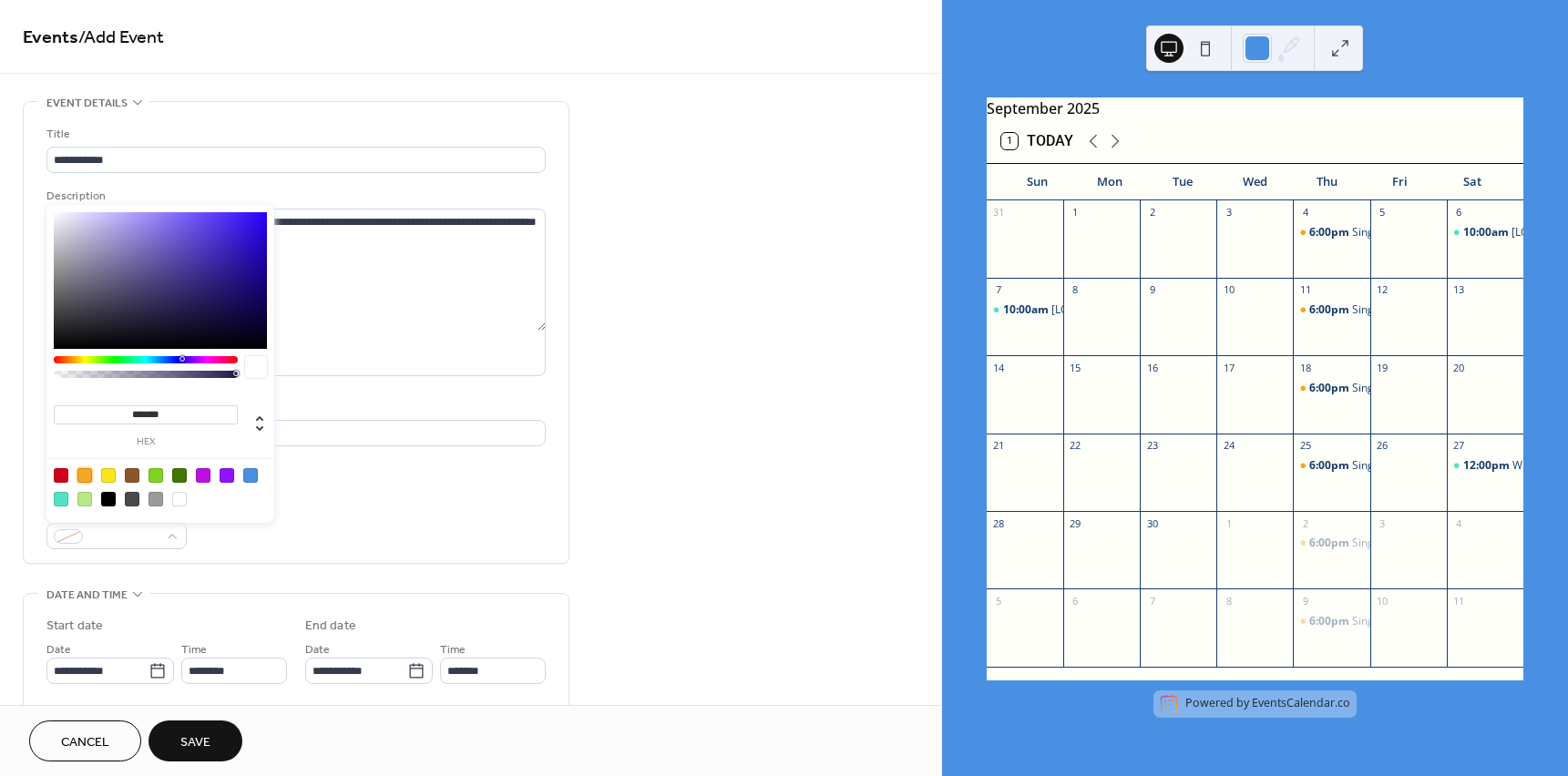 click at bounding box center [85, 475] 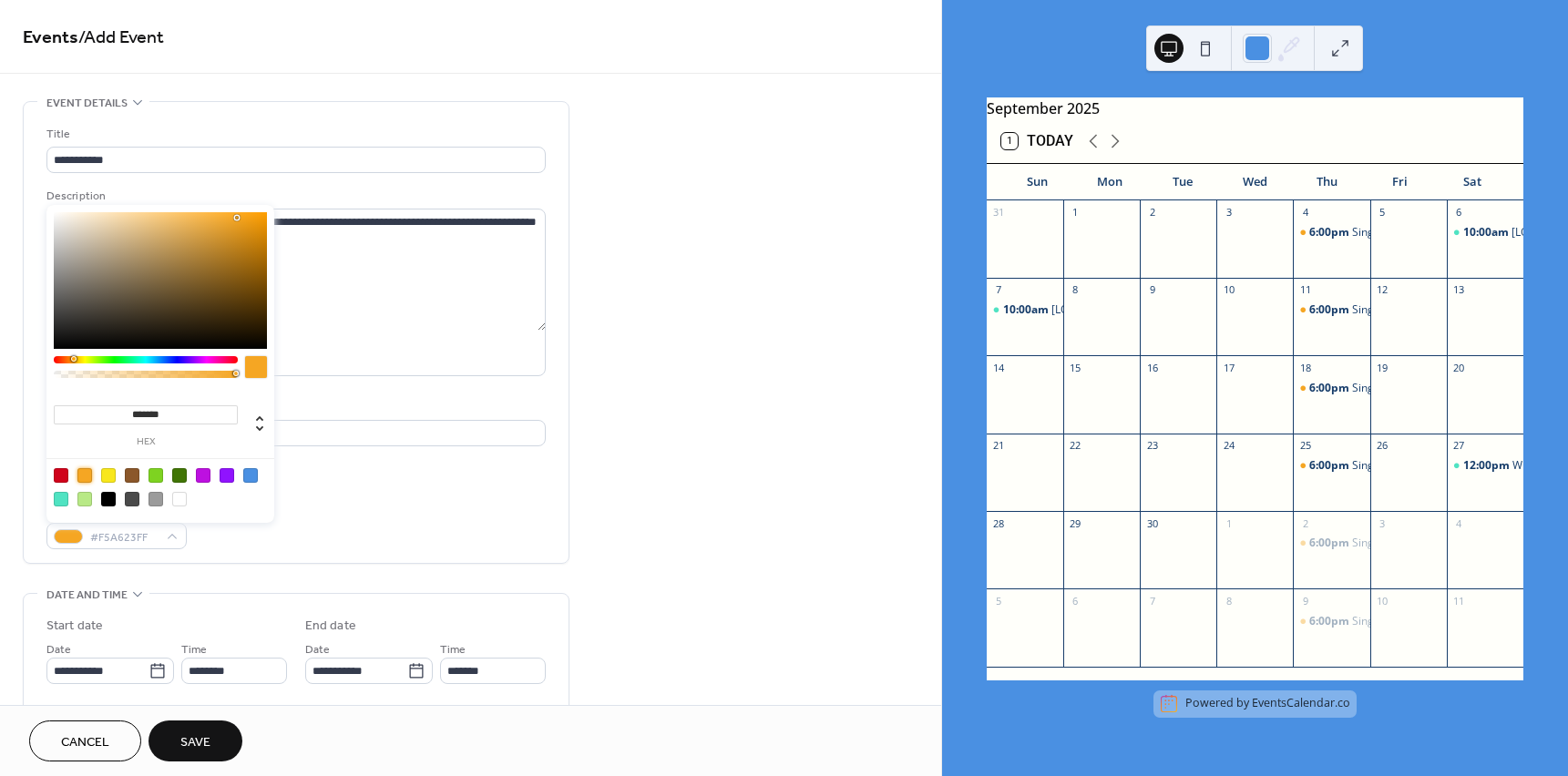 click on "**********" at bounding box center (296, 647) 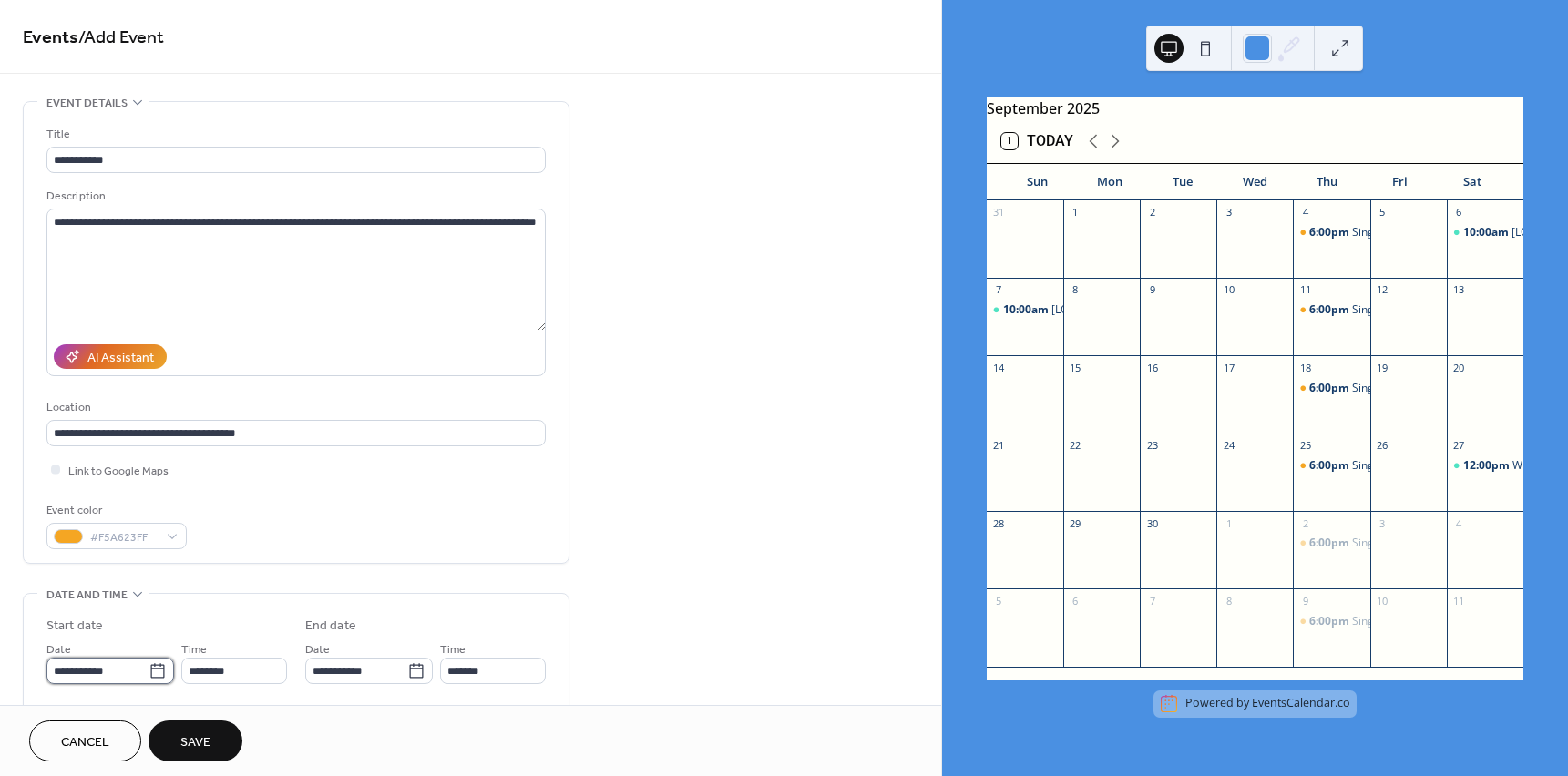 click on "**********" at bounding box center [97, 670] 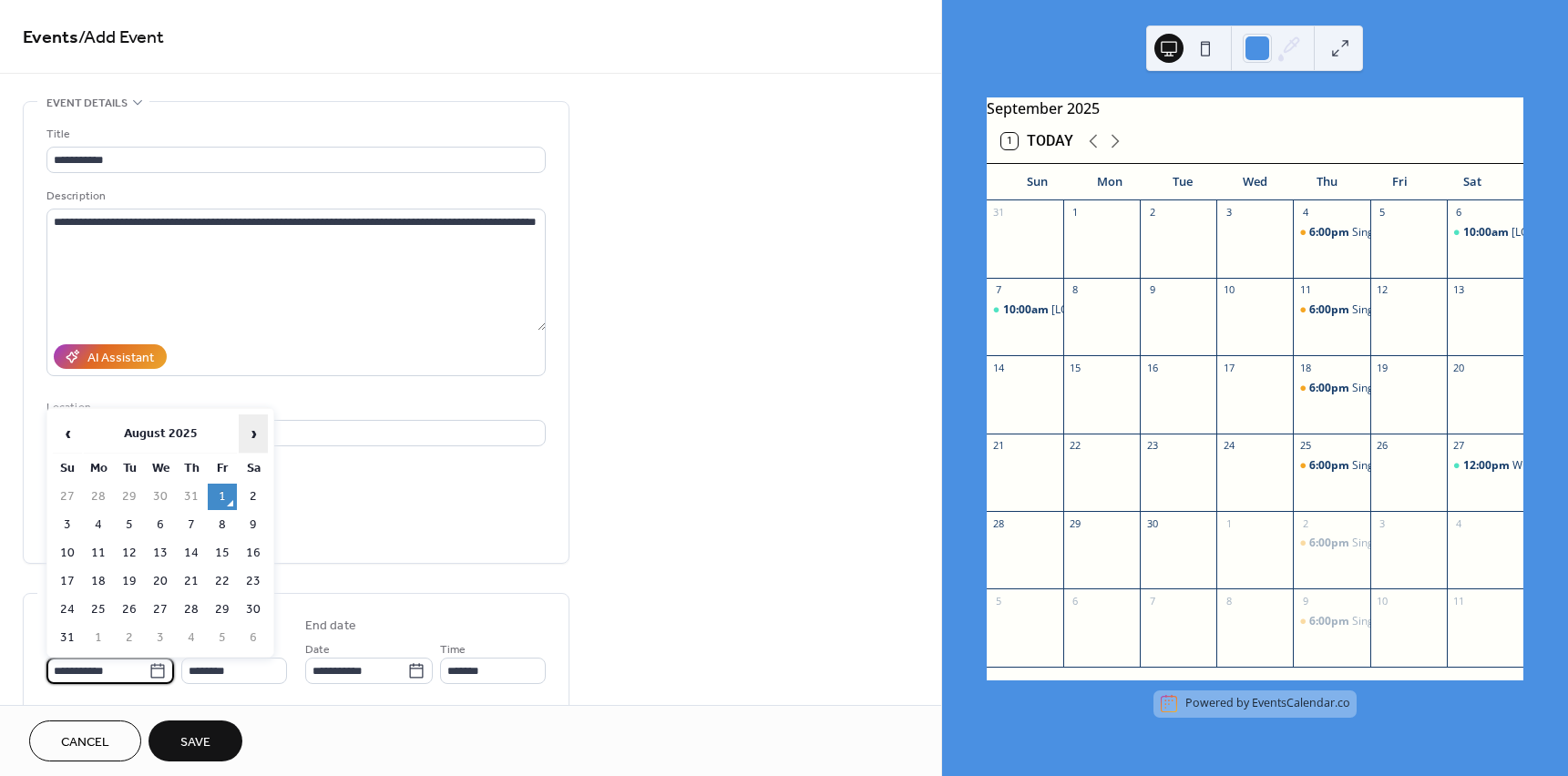 click on "›" at bounding box center [253, 434] 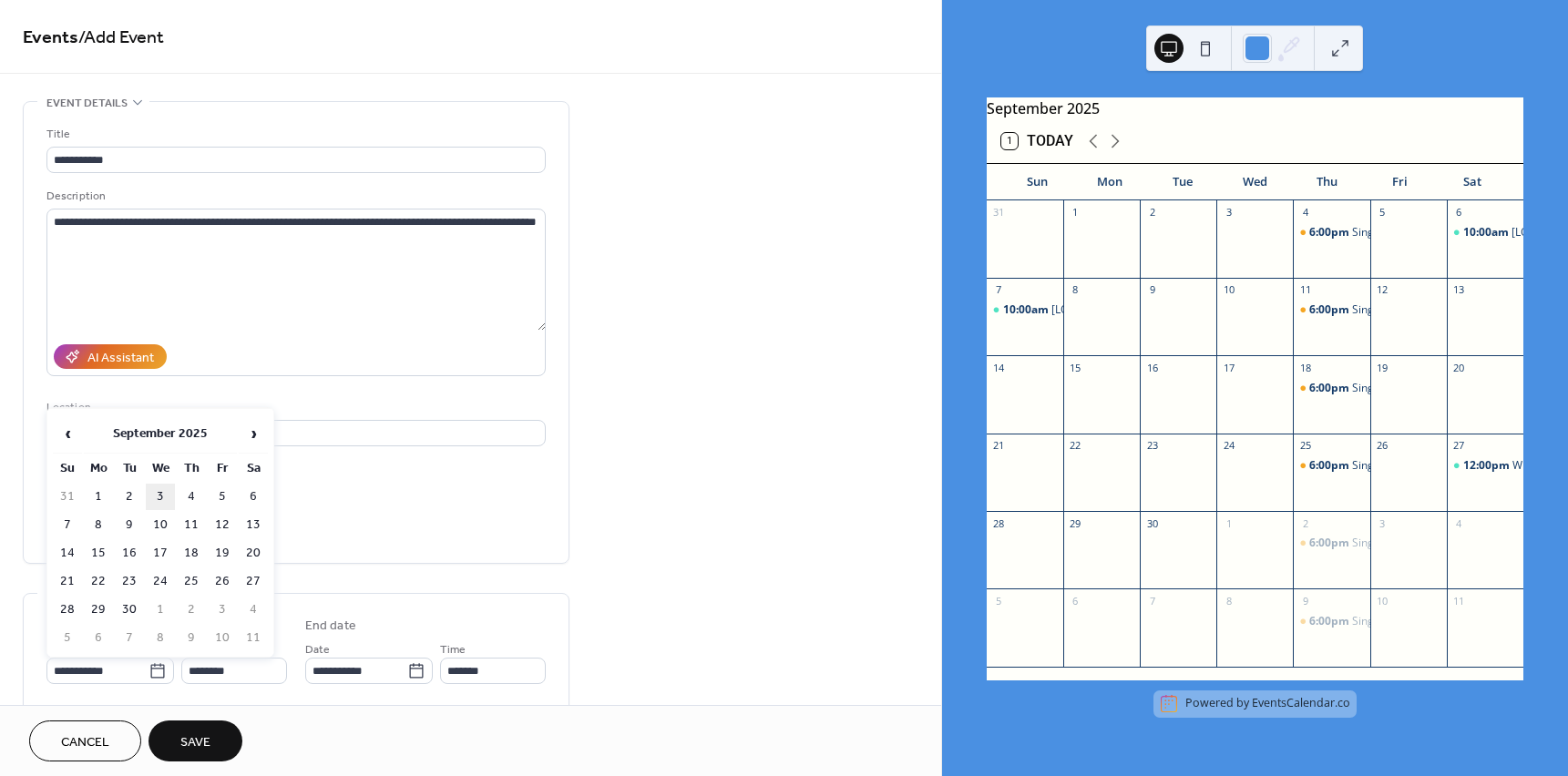 click on "3" at bounding box center [160, 496] 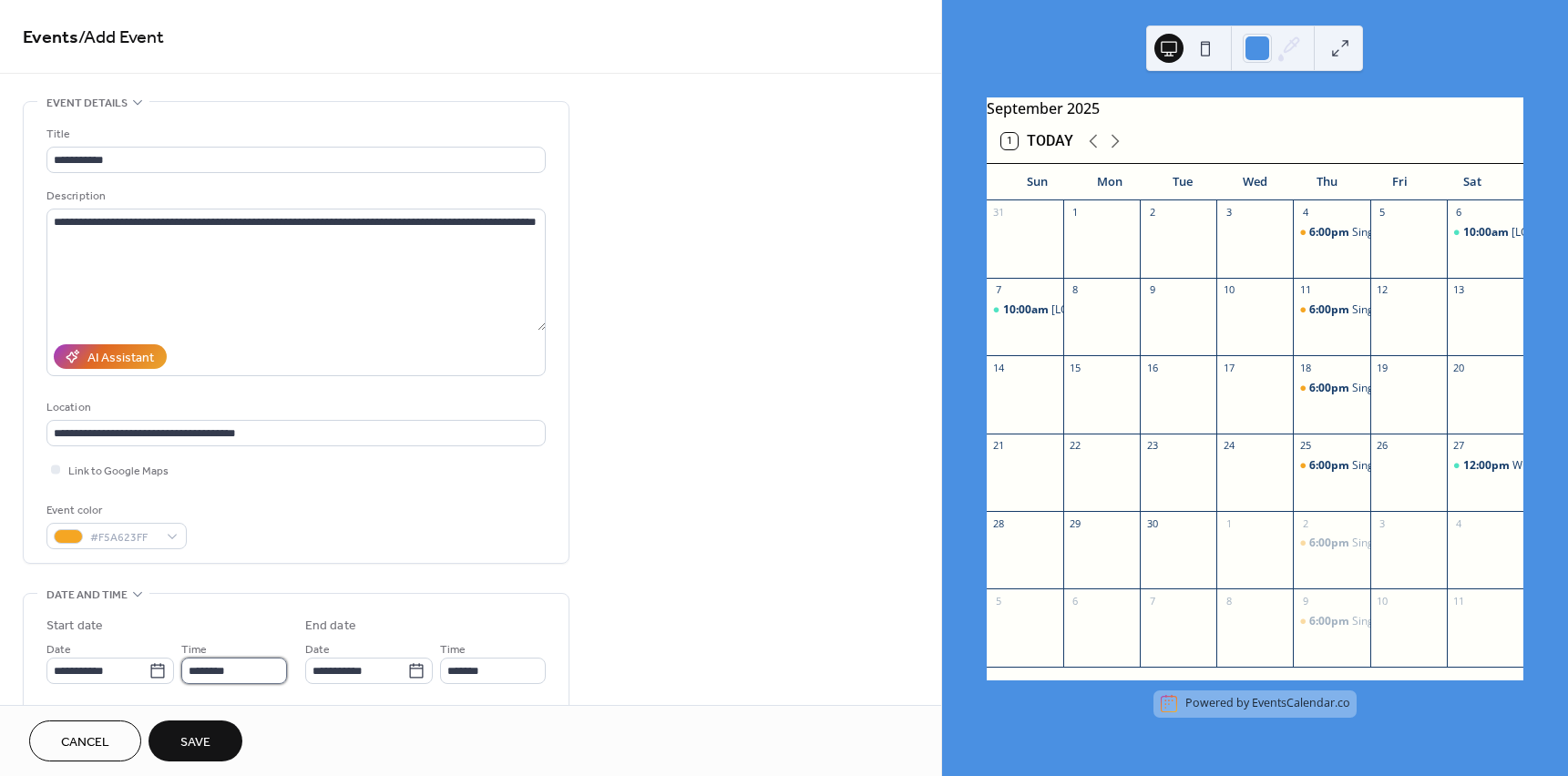 click on "********" at bounding box center [234, 670] 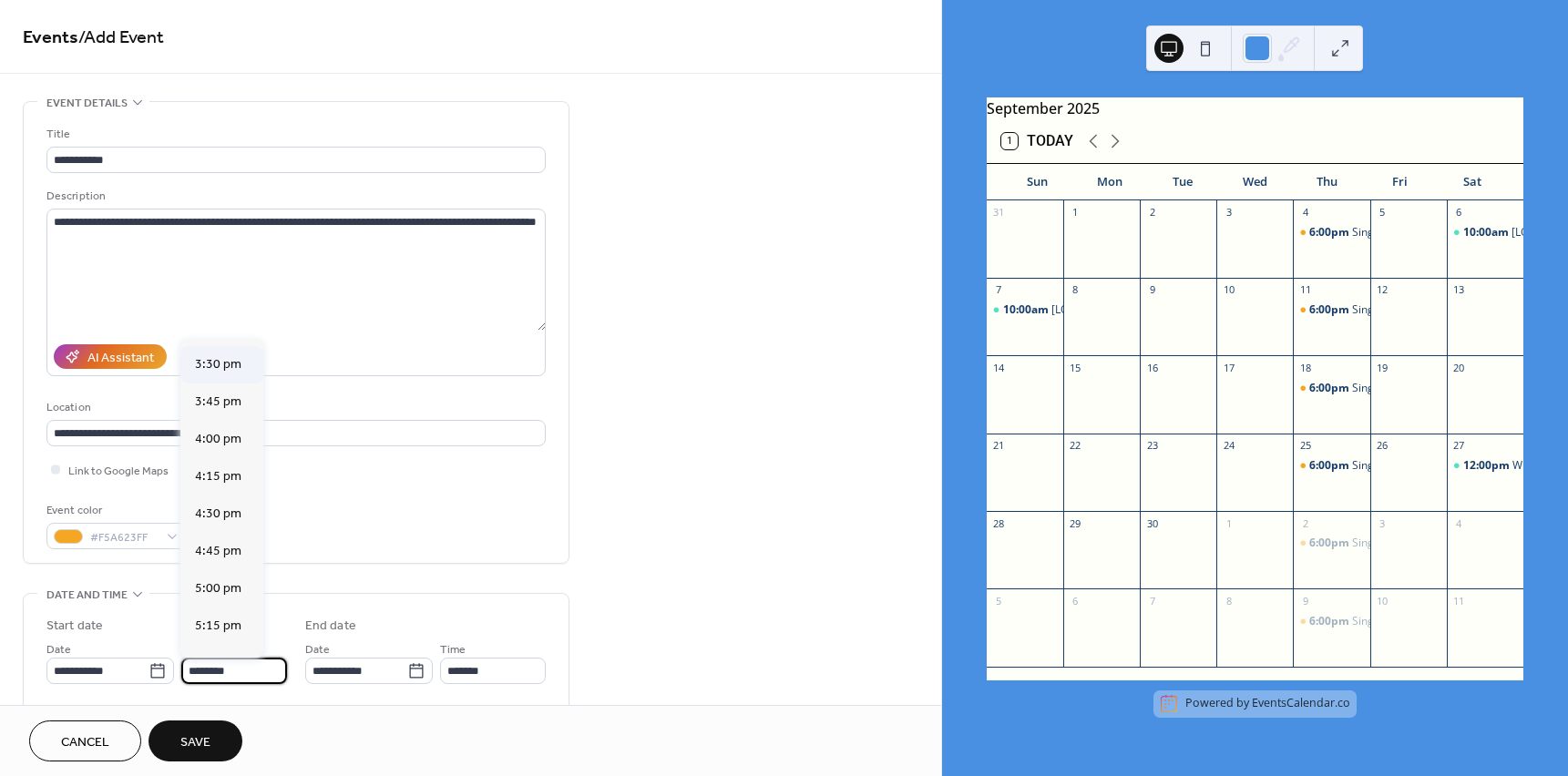 scroll, scrollTop: 2339, scrollLeft: 0, axis: vertical 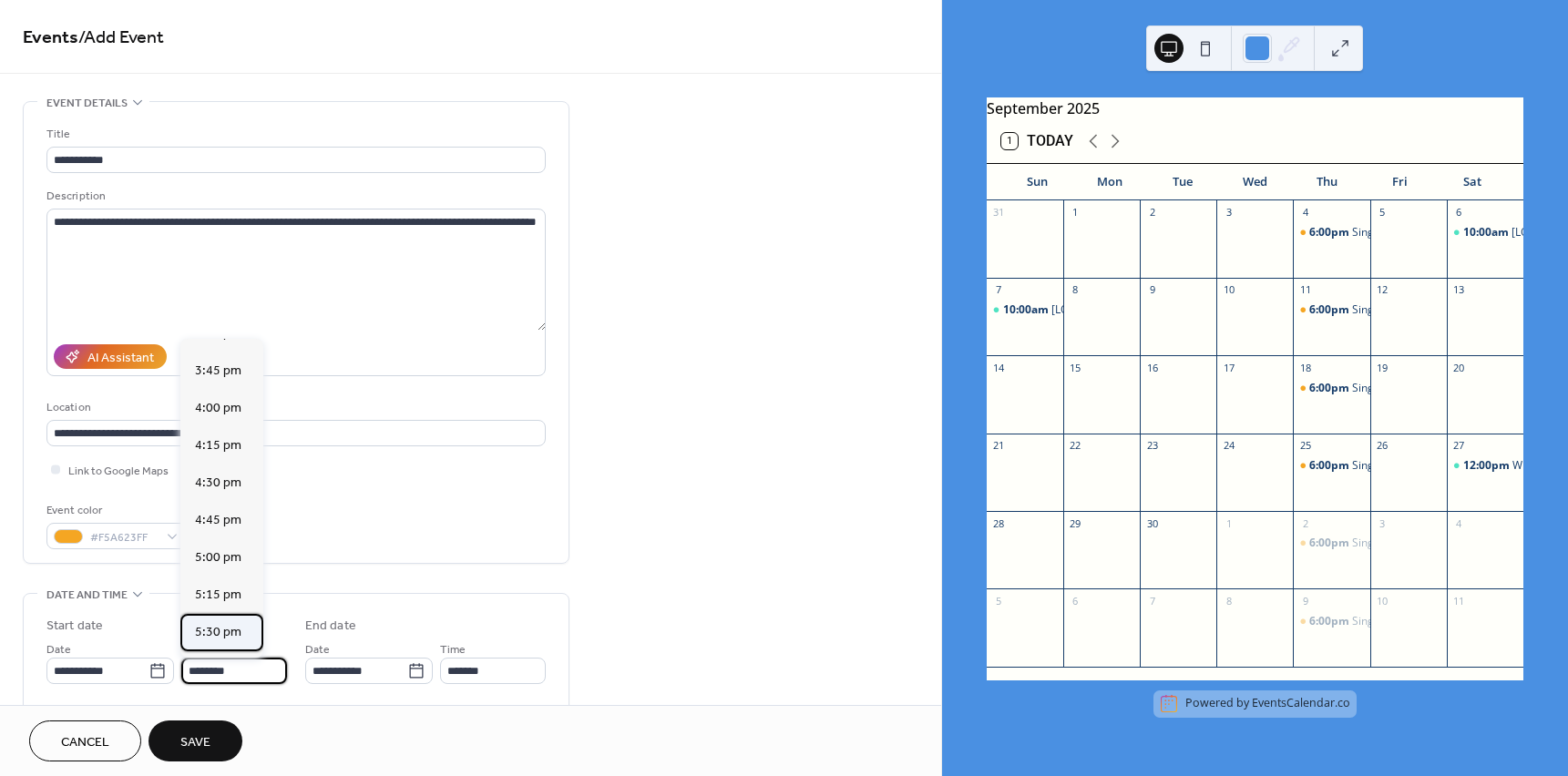 click on "5:30 pm" at bounding box center (218, 632) 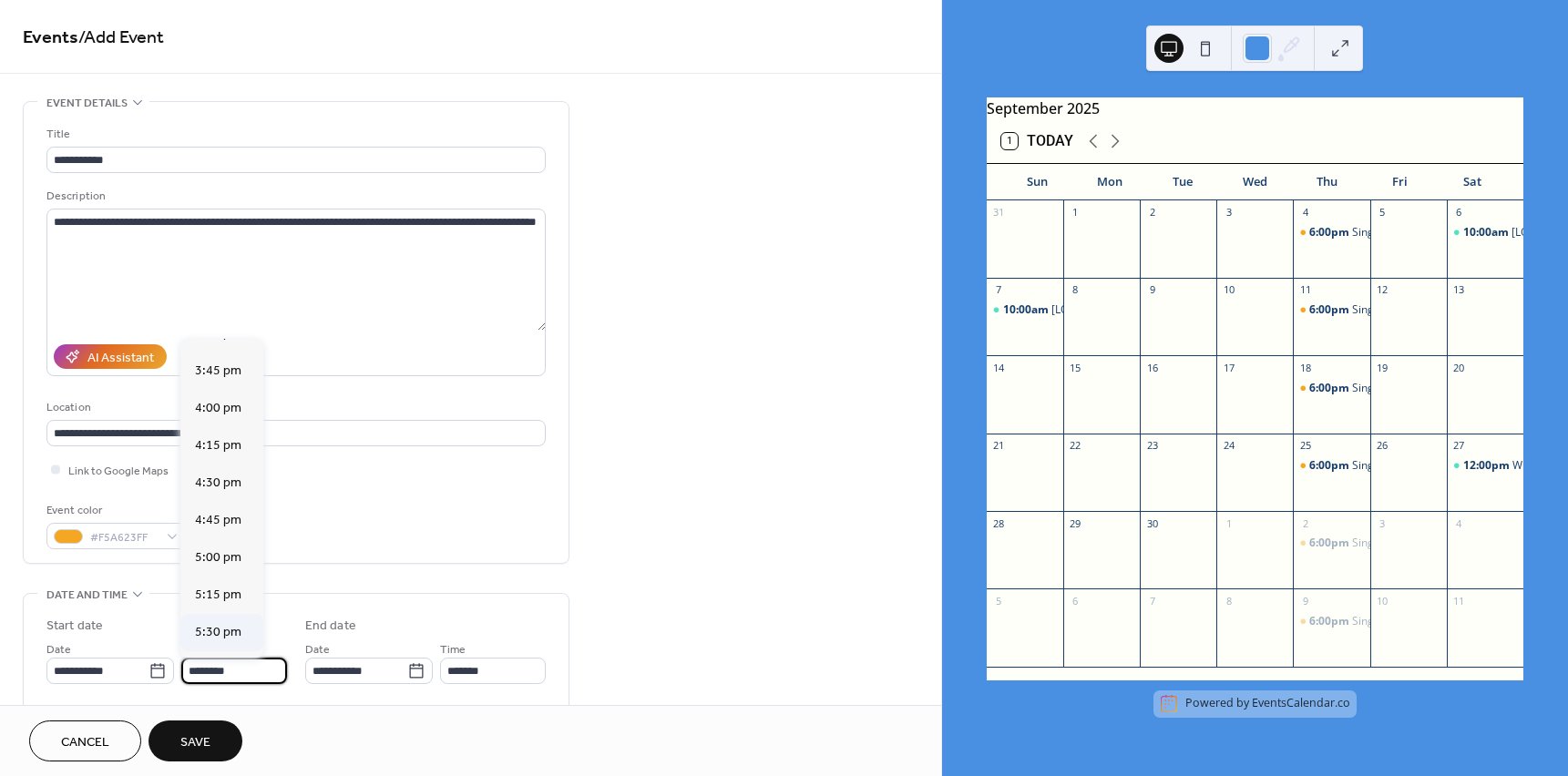 type on "*******" 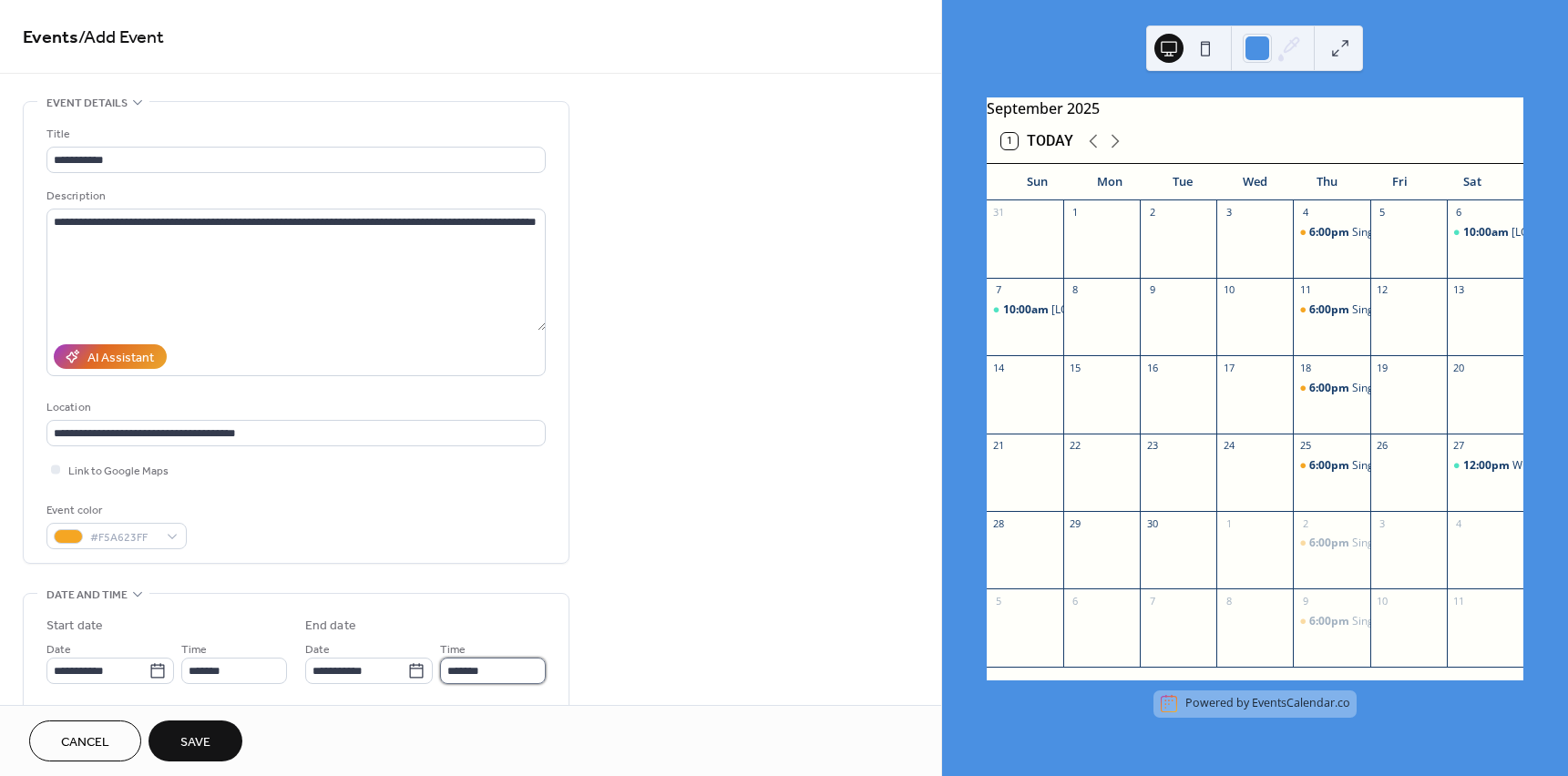 click on "*******" at bounding box center (493, 670) 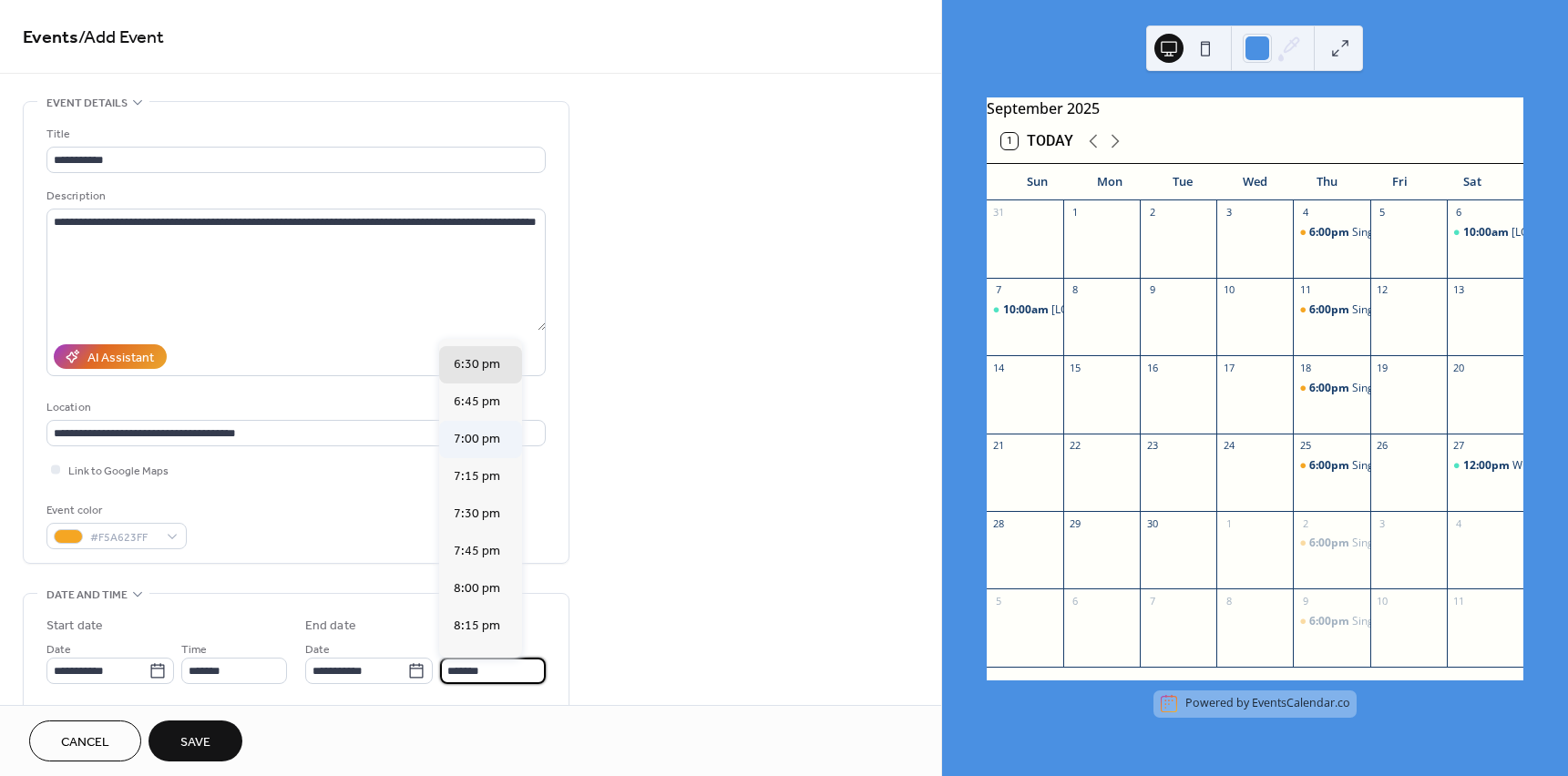 scroll, scrollTop: 182, scrollLeft: 0, axis: vertical 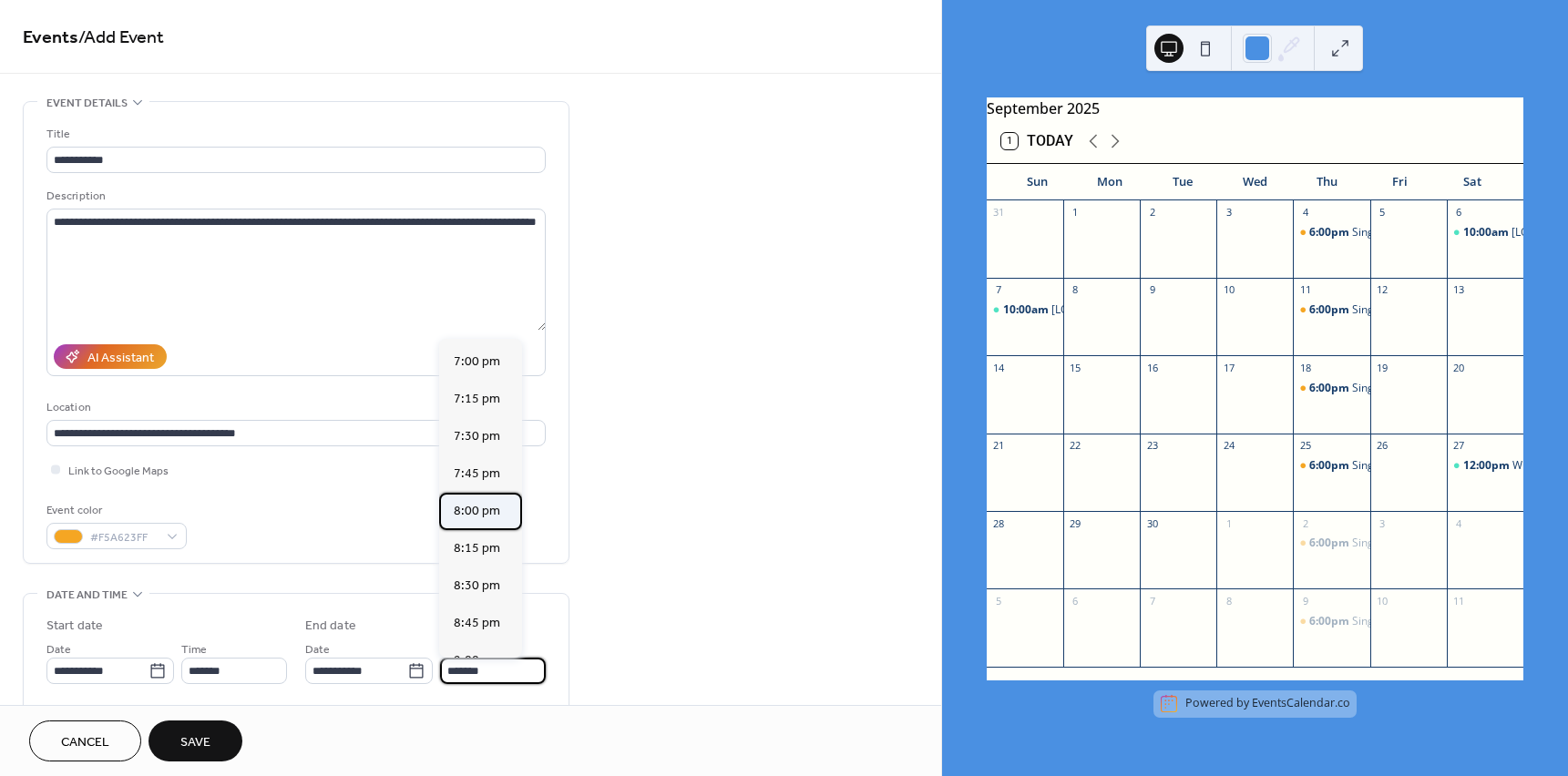 click on "8:00 pm" at bounding box center [477, 511] 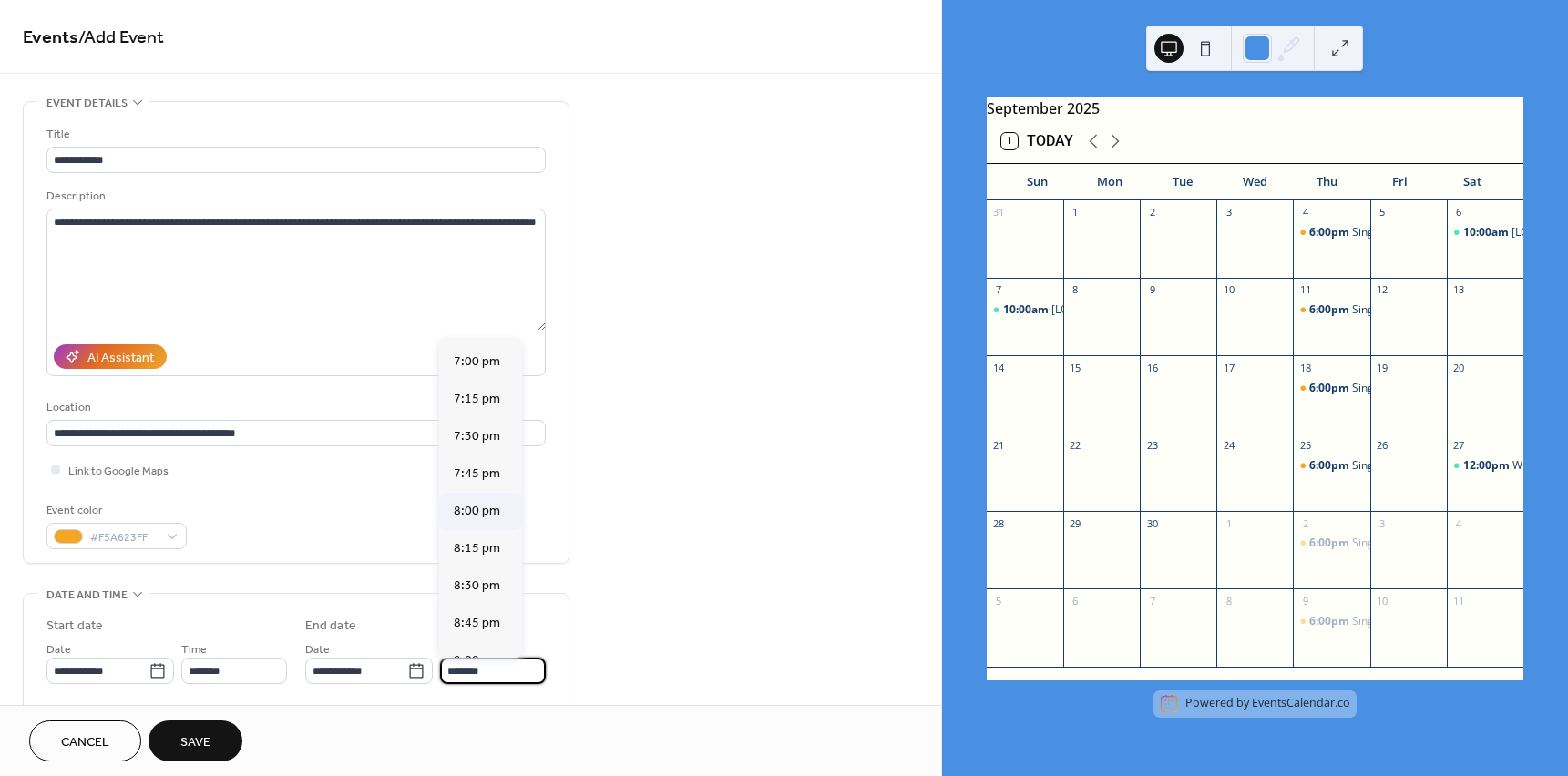 type on "*******" 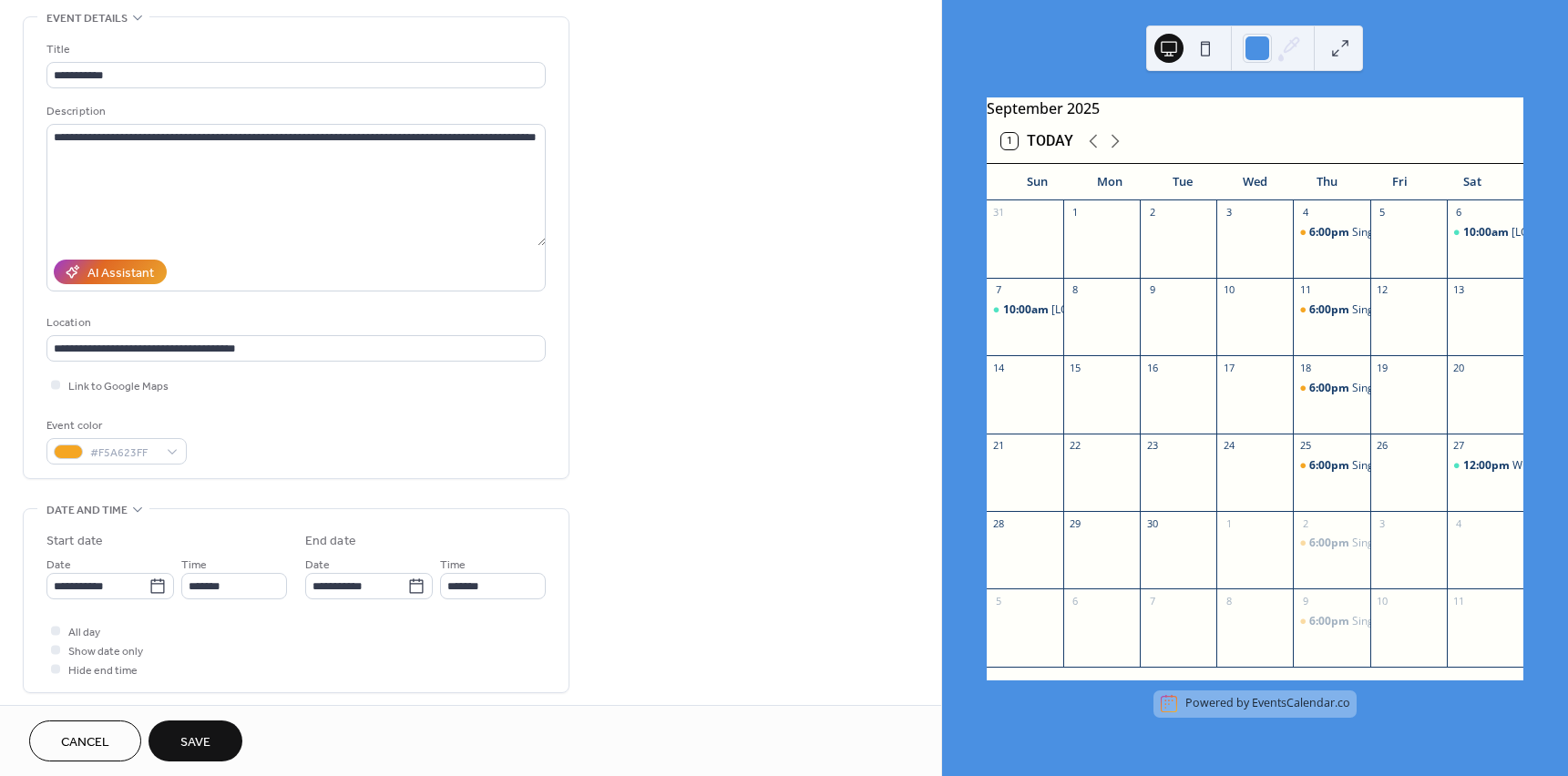 scroll, scrollTop: 182, scrollLeft: 0, axis: vertical 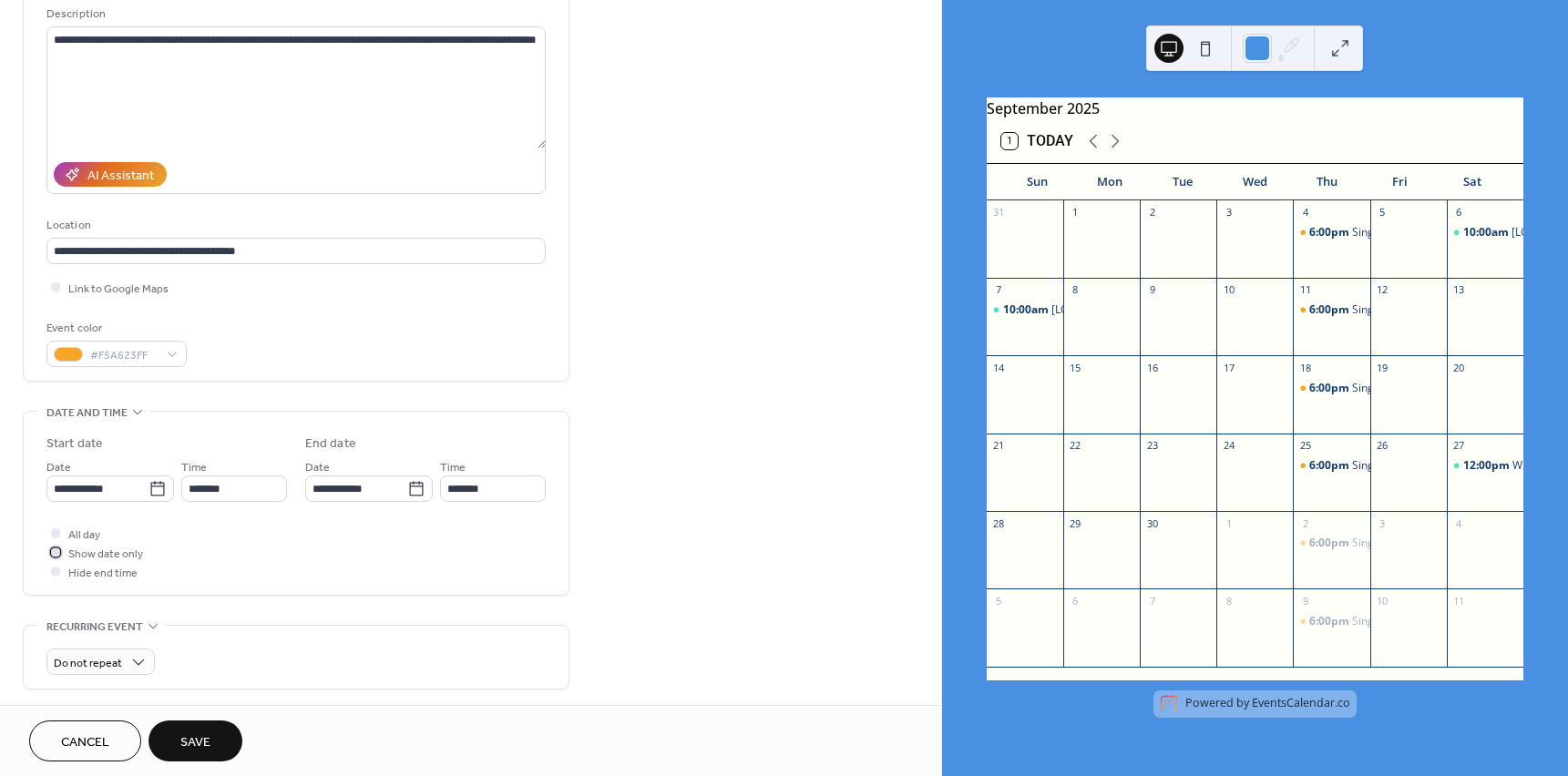 click on "Show date only" at bounding box center (106, 554) 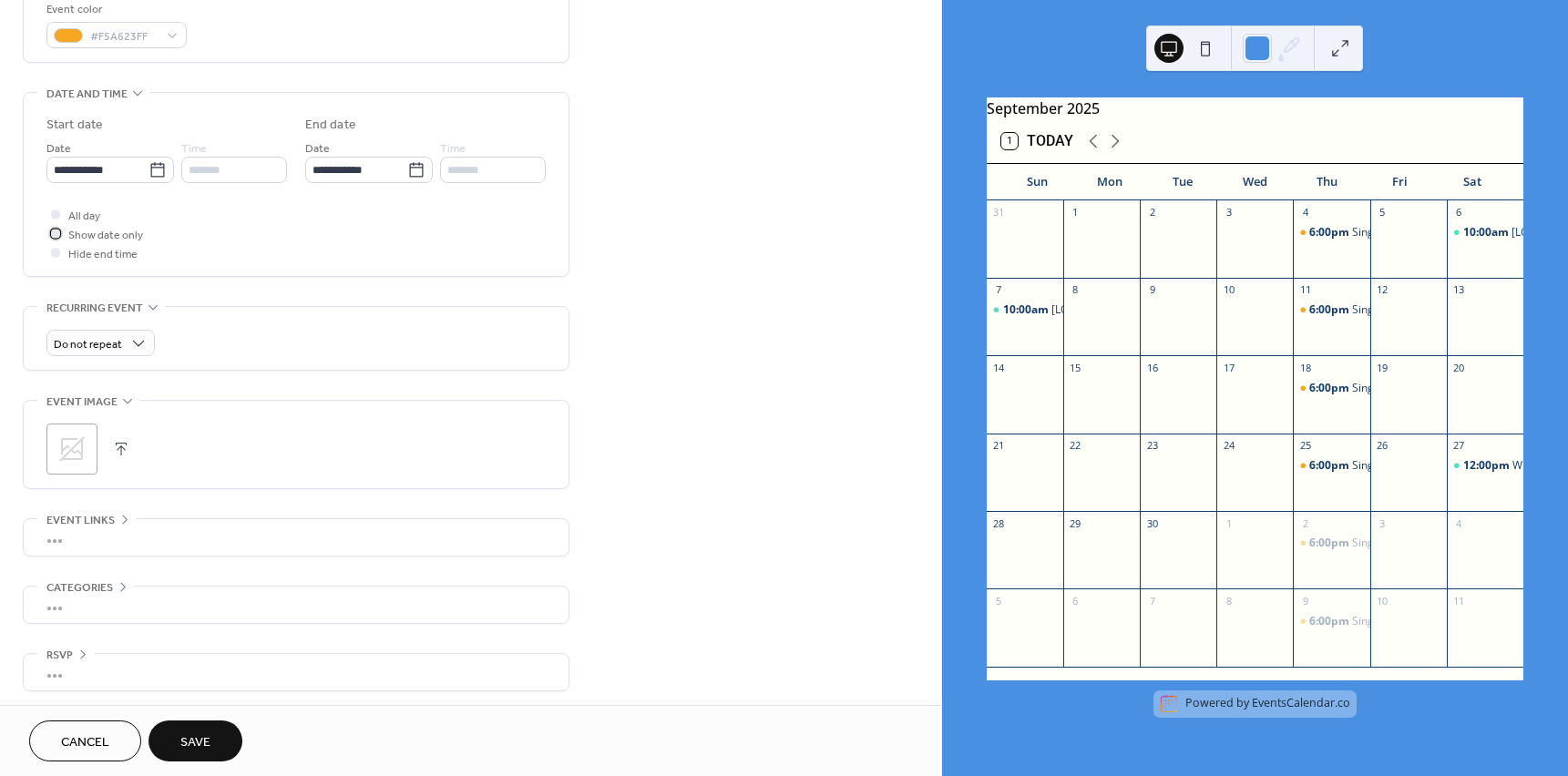 scroll, scrollTop: 505, scrollLeft: 0, axis: vertical 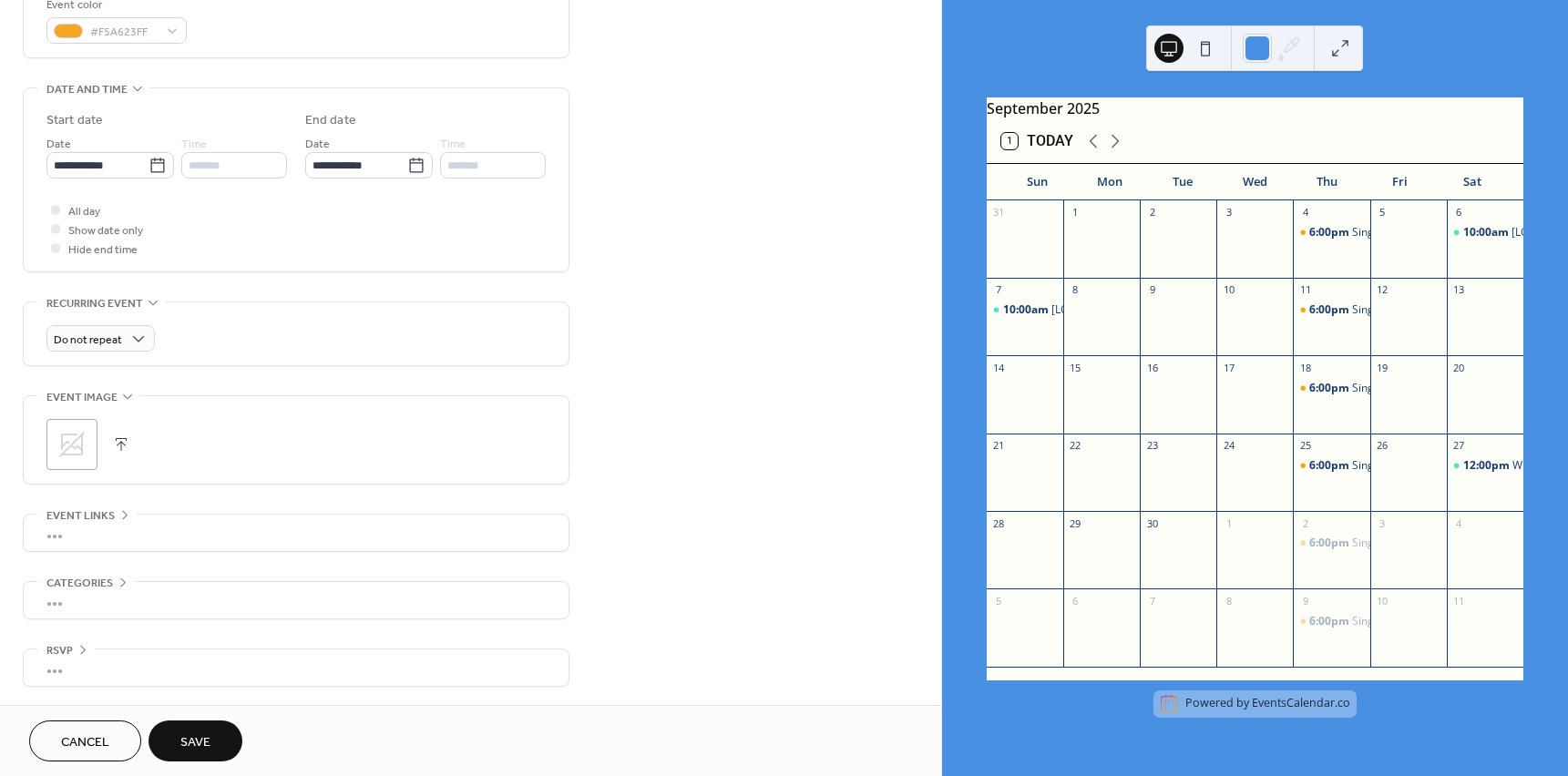 click on "Save" at bounding box center [195, 742] 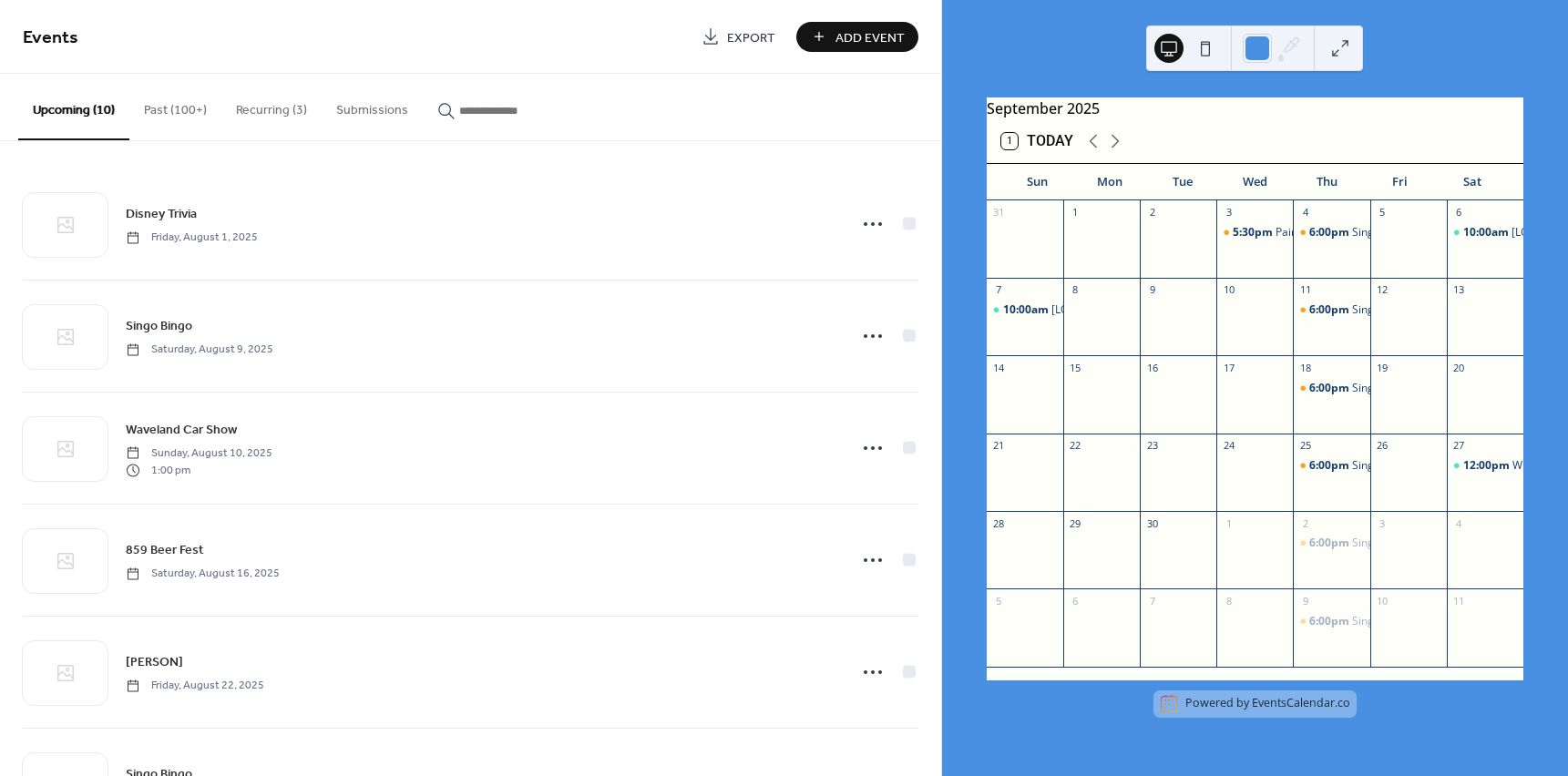 click on "Add Event" at bounding box center [870, 37] 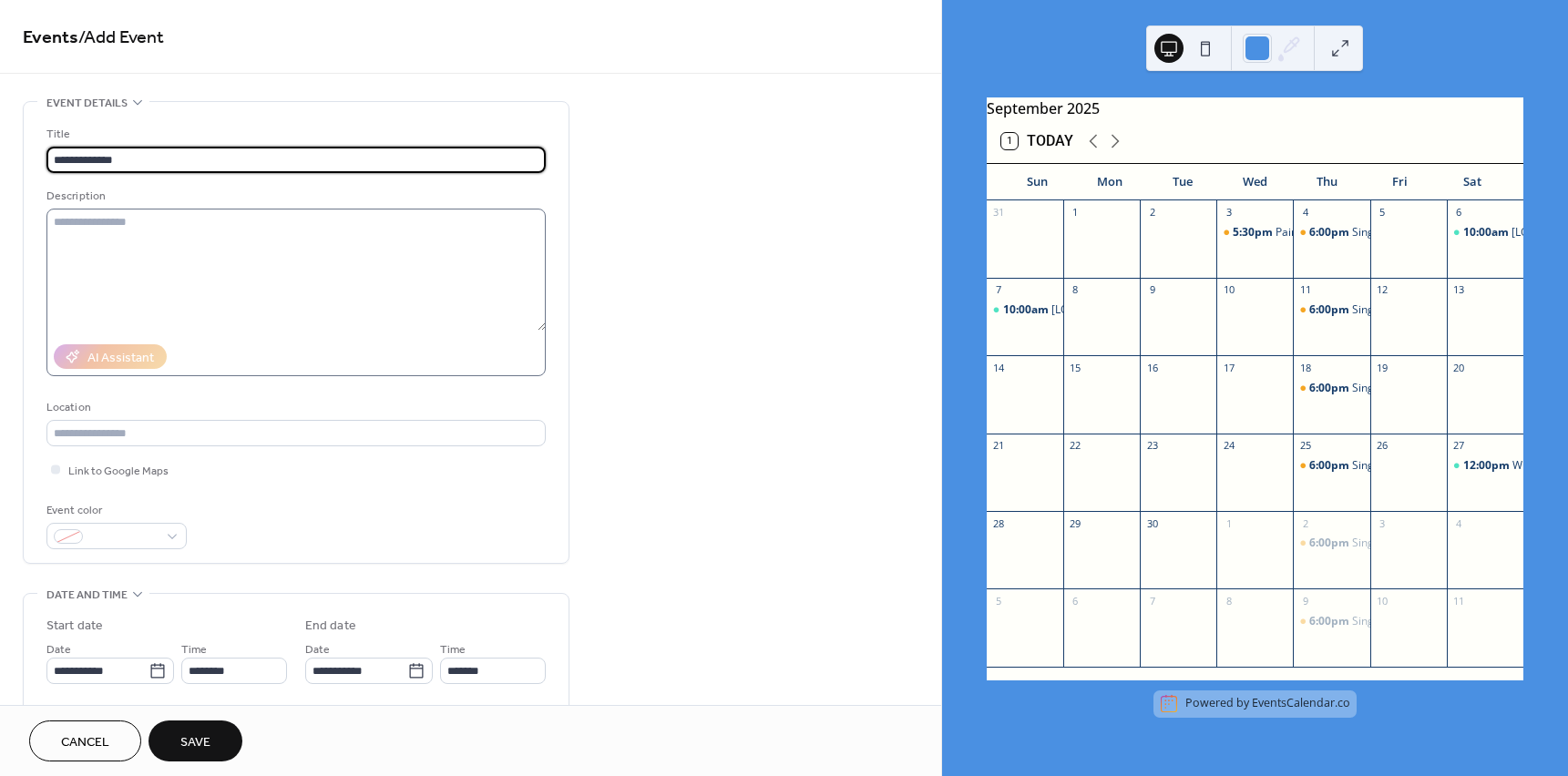 type on "**********" 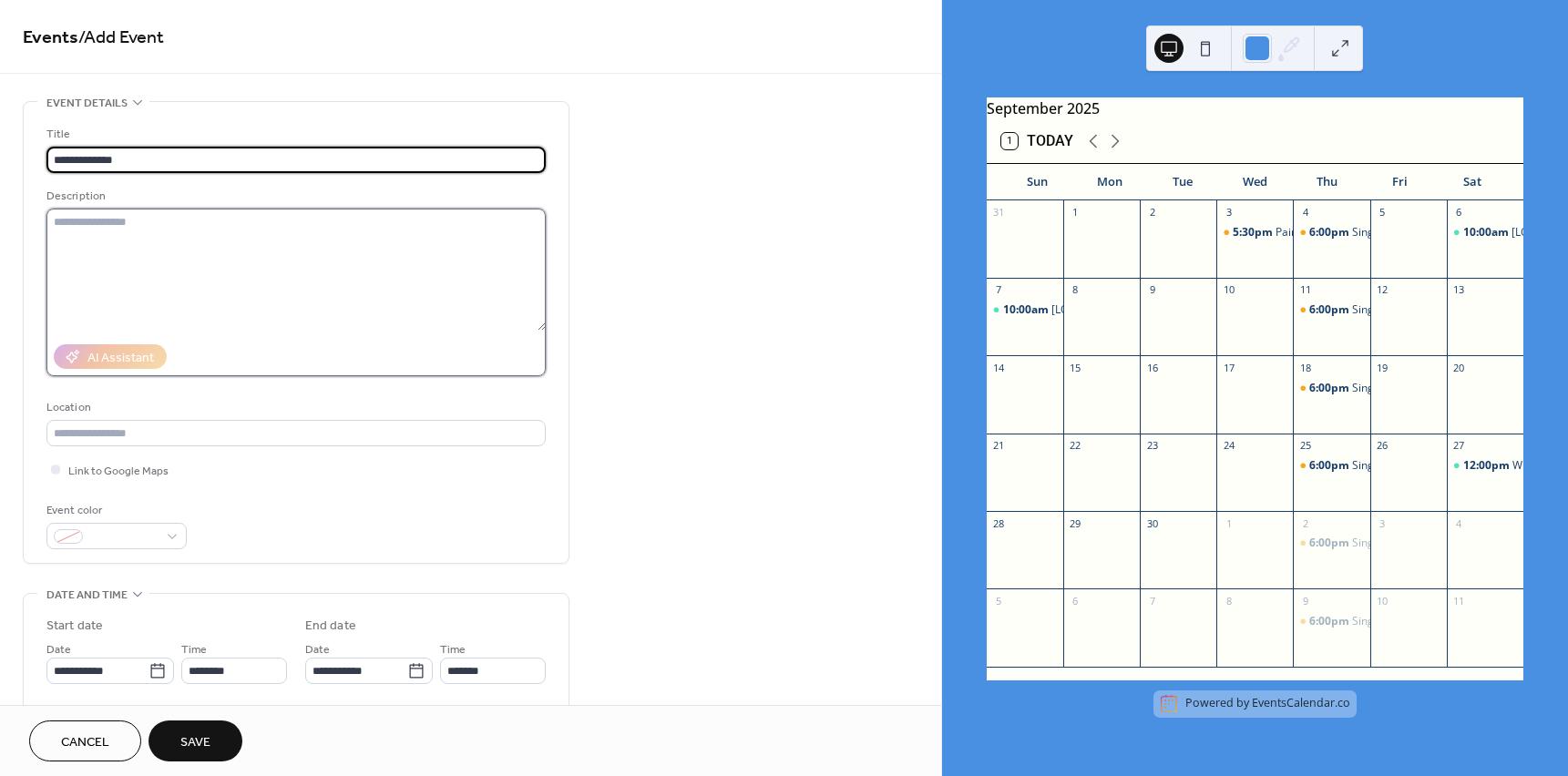 click at bounding box center (296, 270) 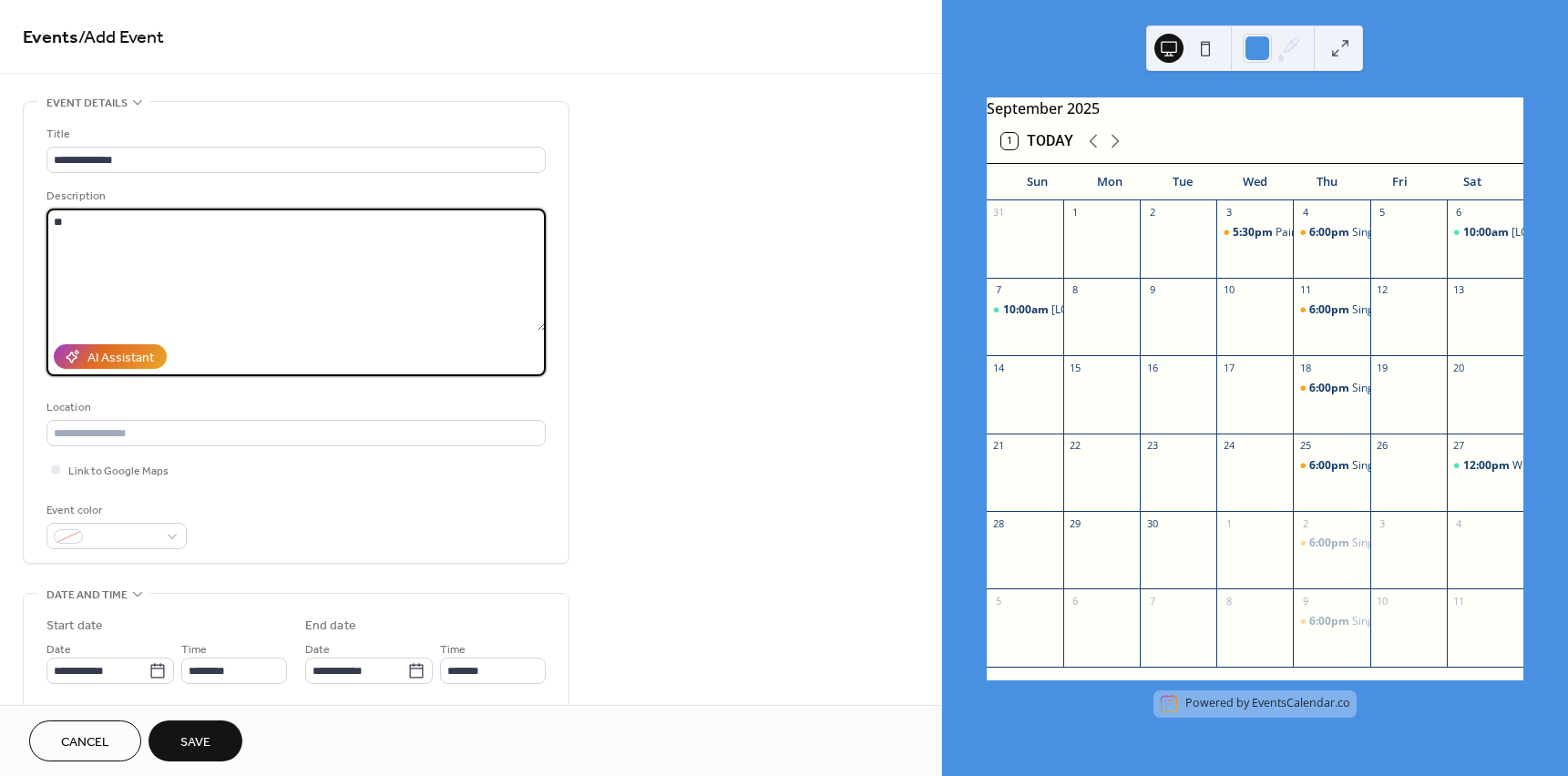 type on "*" 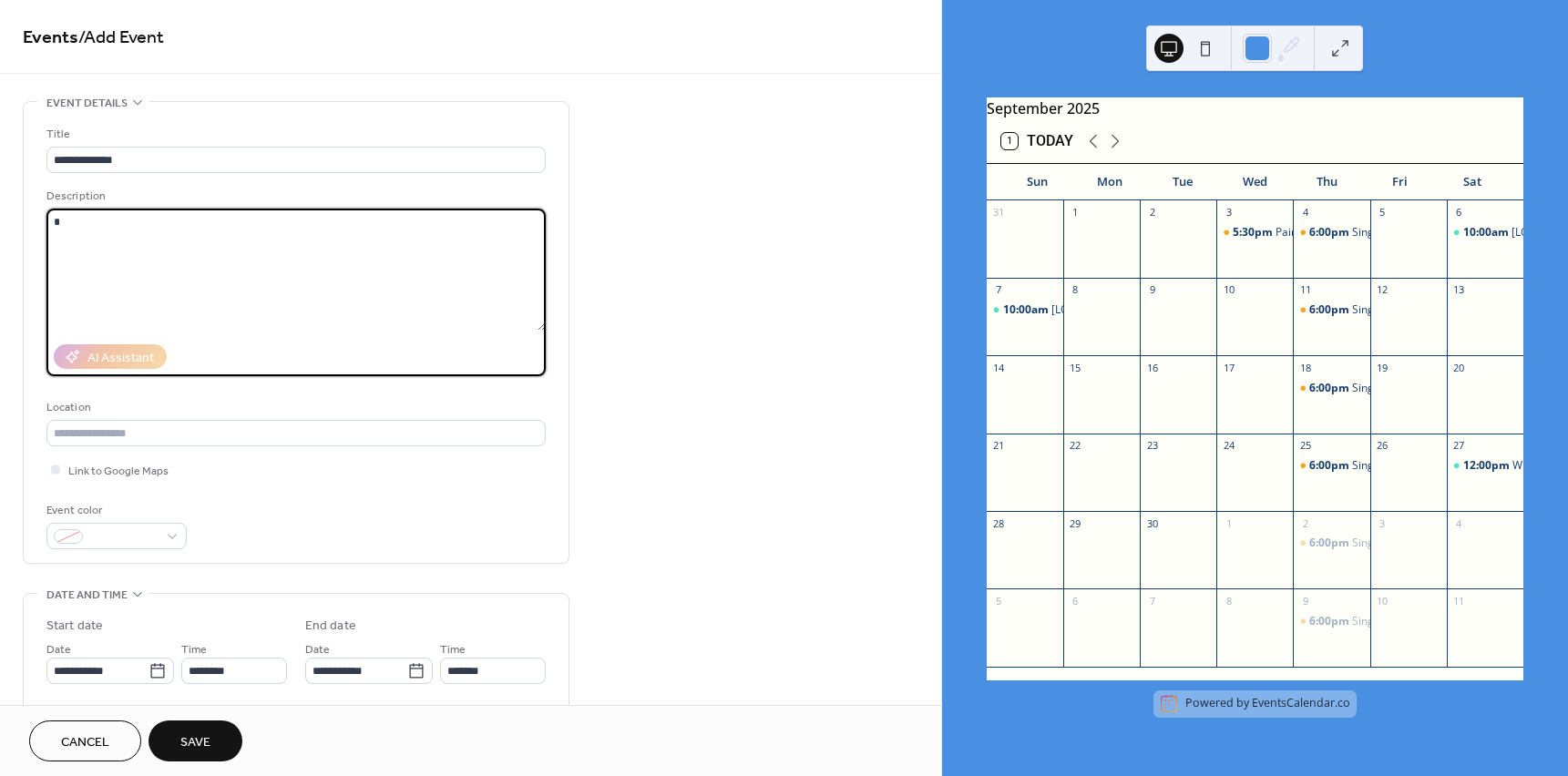 type 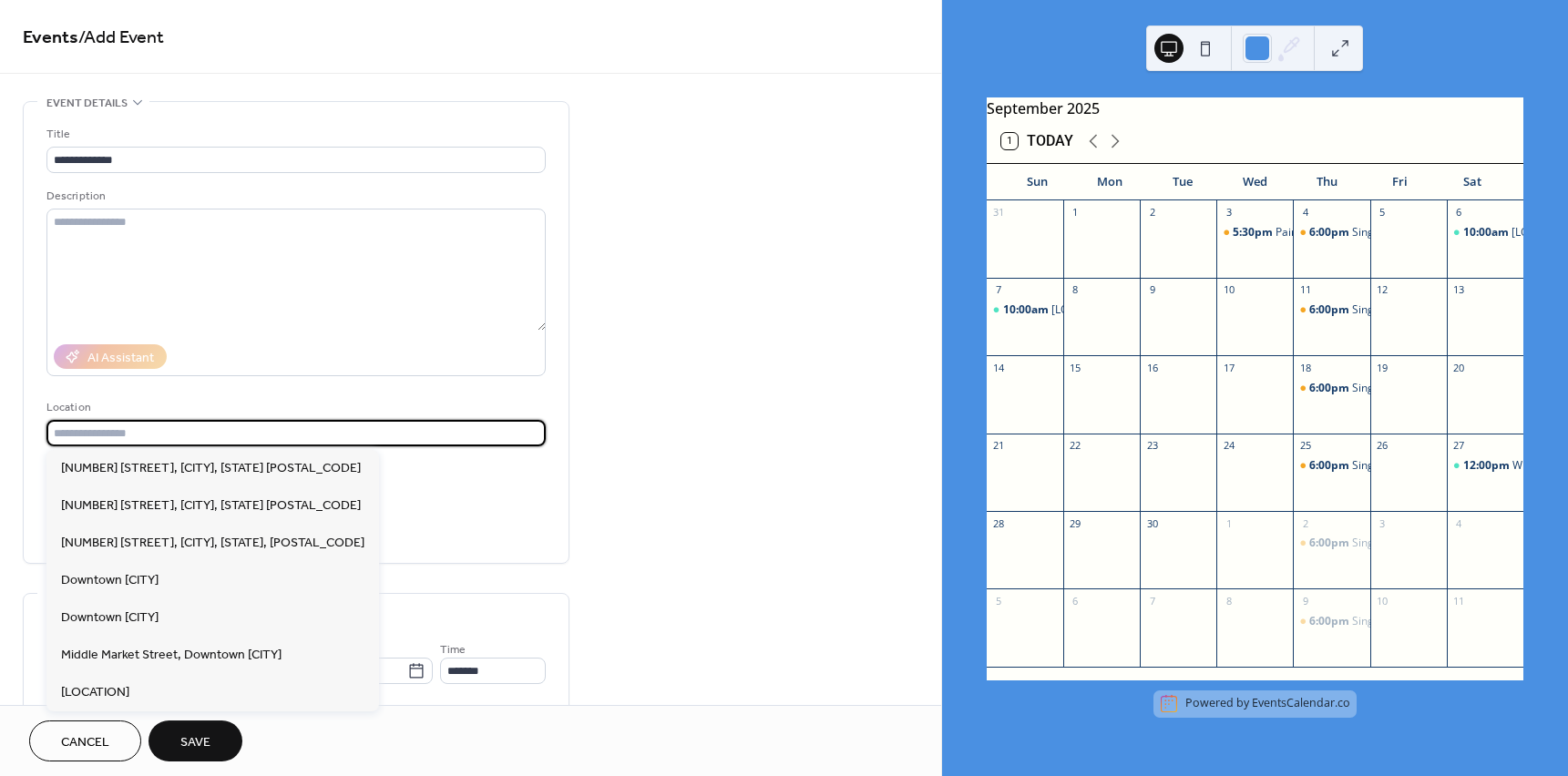 click at bounding box center (296, 433) 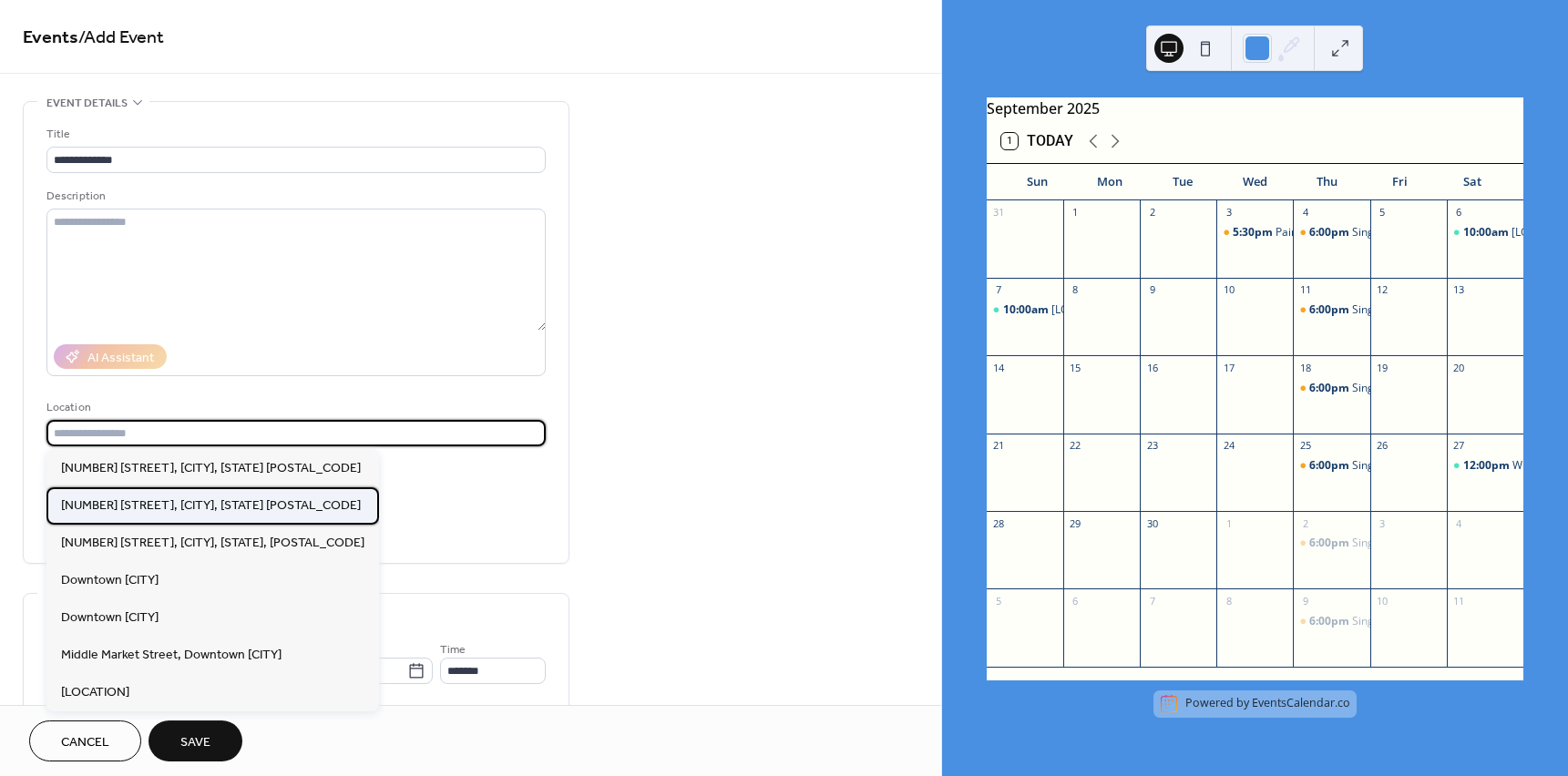 click on "[NUMBER] [STREET], [CITY], [STATE] [POSTAL_CODE]" at bounding box center (210, 505) 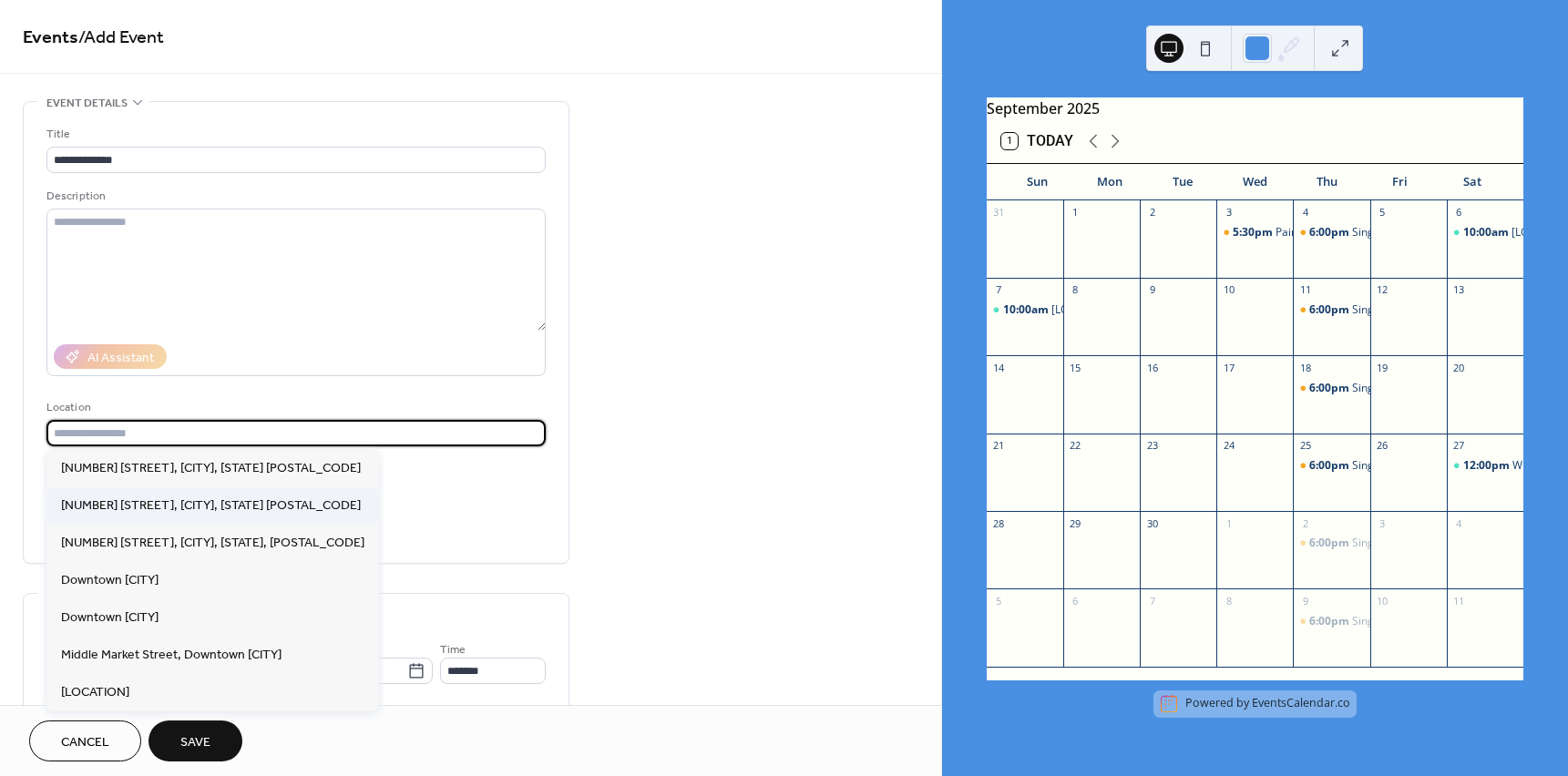type on "**********" 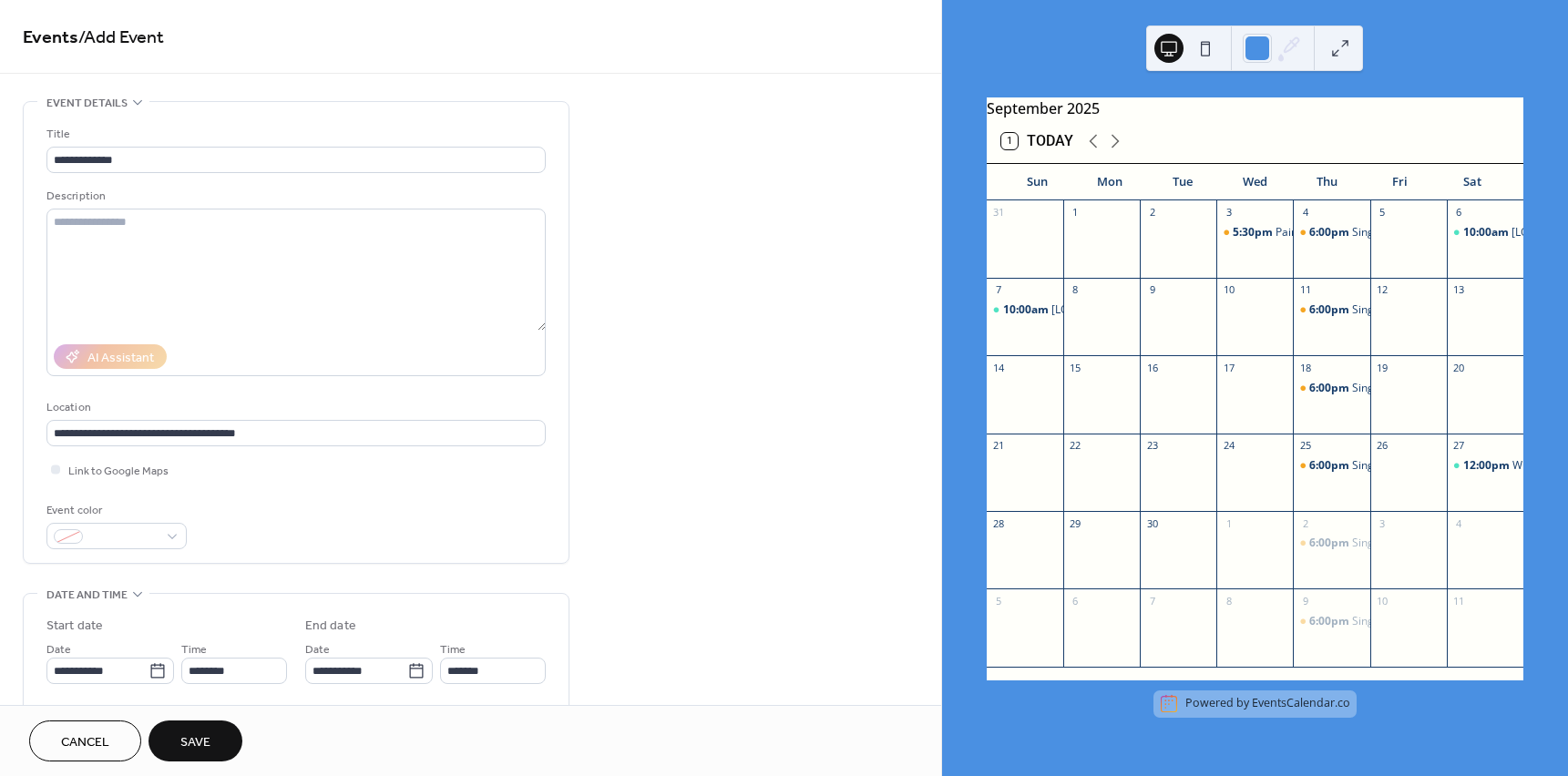 click on "**********" at bounding box center [296, 332] 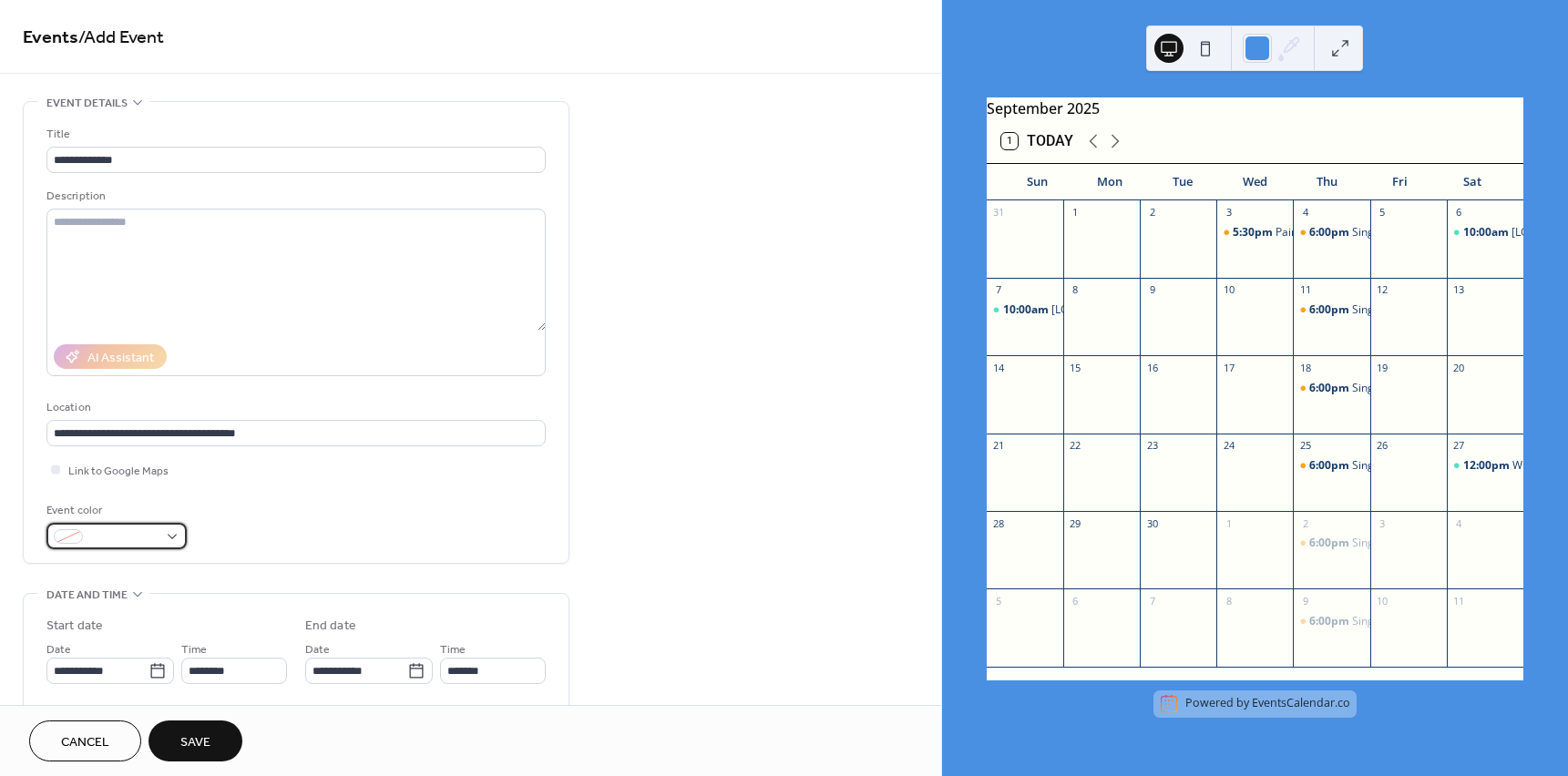 click at bounding box center [124, 537] 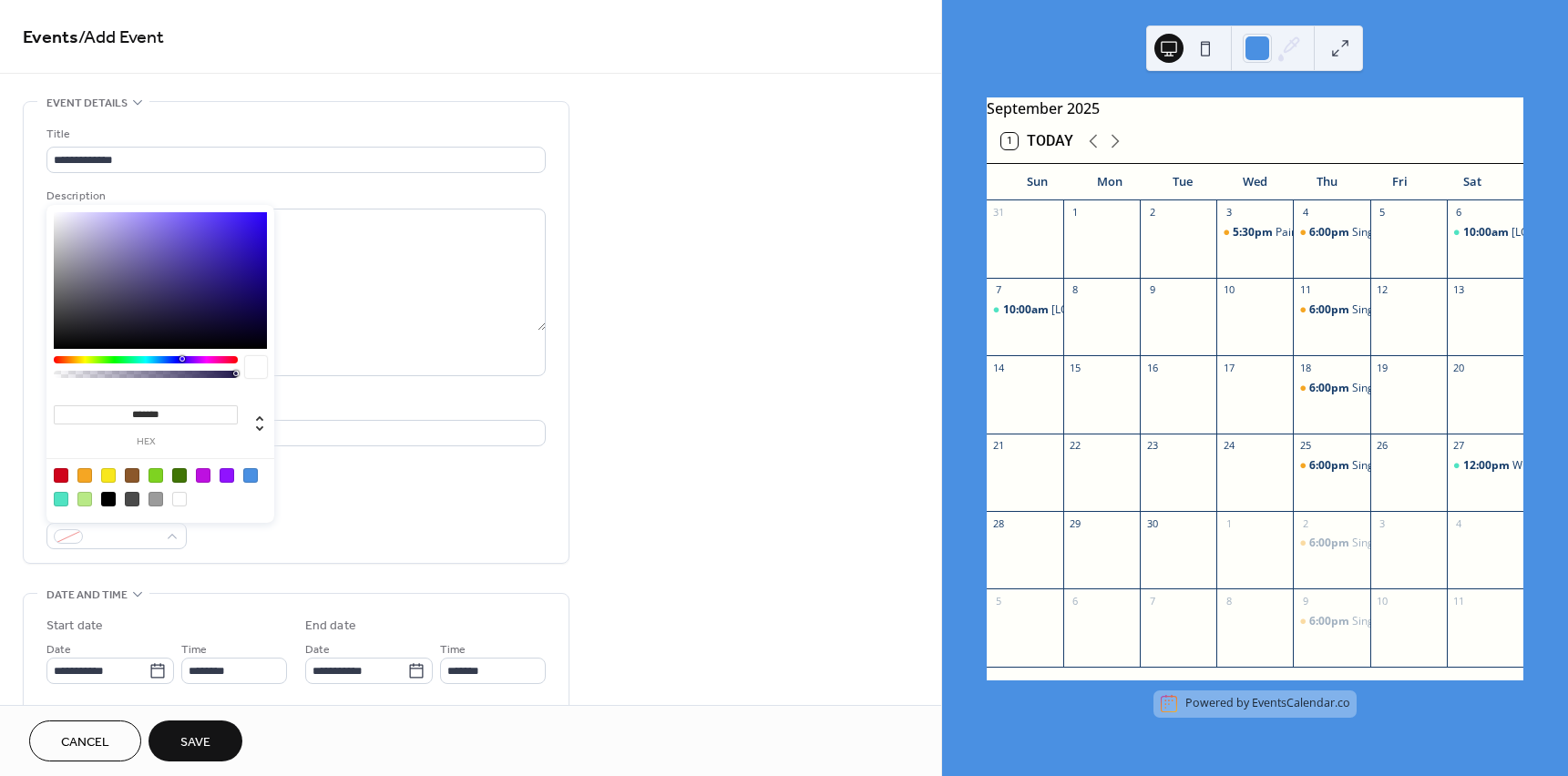 click at bounding box center [85, 475] 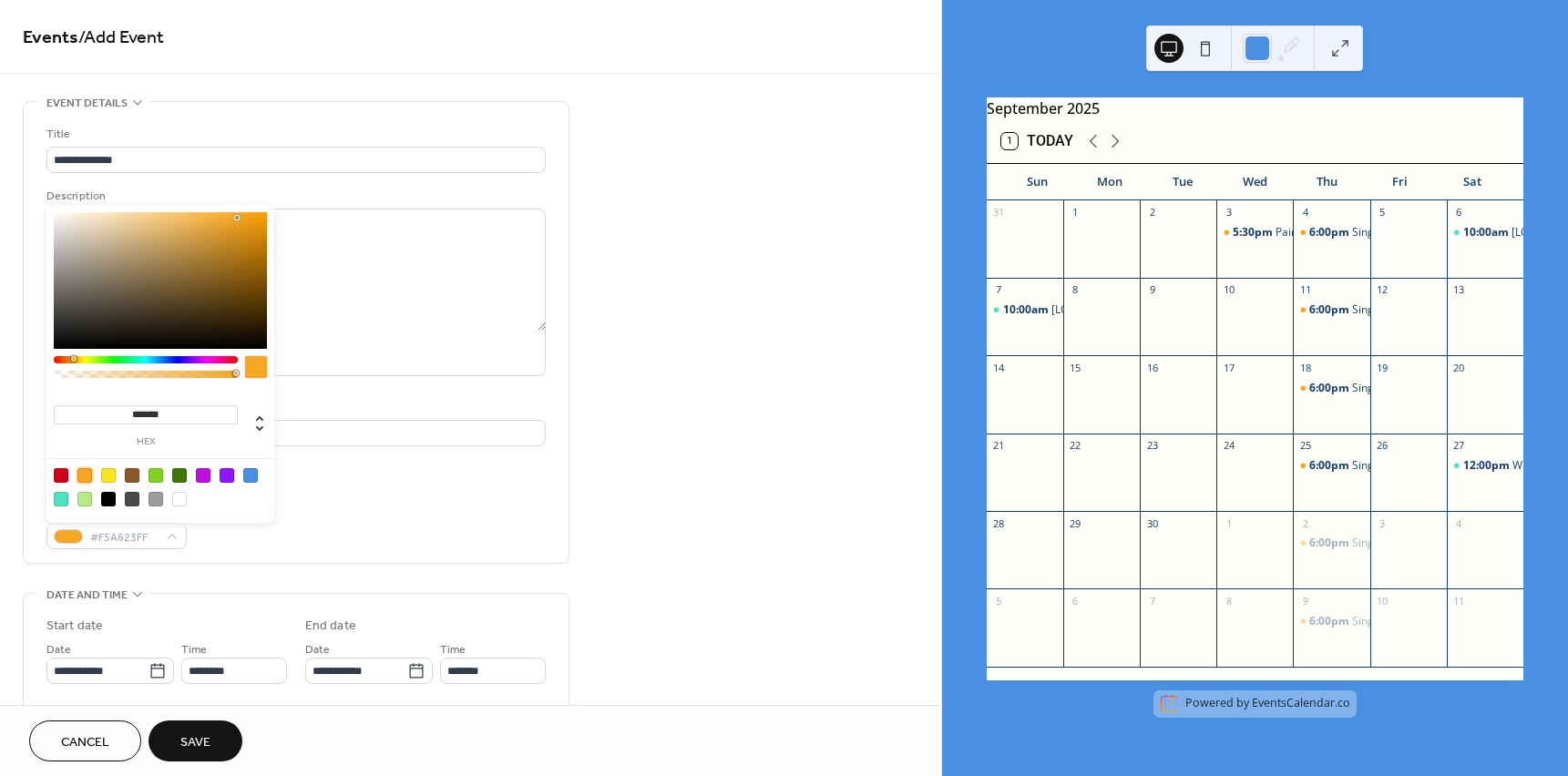 click on "**********" at bounding box center [296, 332] 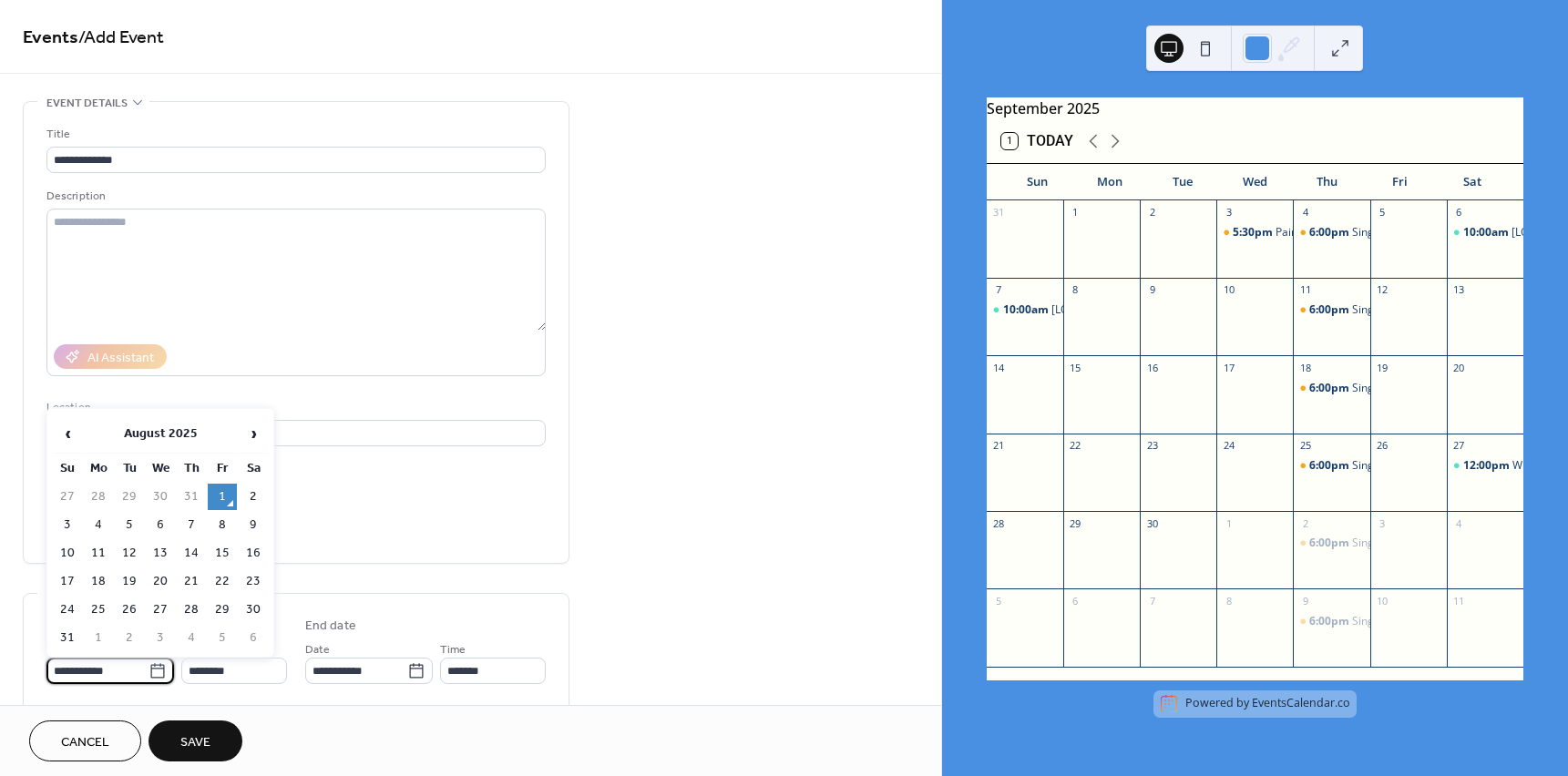 click on "**********" at bounding box center [97, 670] 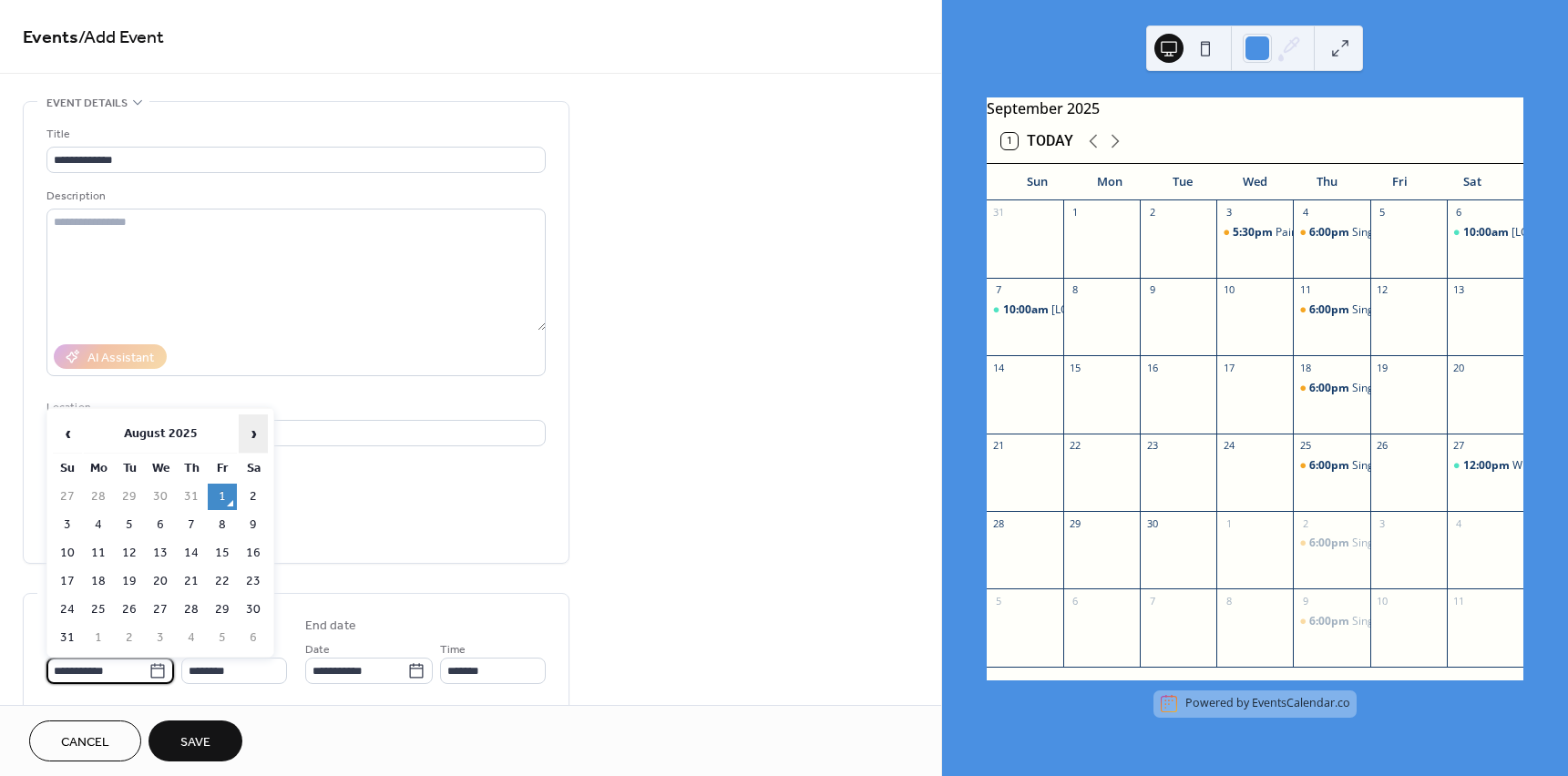 click on "›" at bounding box center (253, 434) 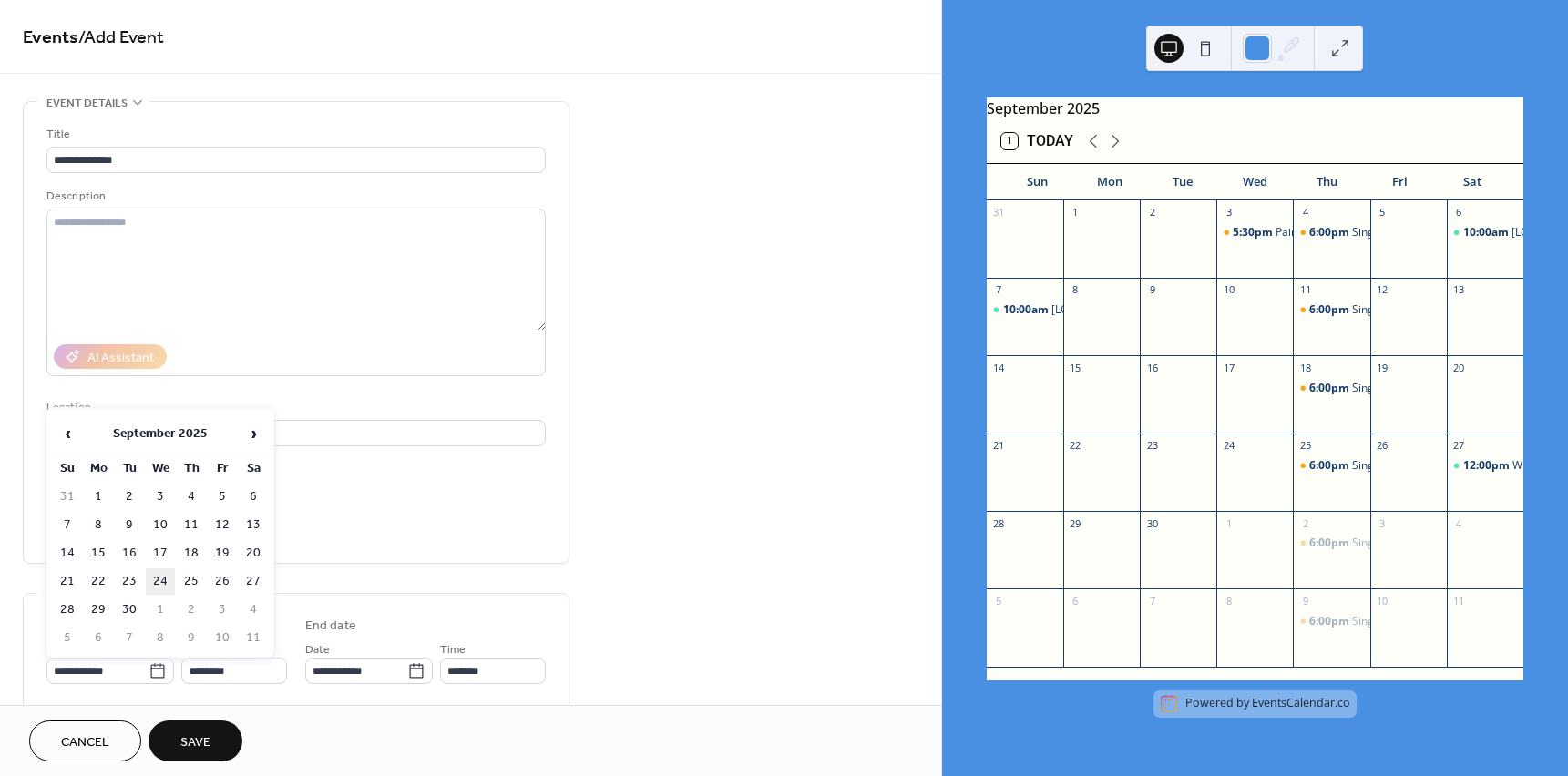 click on "24" at bounding box center [160, 581] 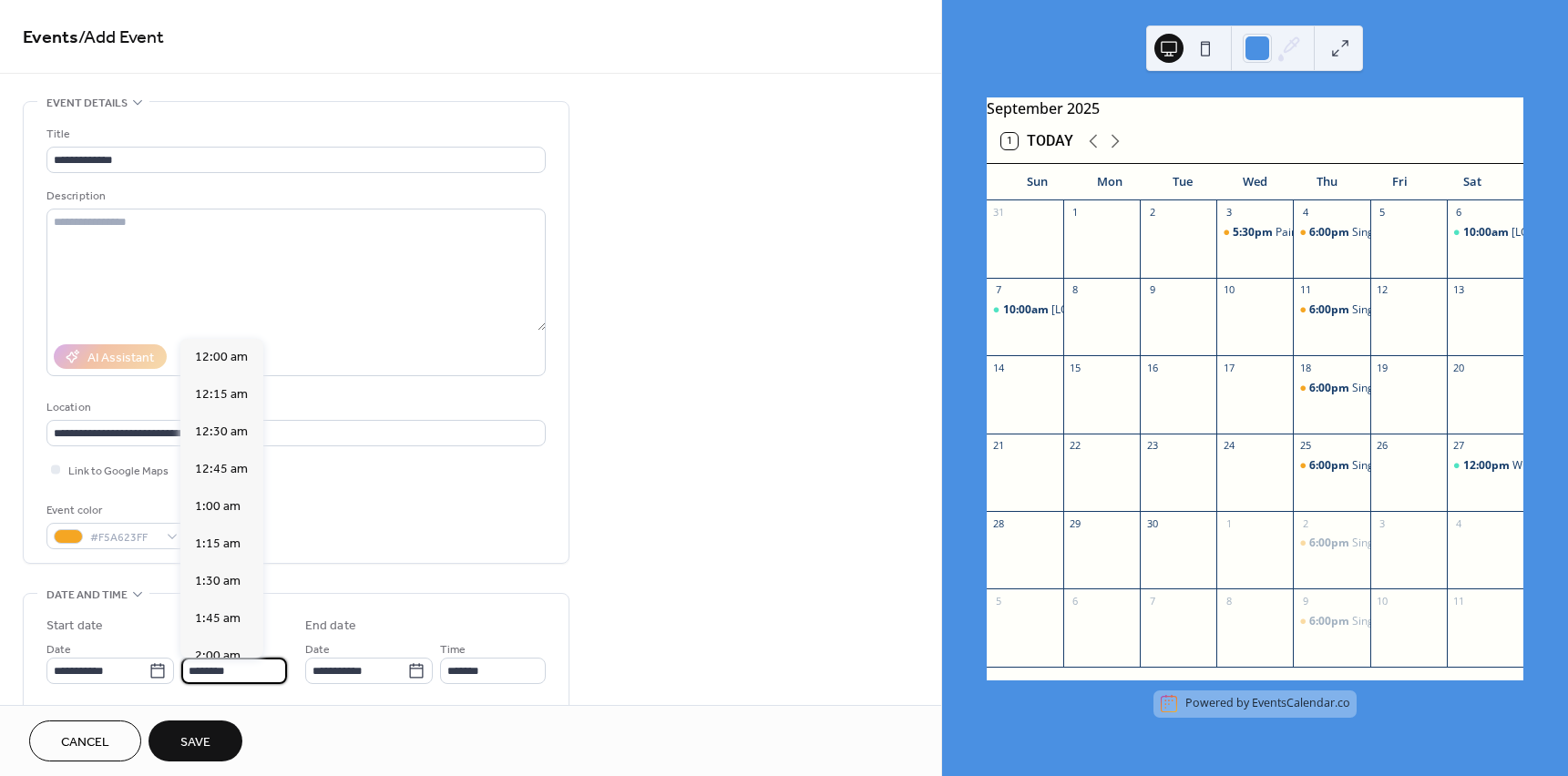 click on "********" at bounding box center (234, 670) 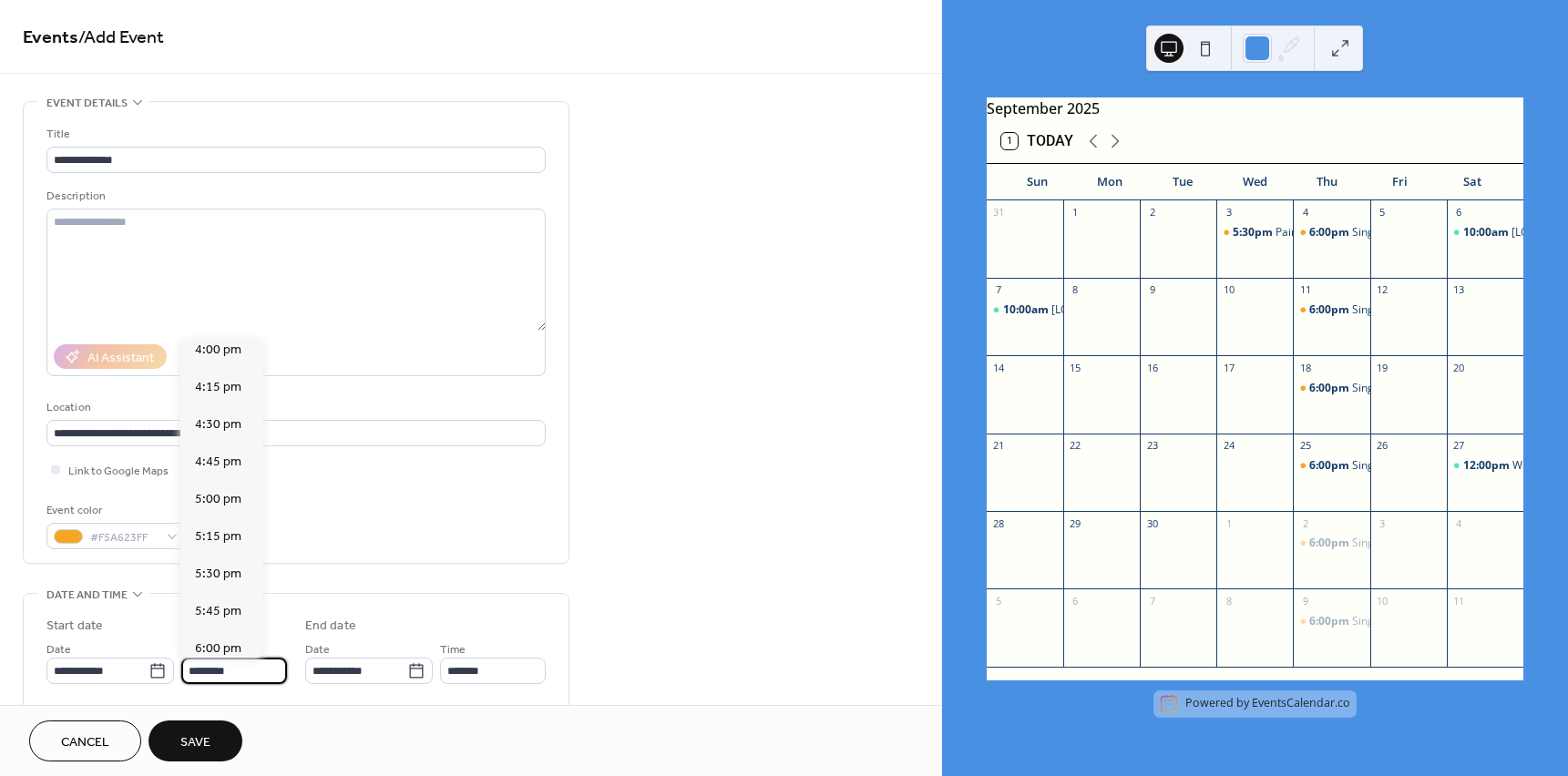 scroll, scrollTop: 2430, scrollLeft: 0, axis: vertical 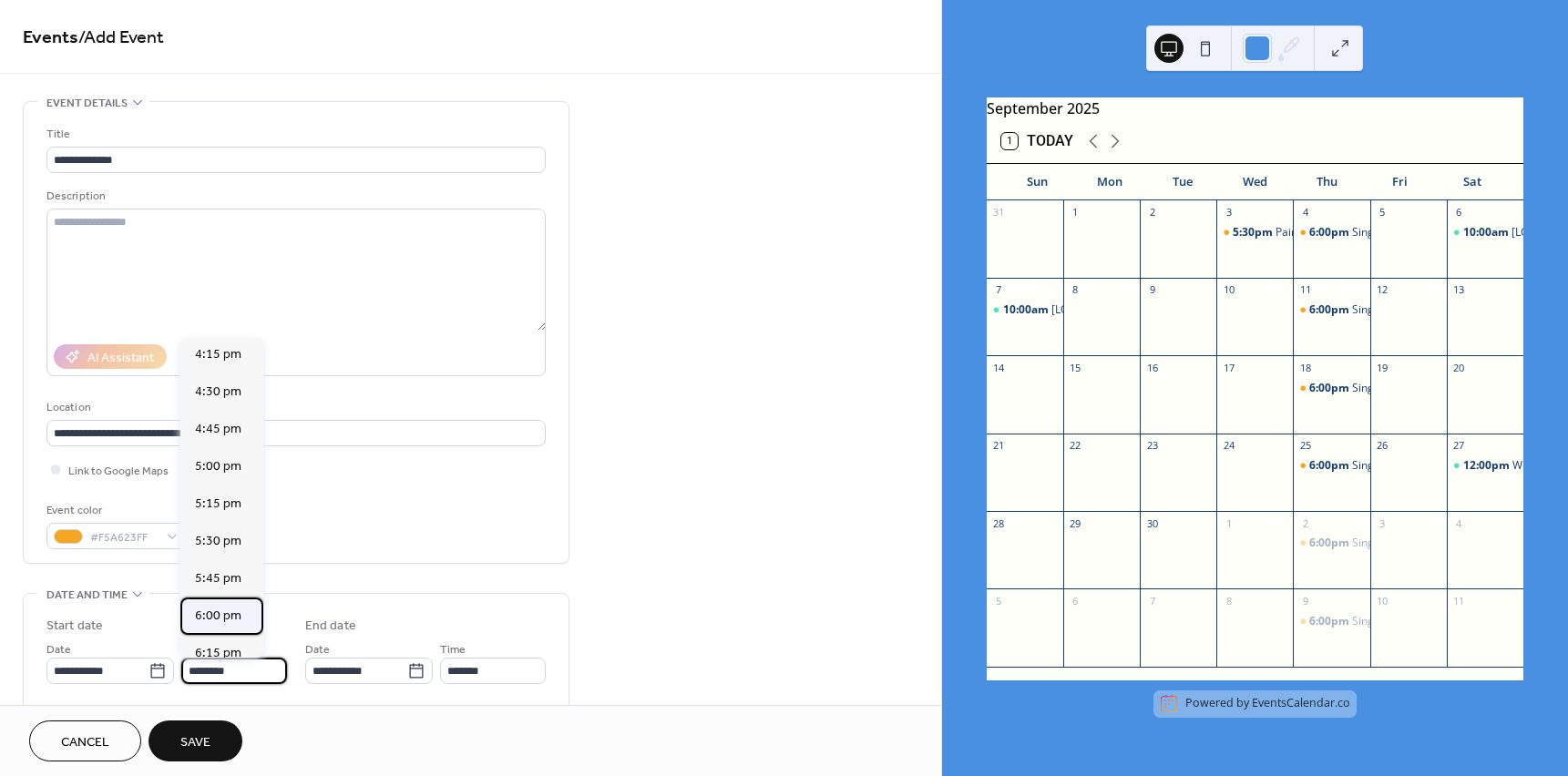 click on "6:00 pm" at bounding box center [218, 616] 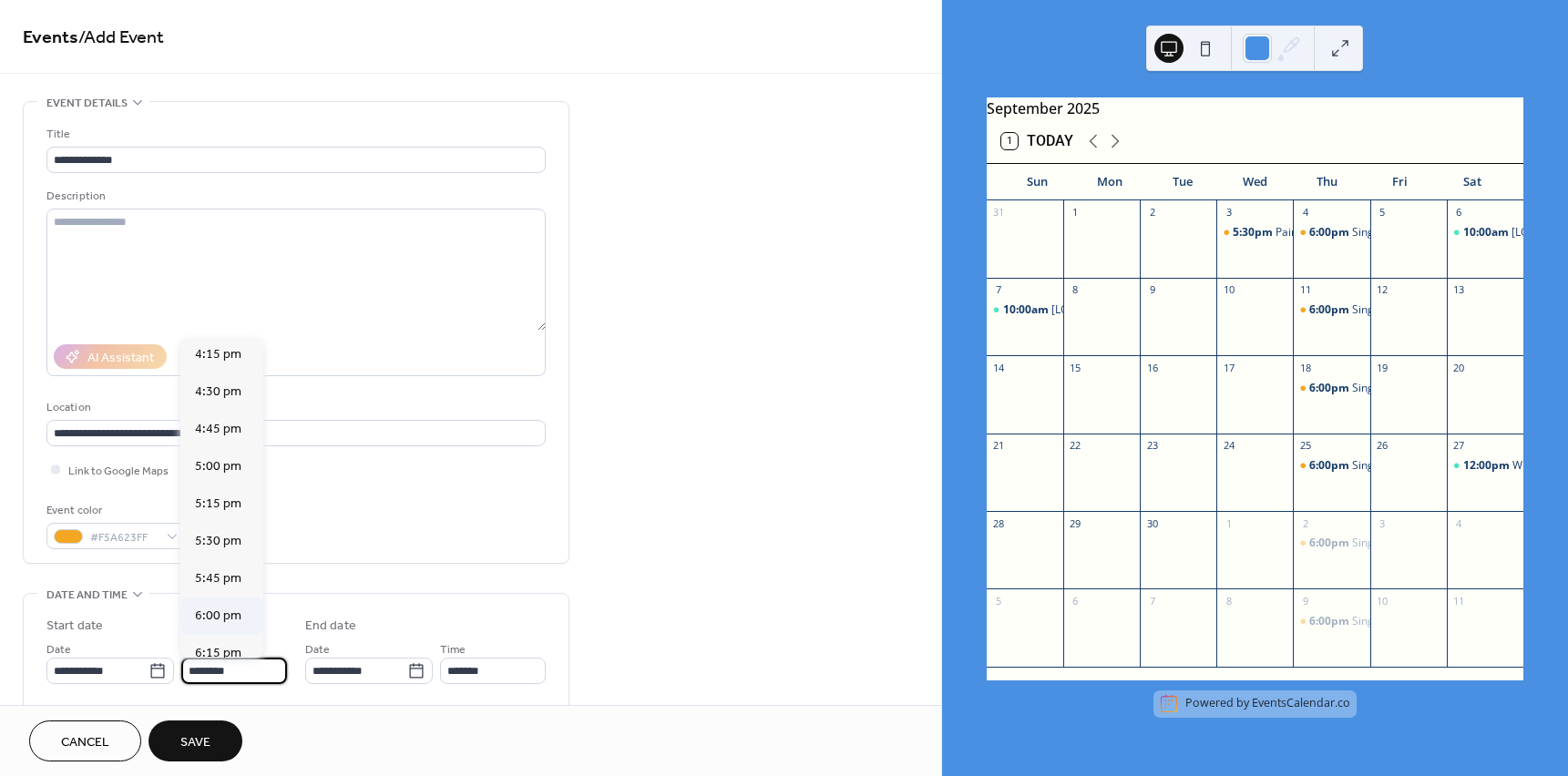 type on "*******" 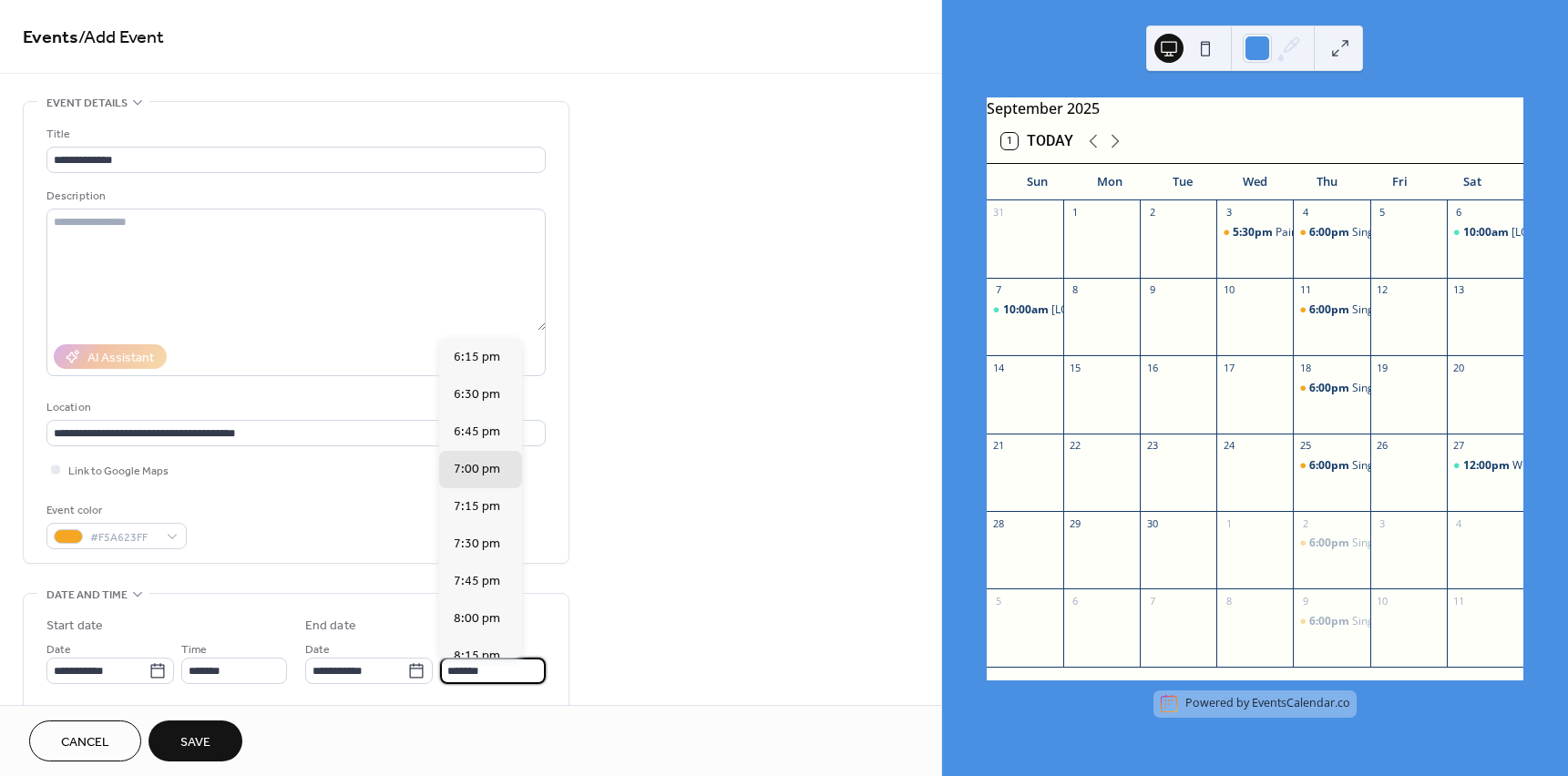 click on "*******" at bounding box center [493, 670] 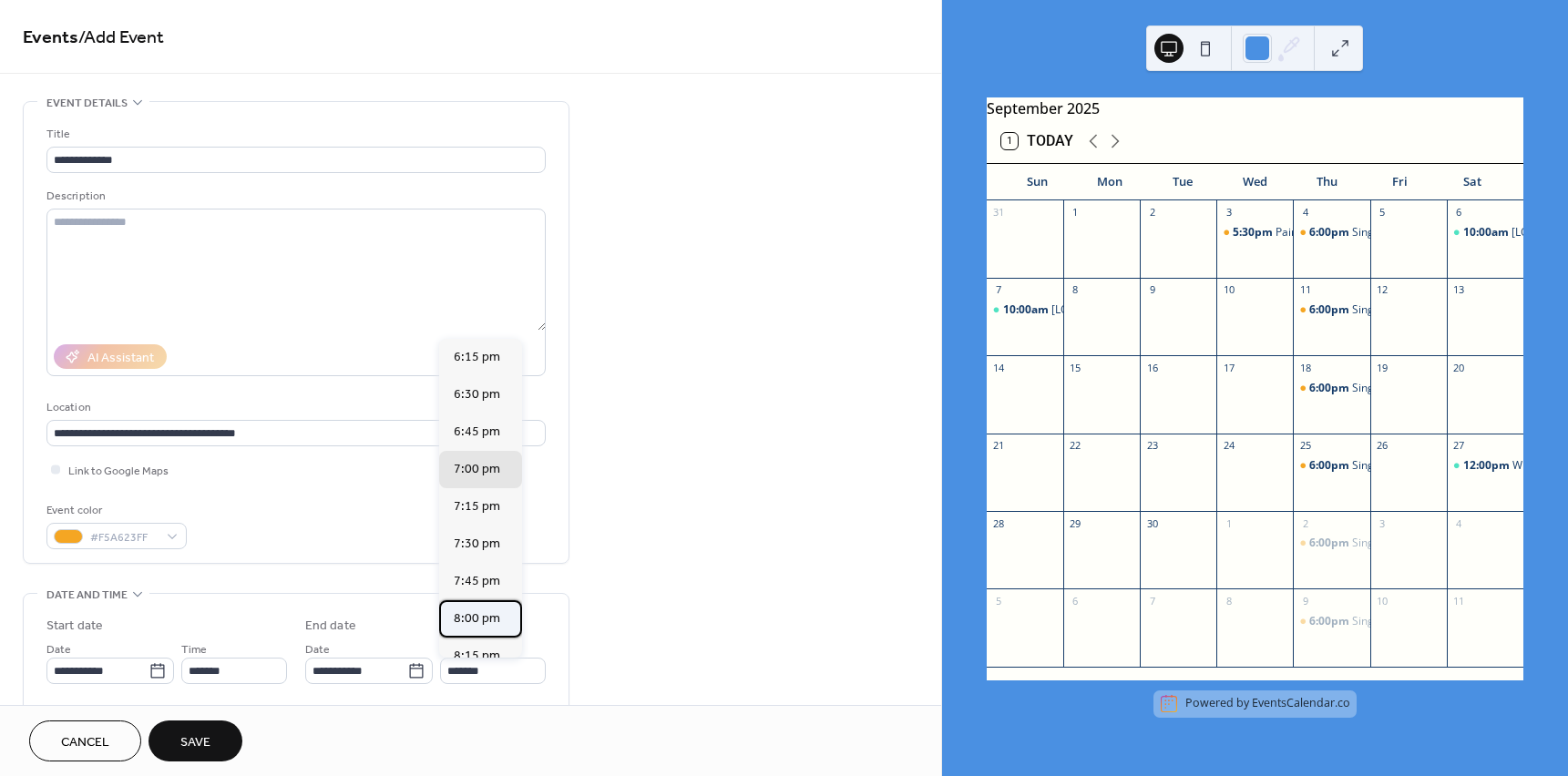 click on "8:00 pm" at bounding box center (477, 618) 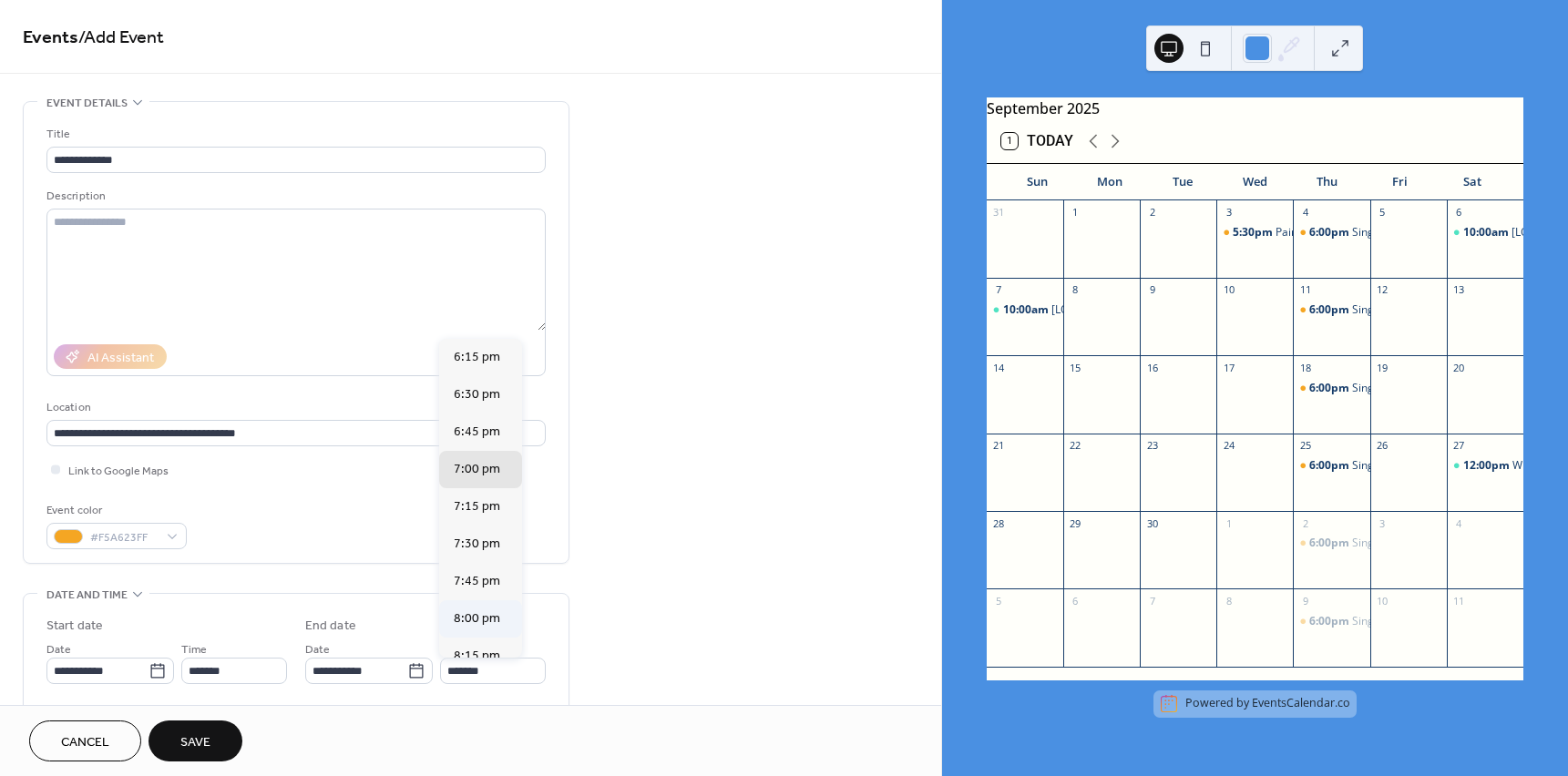 type on "*******" 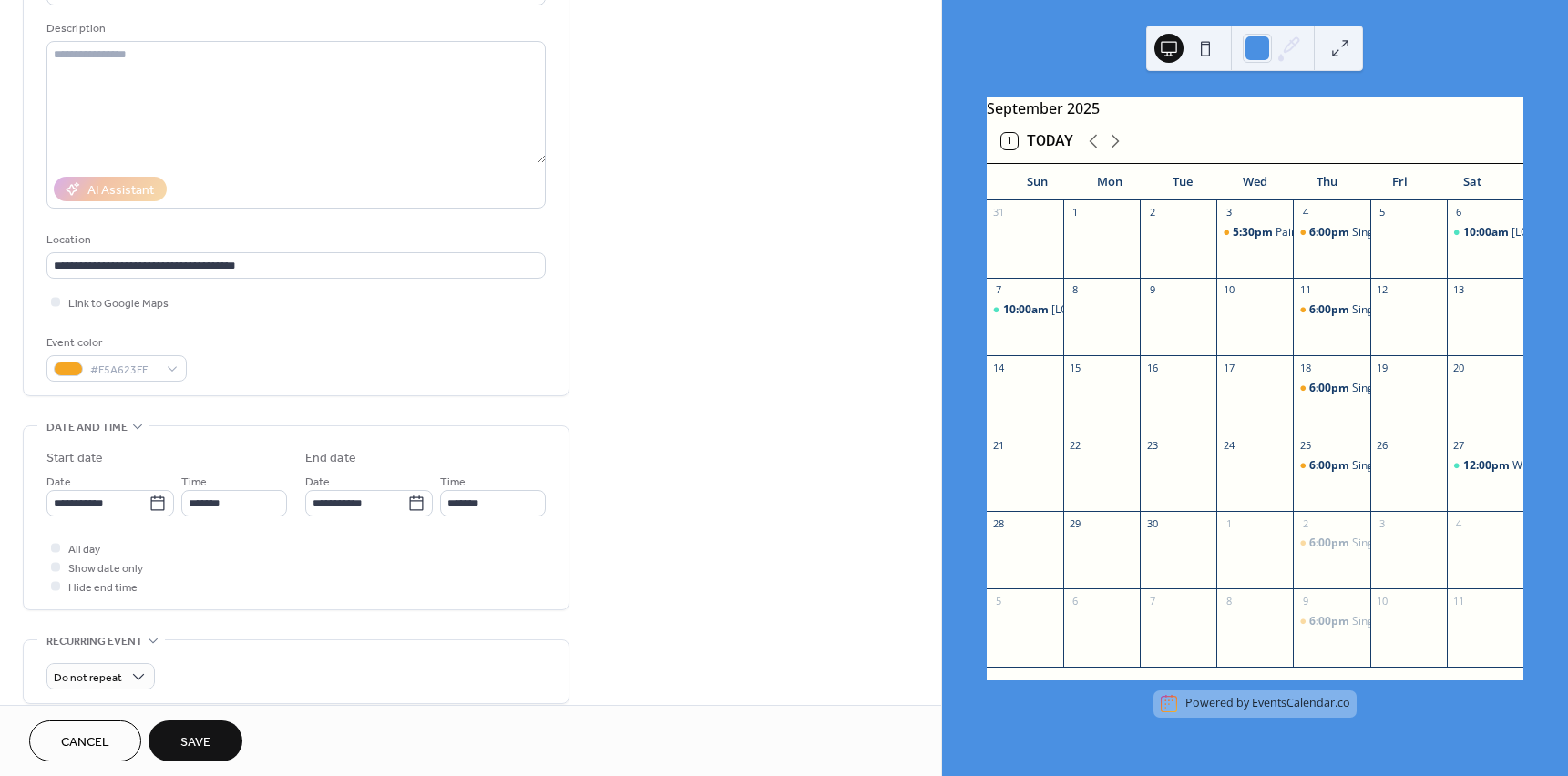 scroll, scrollTop: 364, scrollLeft: 0, axis: vertical 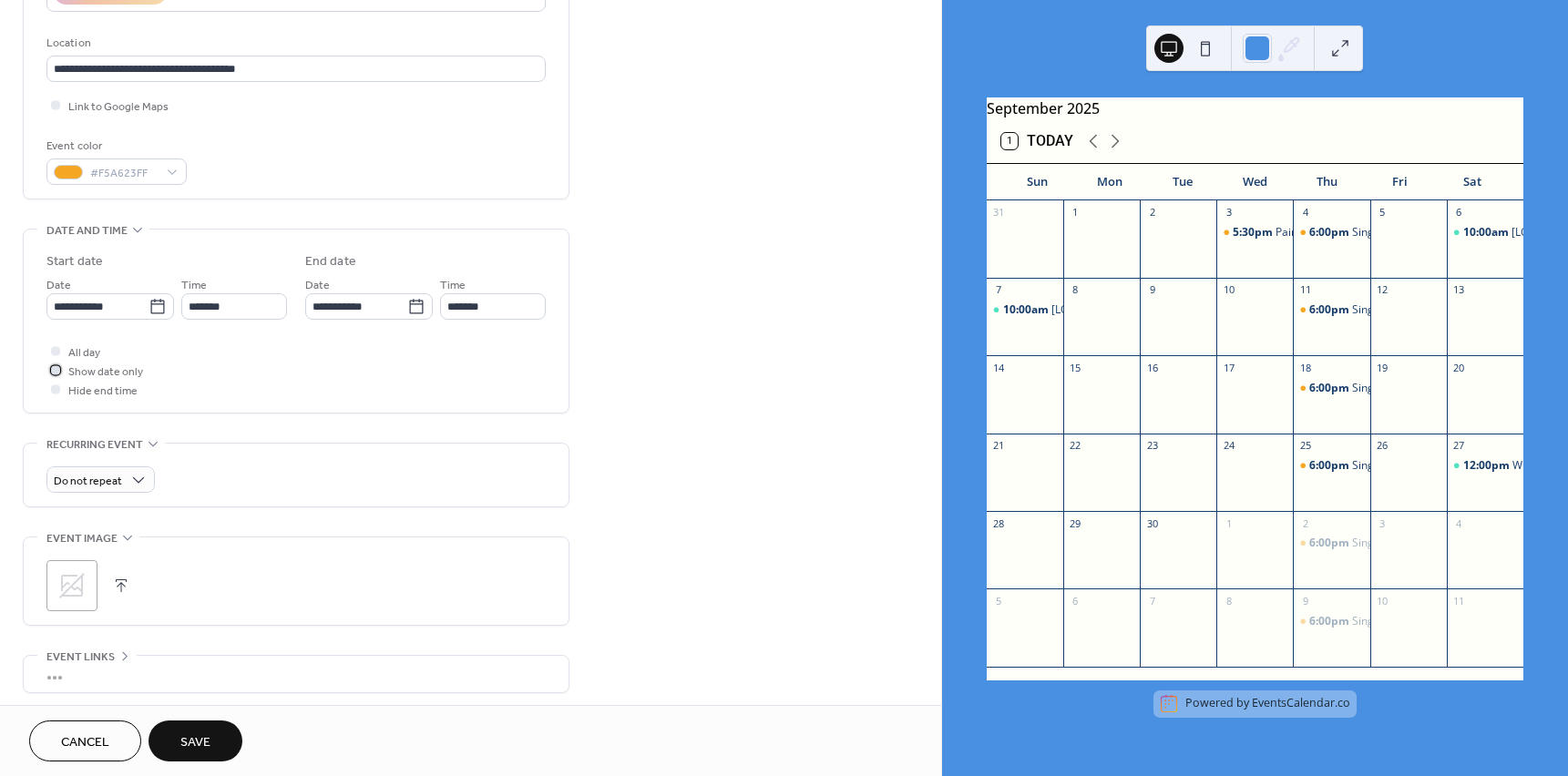 click on "Show date only" at bounding box center [106, 372] 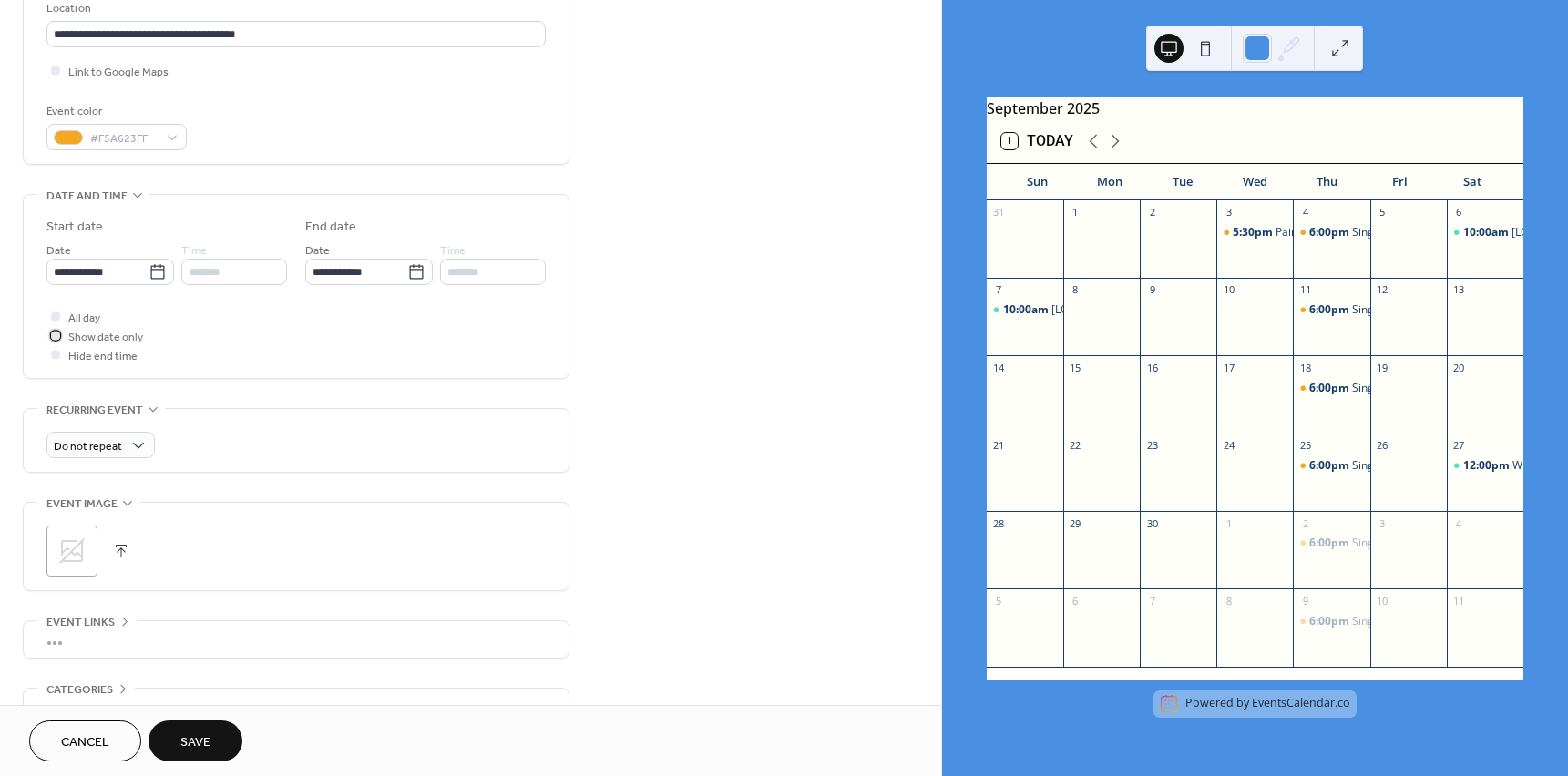 scroll, scrollTop: 505, scrollLeft: 0, axis: vertical 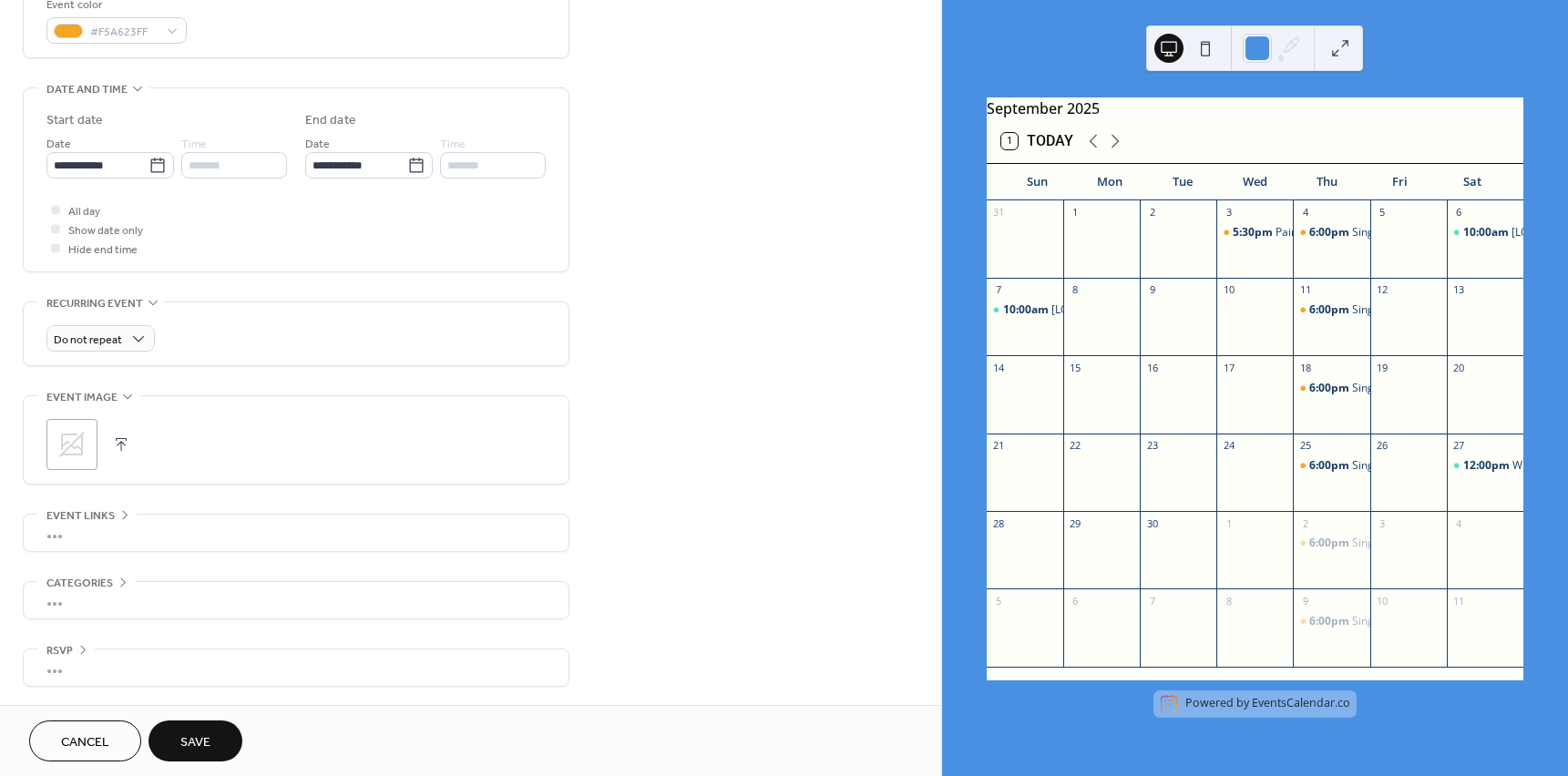 click on "Save" at bounding box center [195, 740] 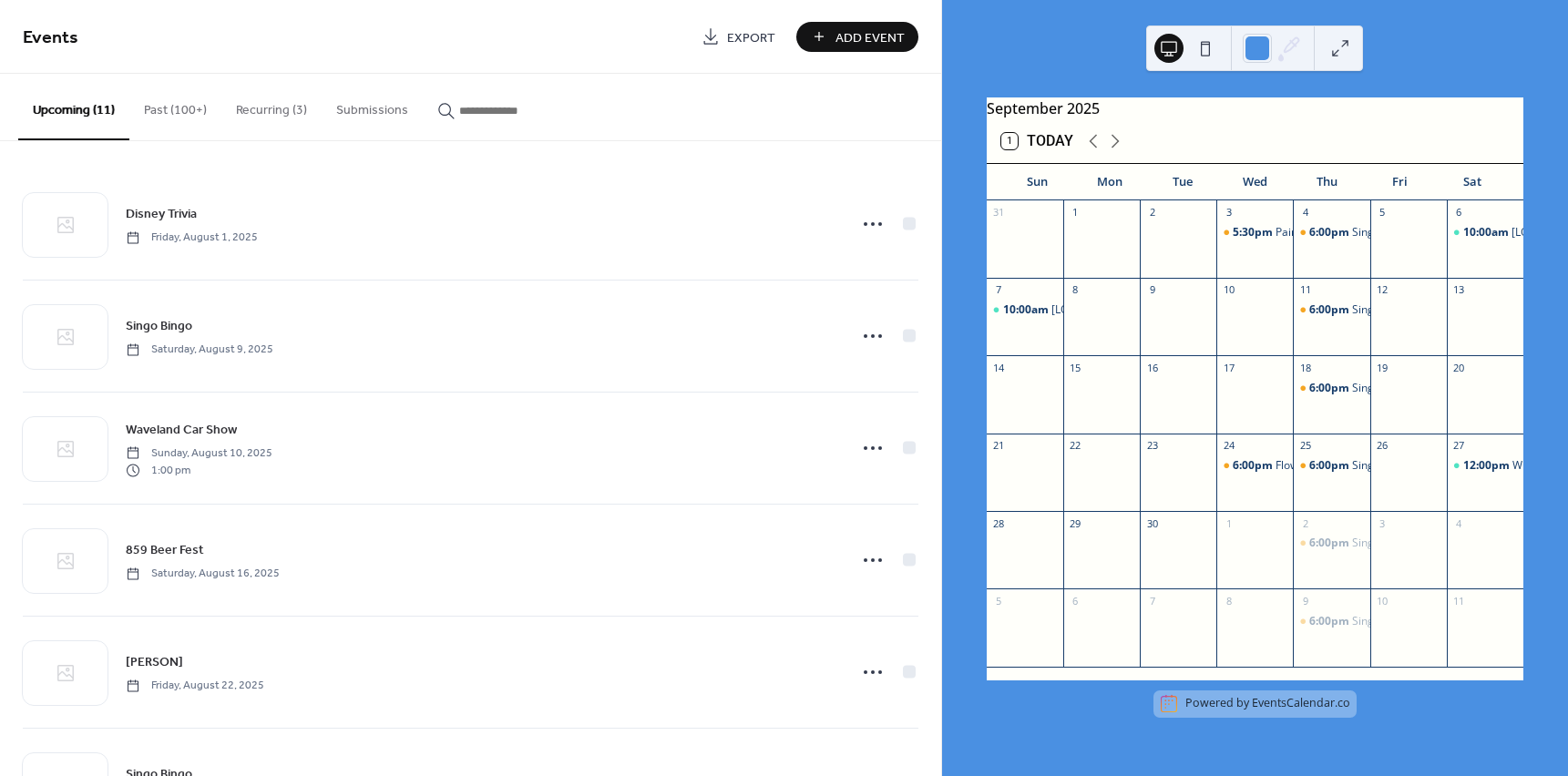 click on "Add Event" at bounding box center [870, 37] 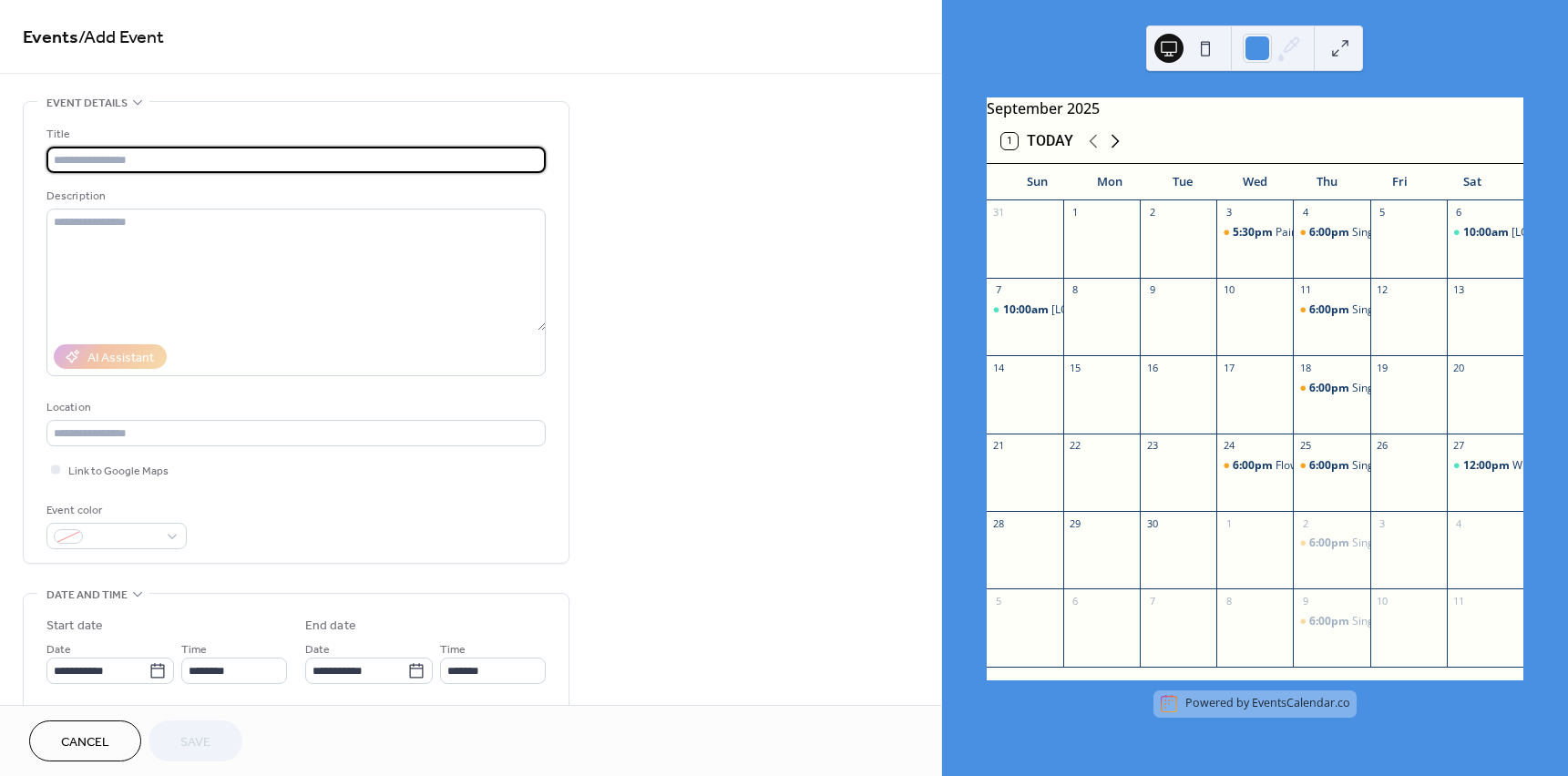 click 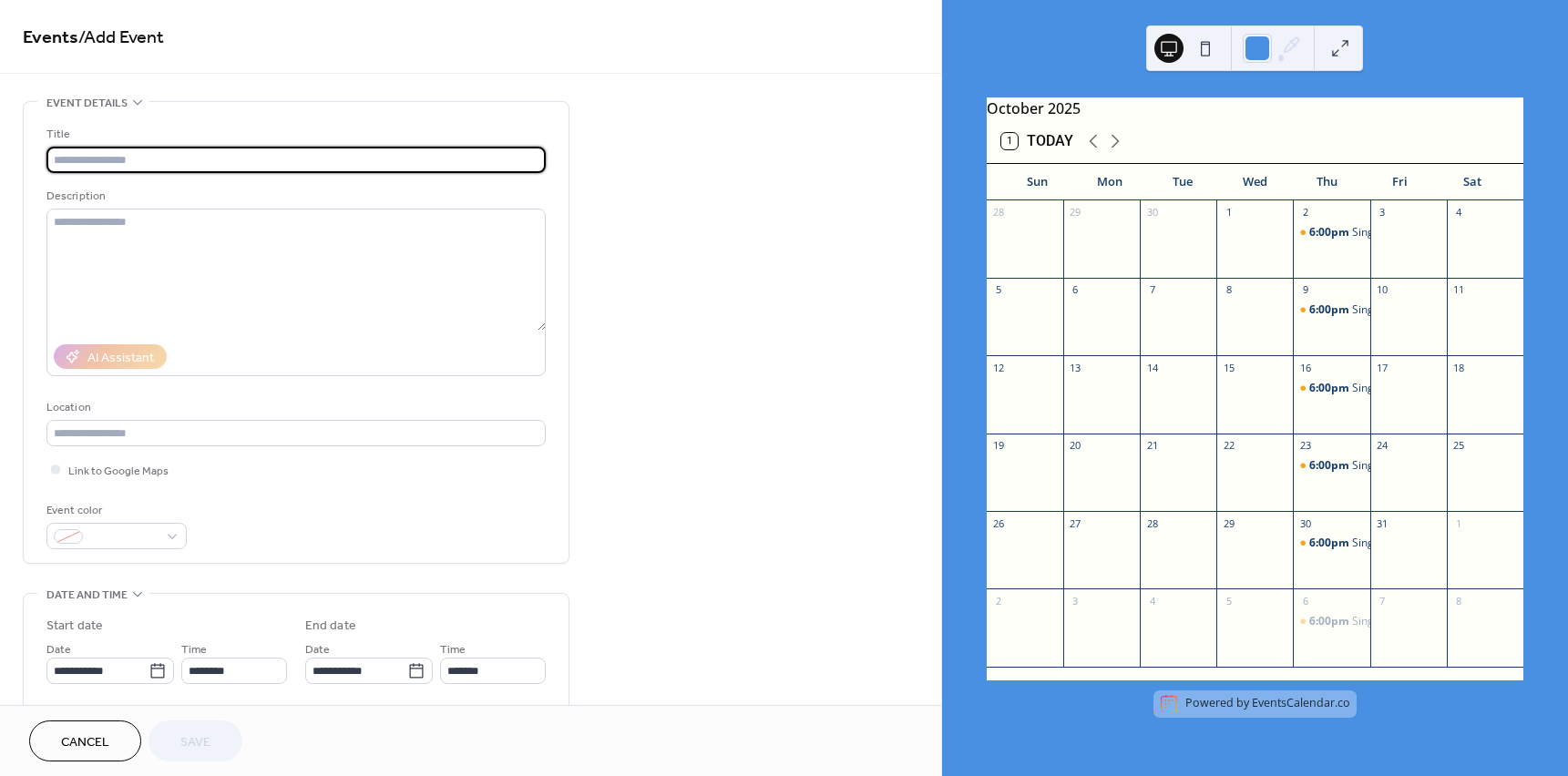 click at bounding box center (296, 159) 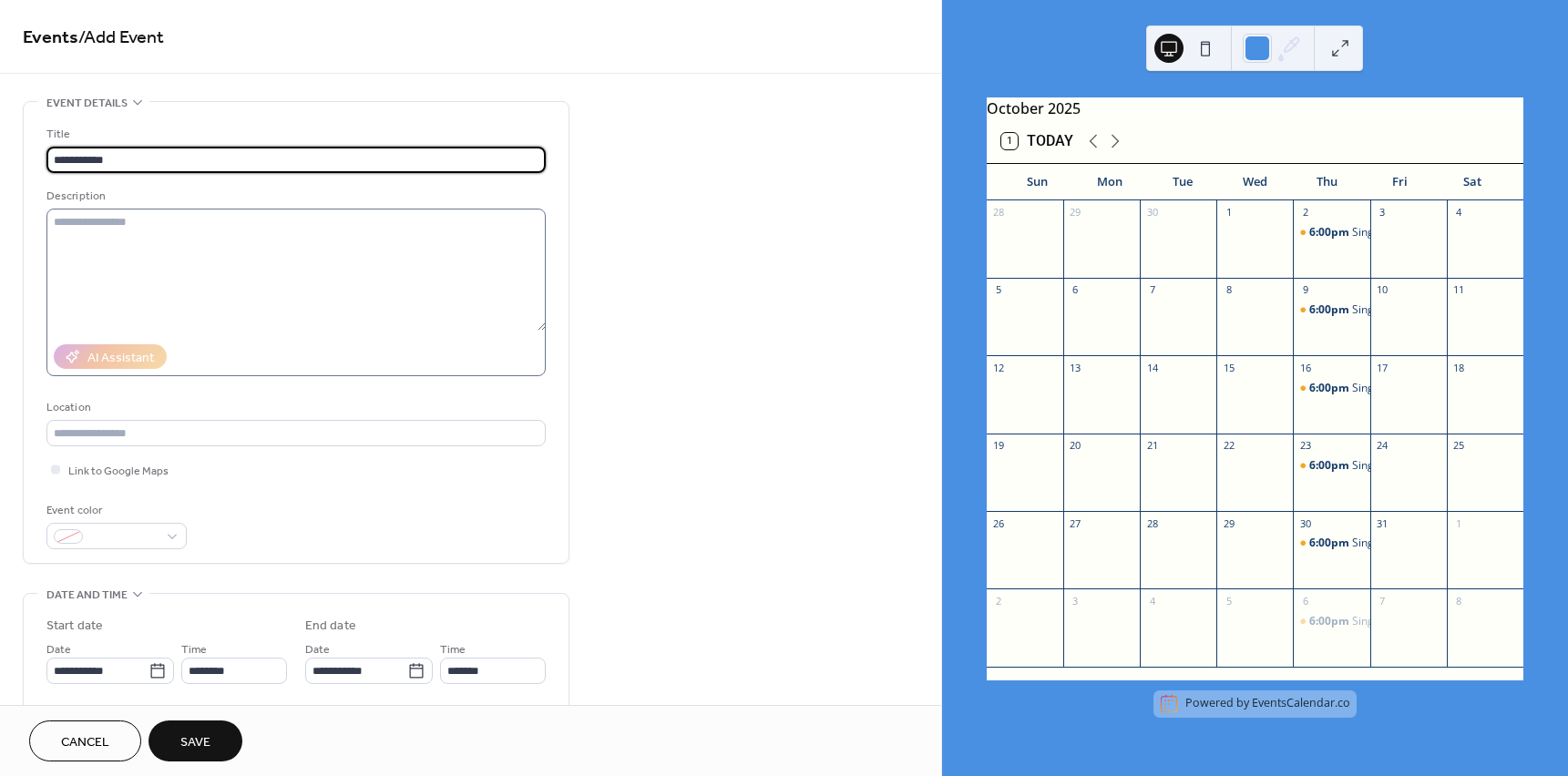 type on "**********" 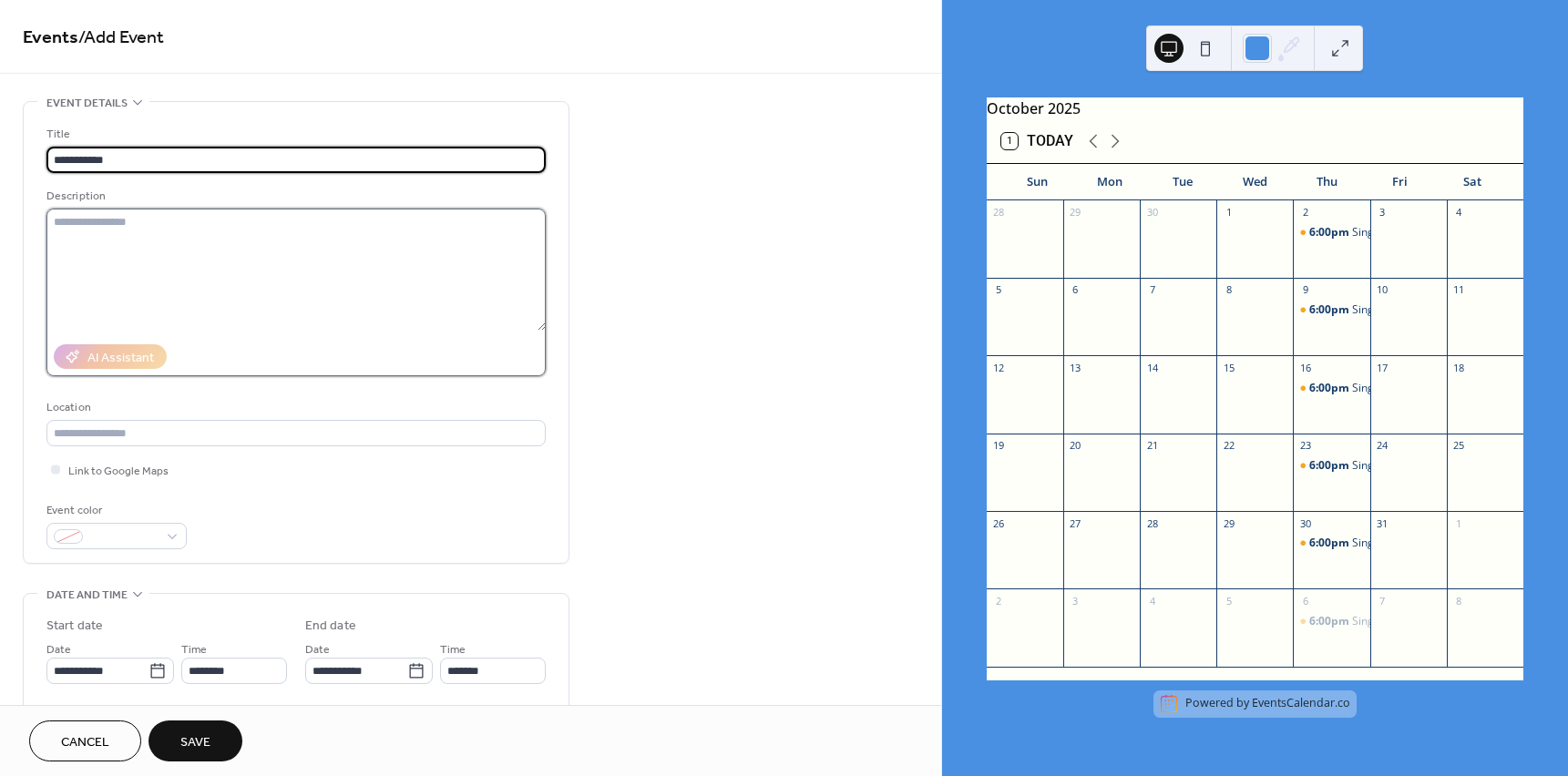 click at bounding box center [296, 270] 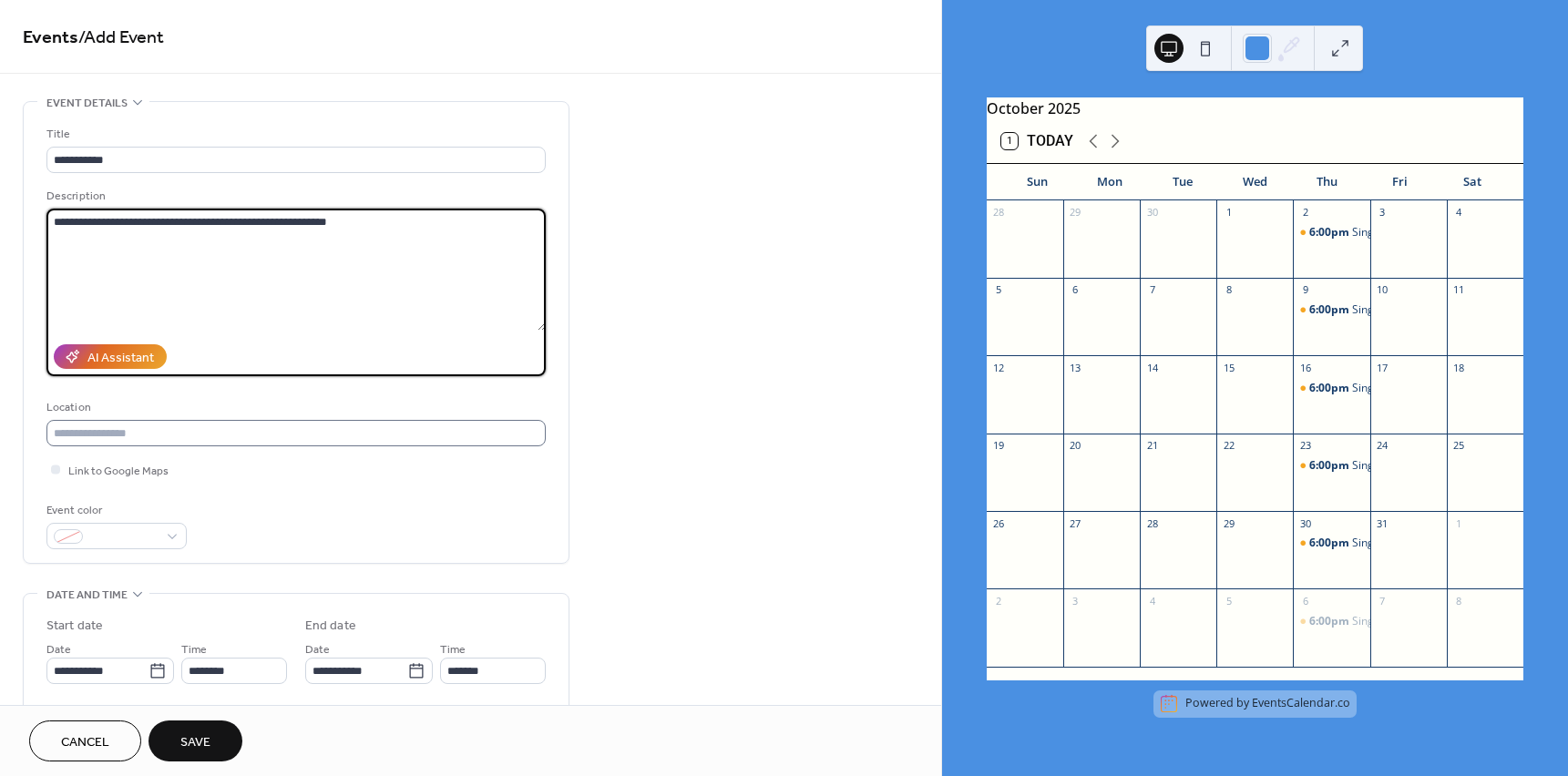 type on "**********" 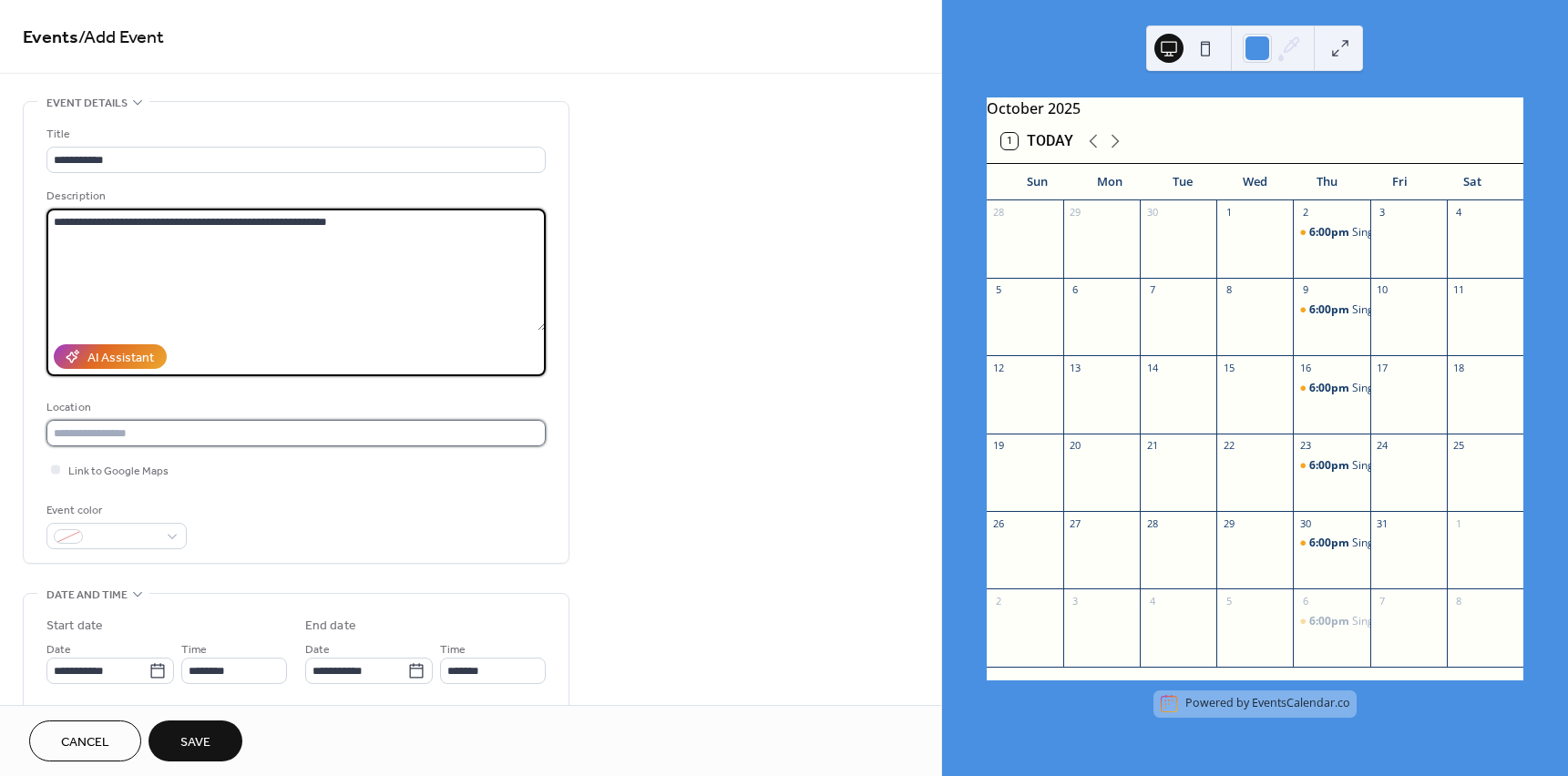 click at bounding box center [296, 433] 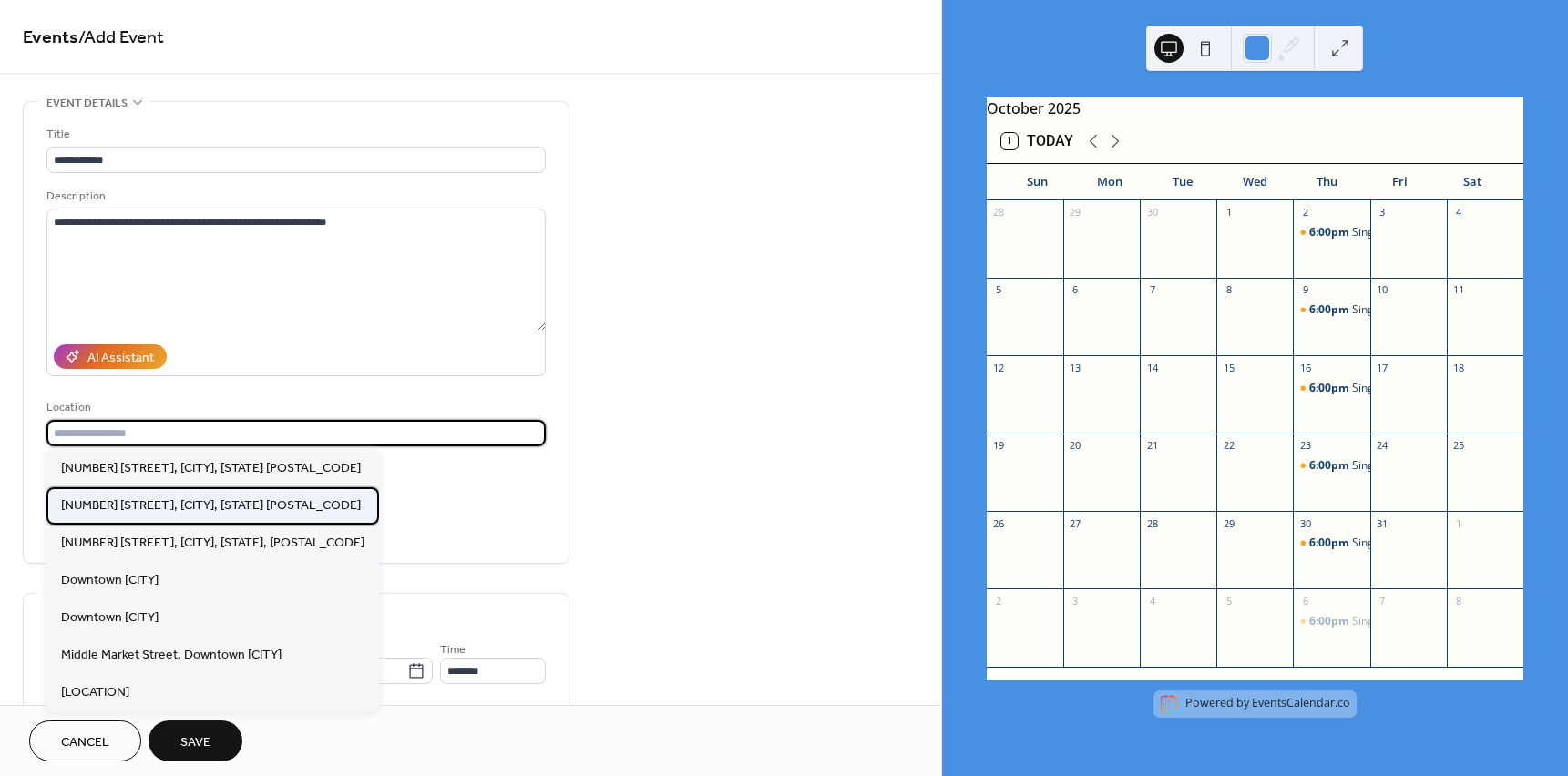 click on "[NUMBER] [STREET], [CITY], [STATE] [POSTAL_CODE]" at bounding box center [210, 505] 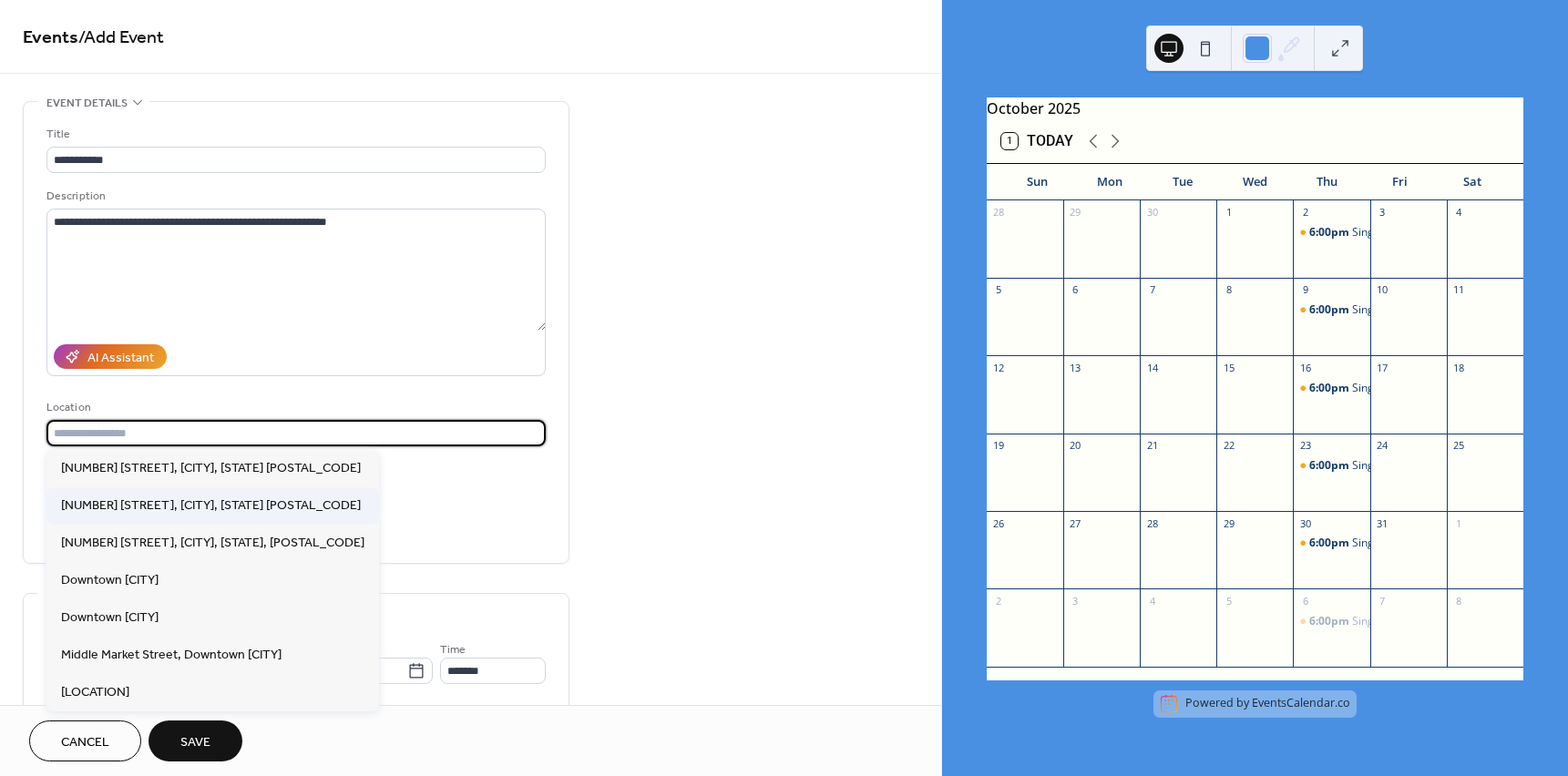 type on "**********" 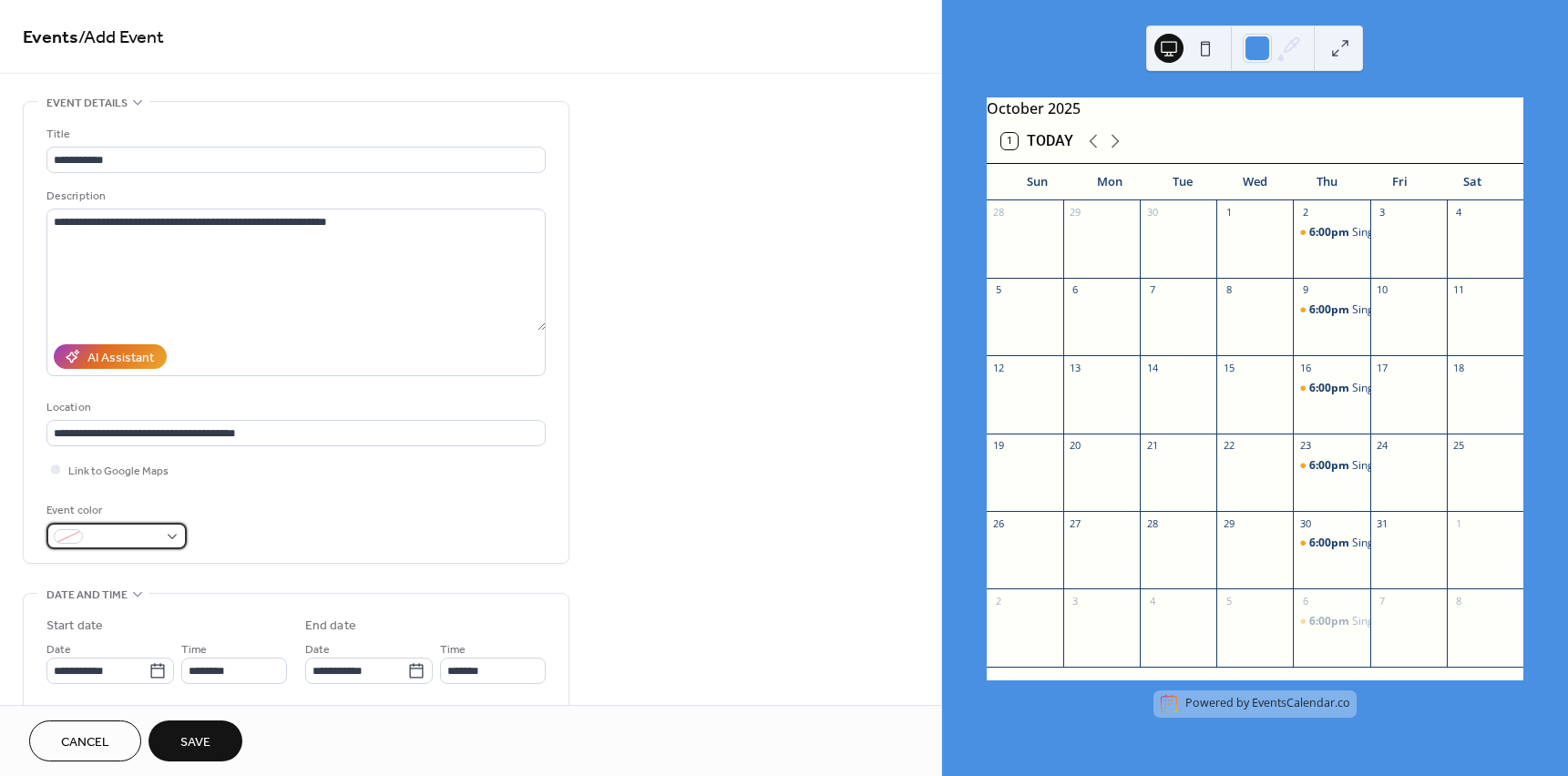 click at bounding box center [124, 537] 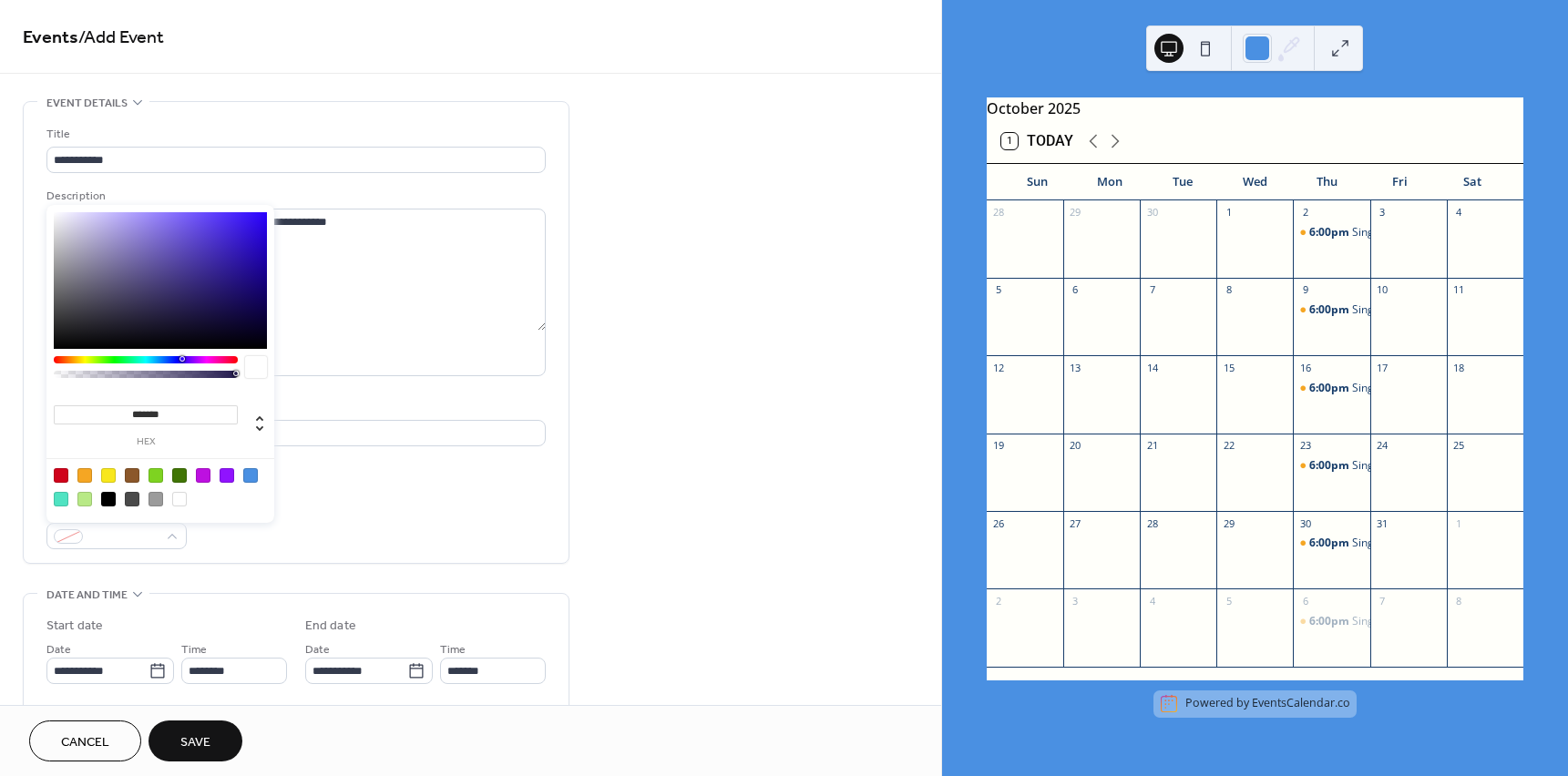 click at bounding box center (85, 475) 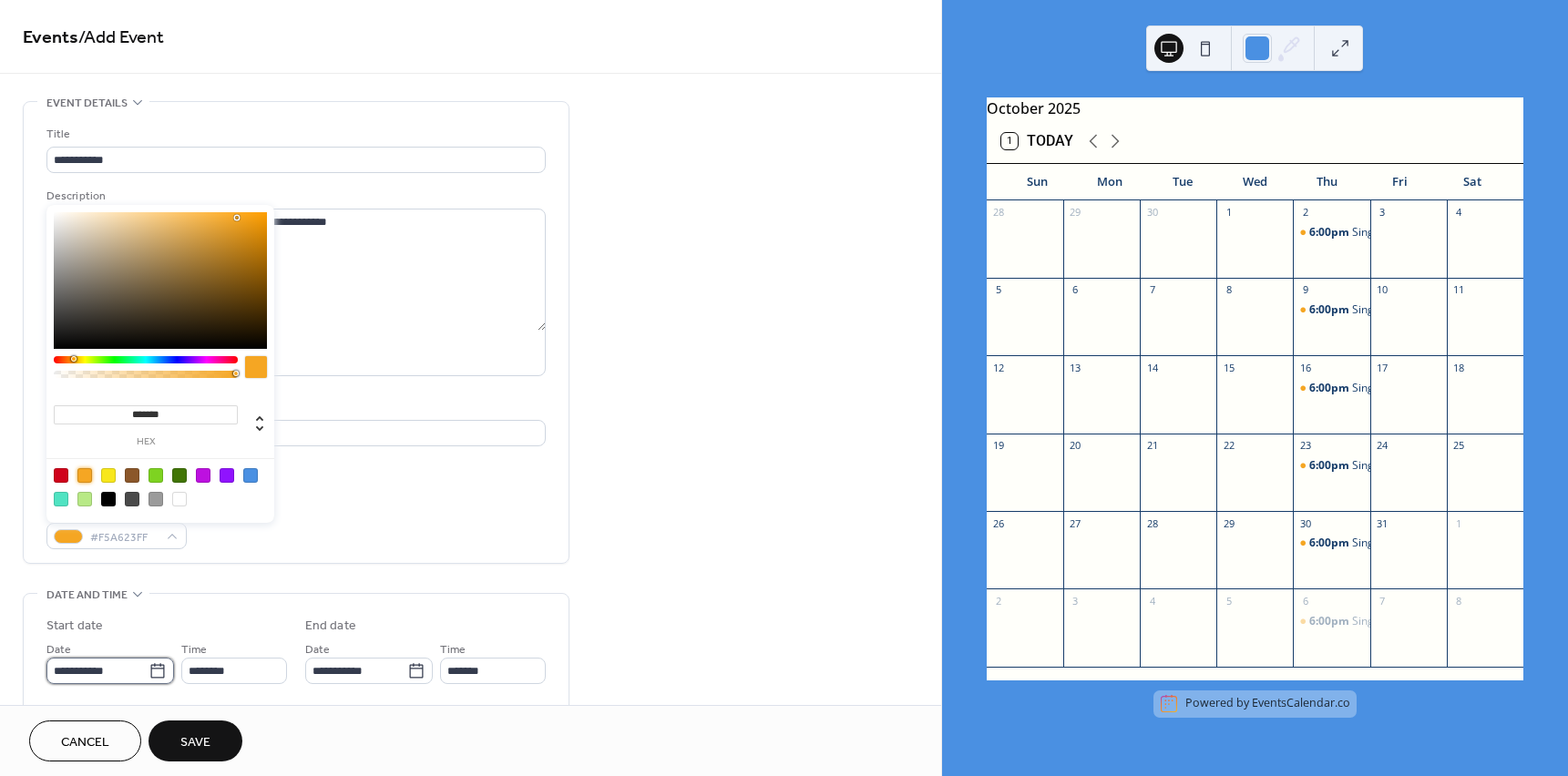 click on "**********" at bounding box center (97, 670) 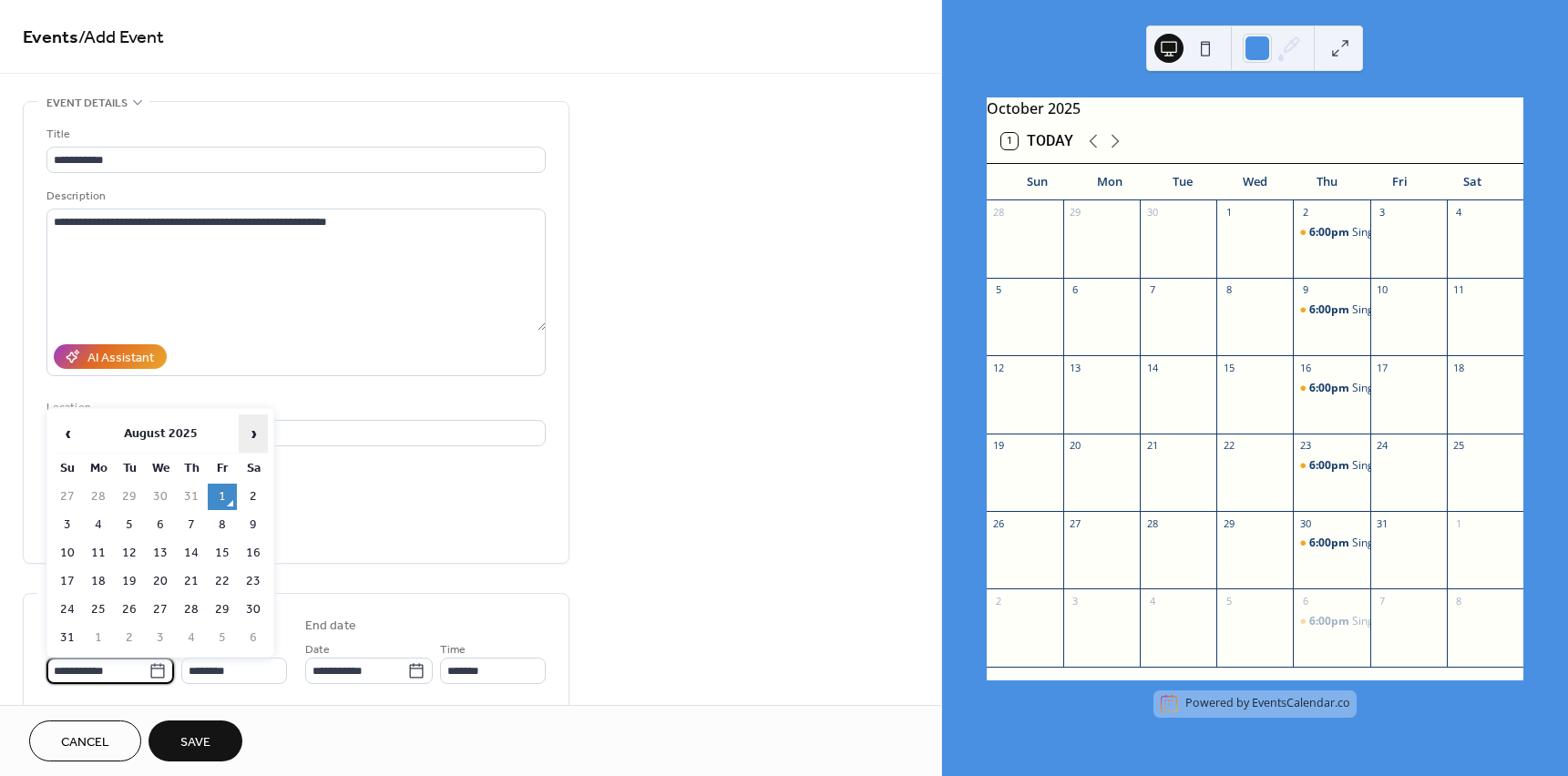 click on "›" at bounding box center (253, 434) 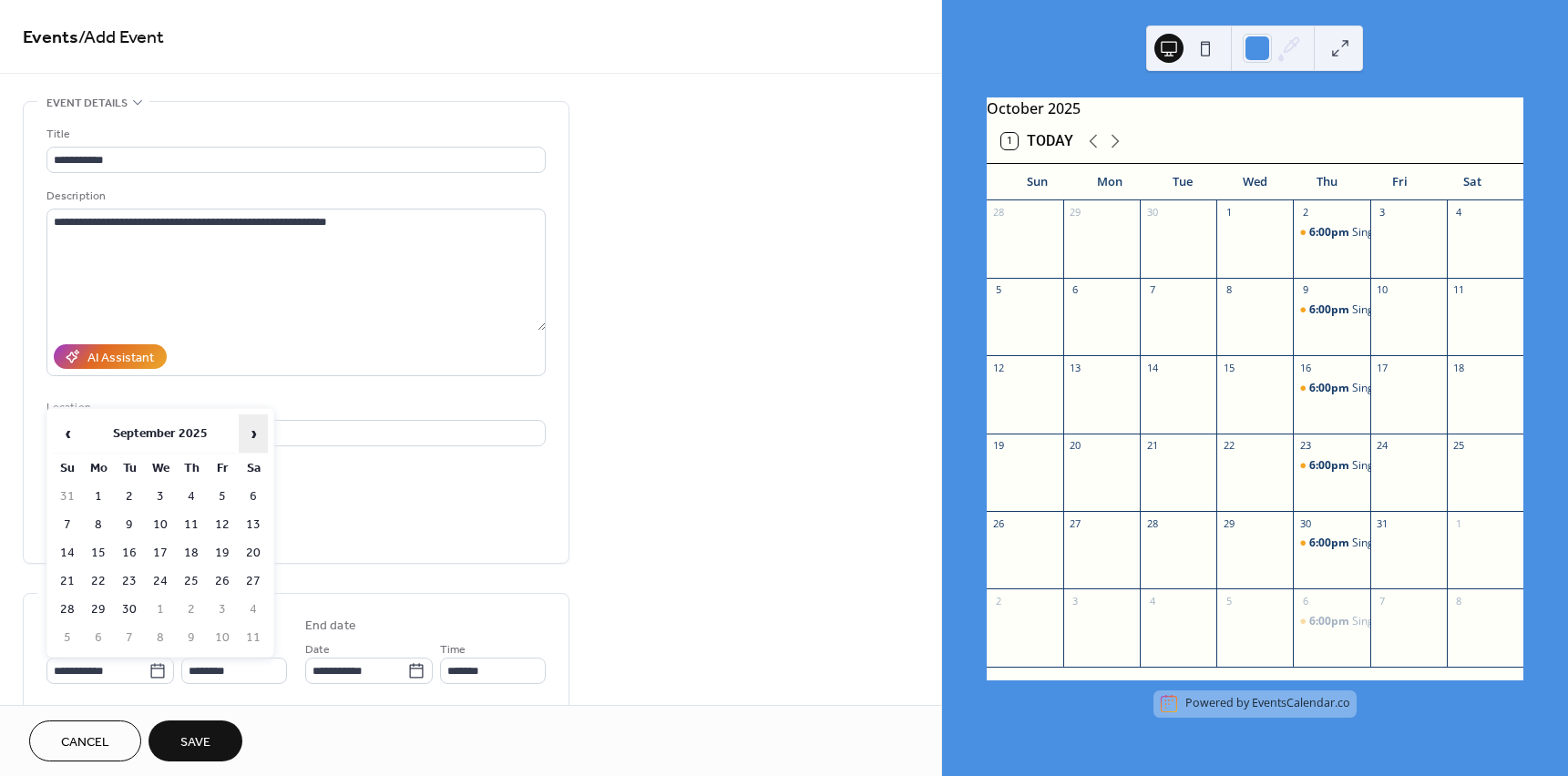 click on "›" at bounding box center (253, 434) 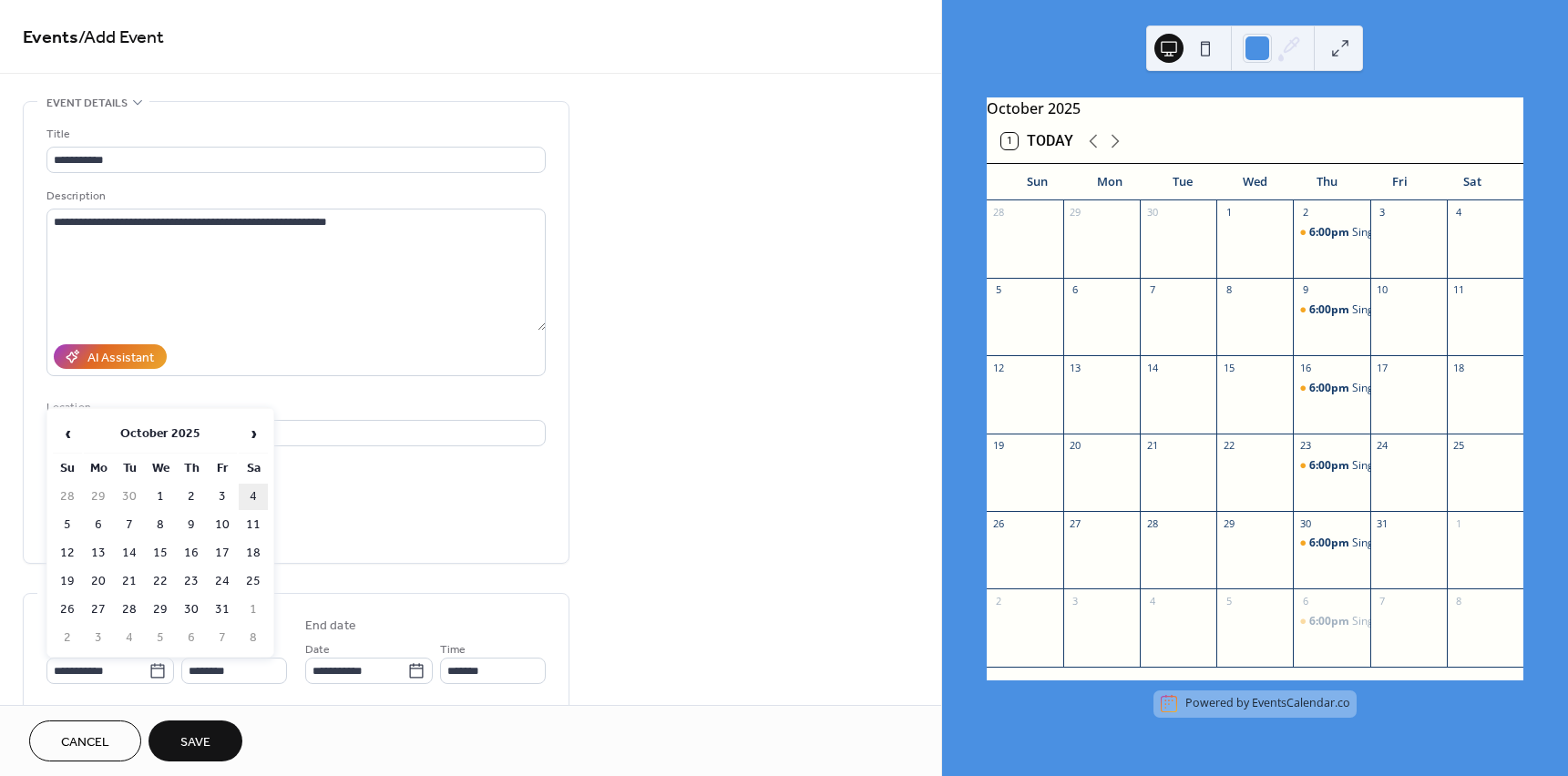 click on "4" at bounding box center [253, 496] 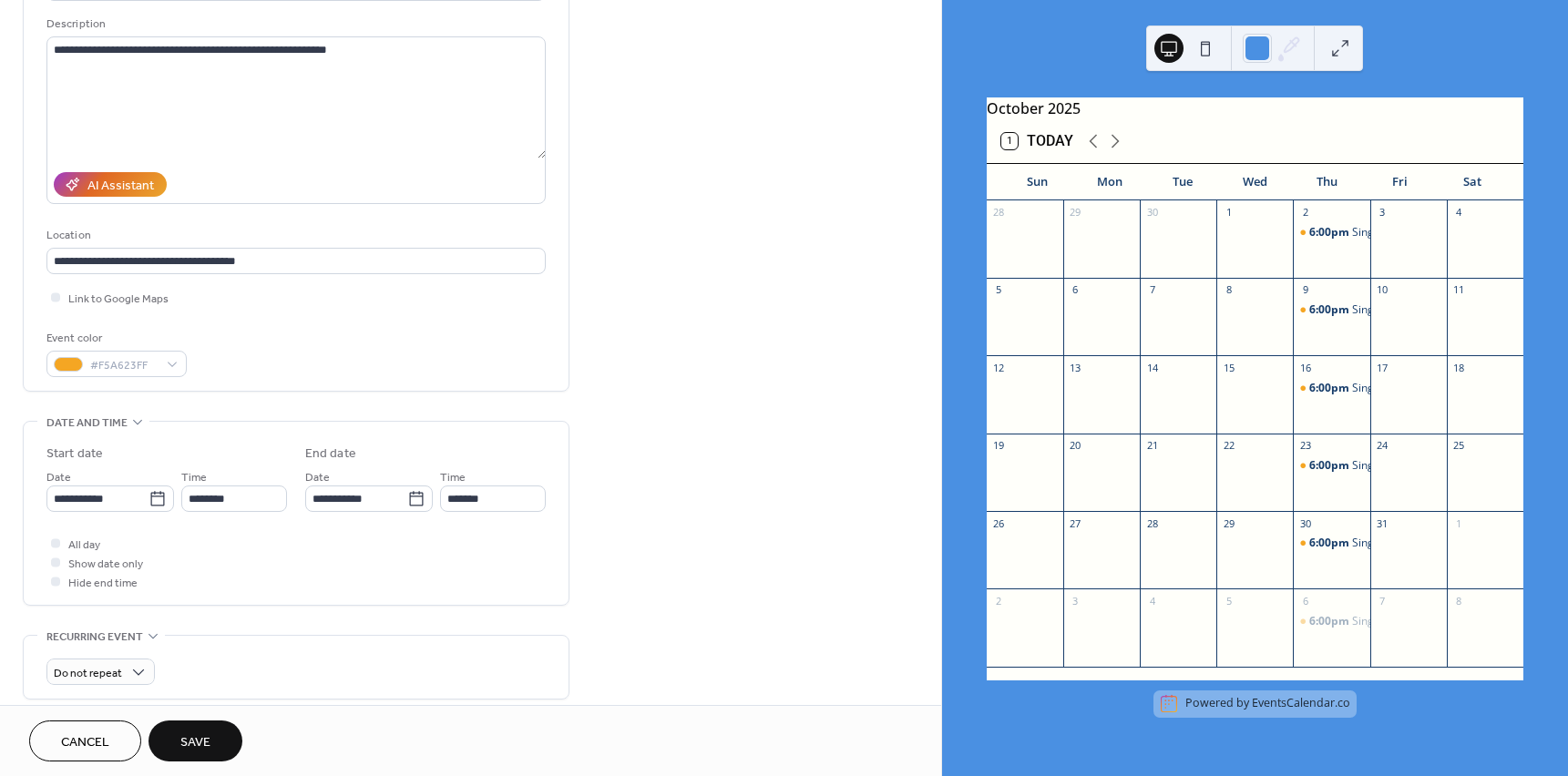 scroll, scrollTop: 182, scrollLeft: 0, axis: vertical 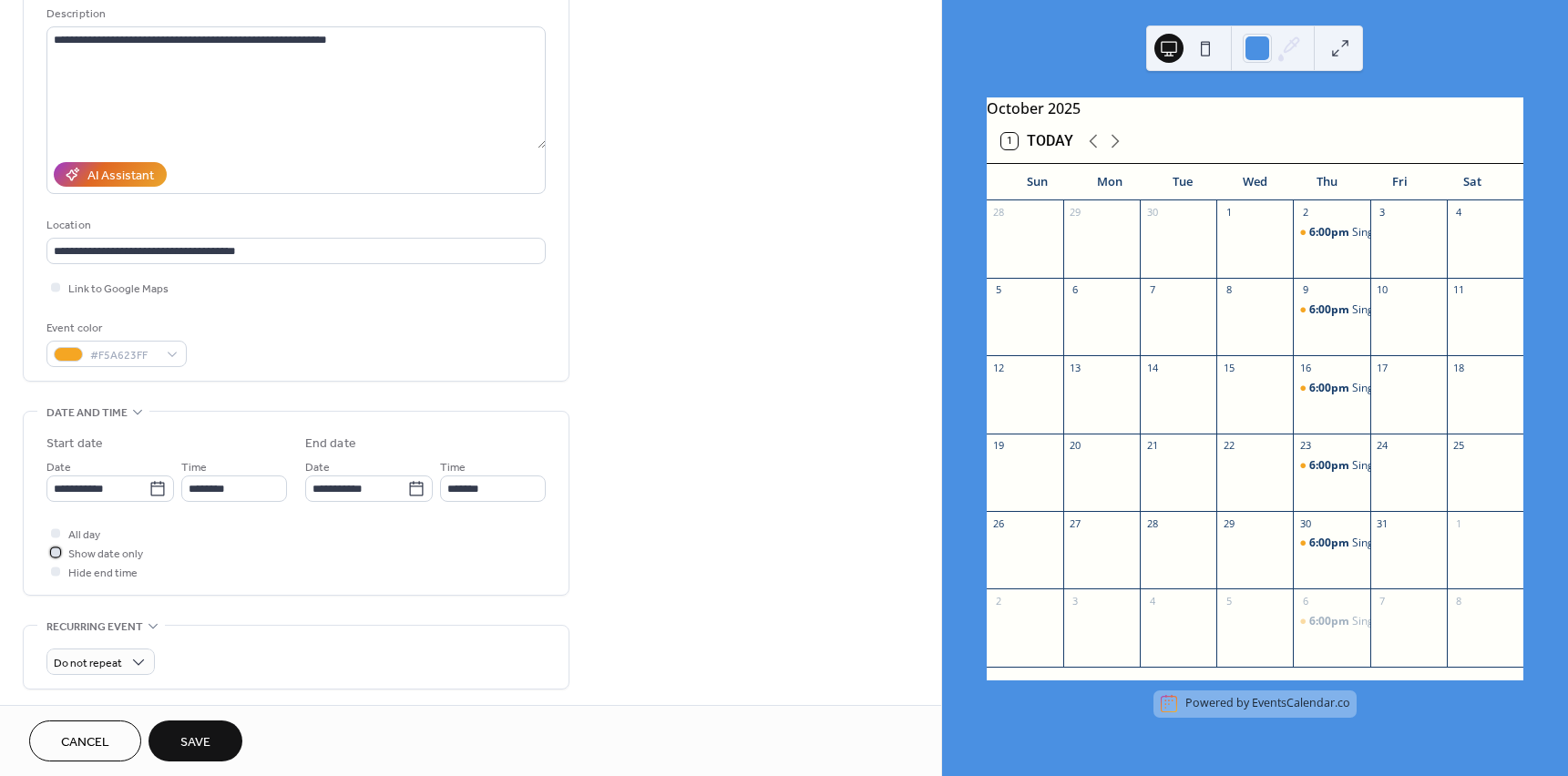 click on "Show date only" at bounding box center [106, 554] 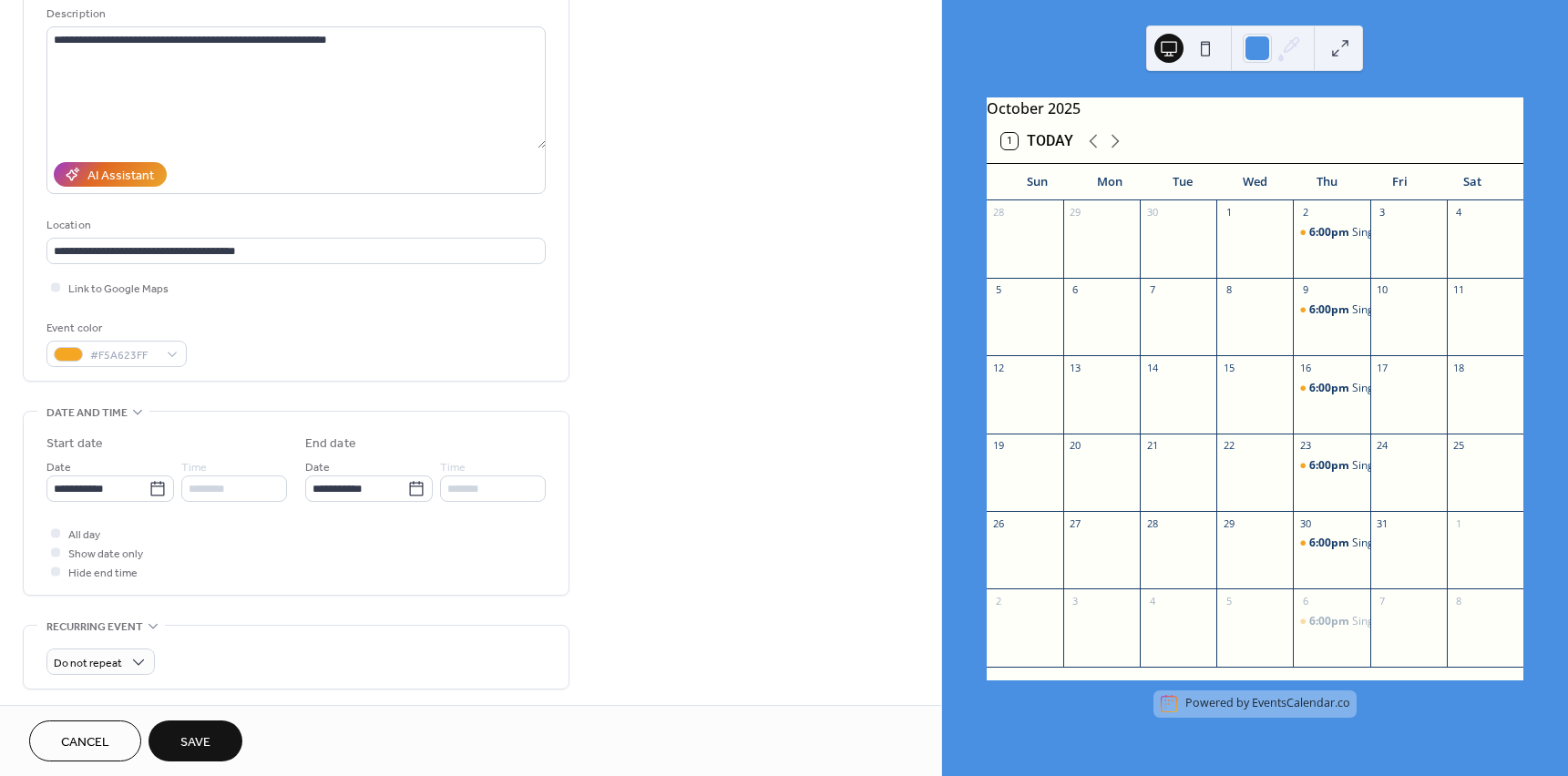 click on "********" at bounding box center (234, 488) 